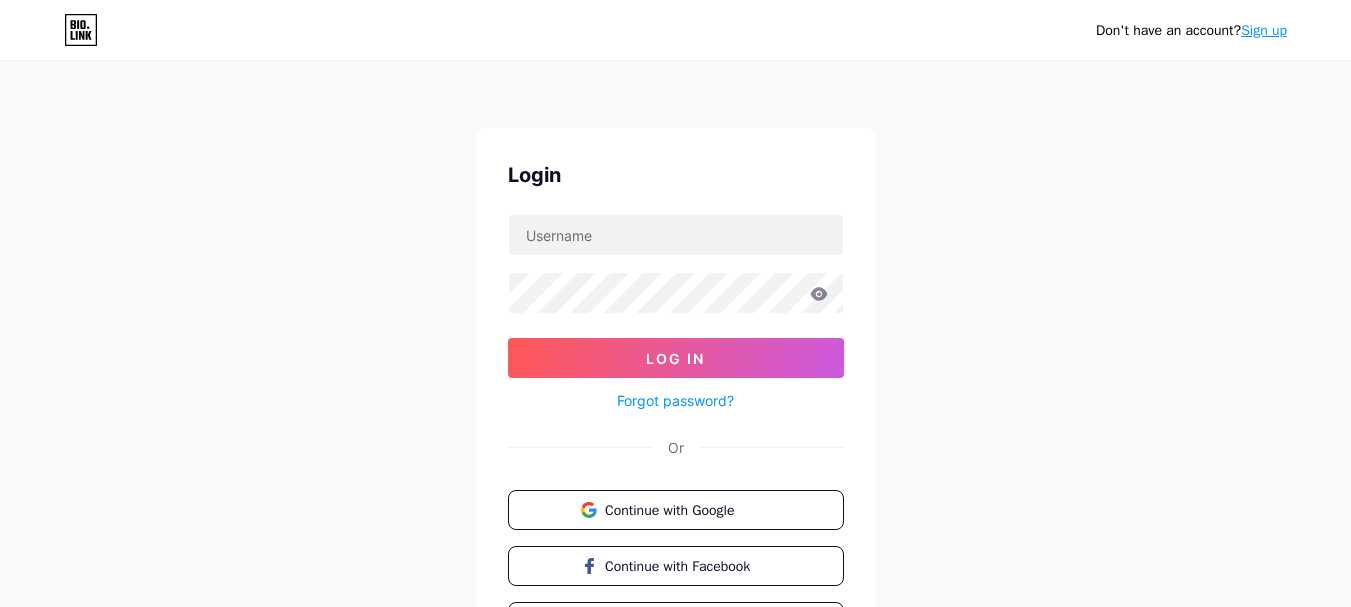 scroll, scrollTop: 0, scrollLeft: 0, axis: both 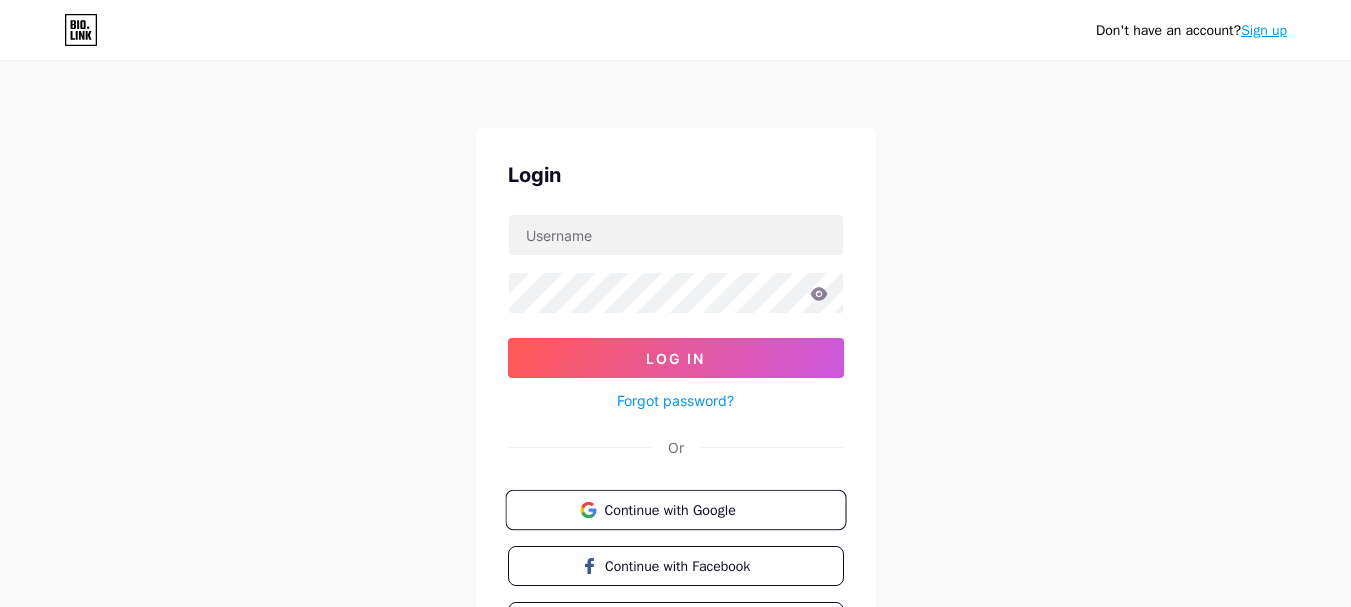 click on "Continue with Google" at bounding box center (687, 509) 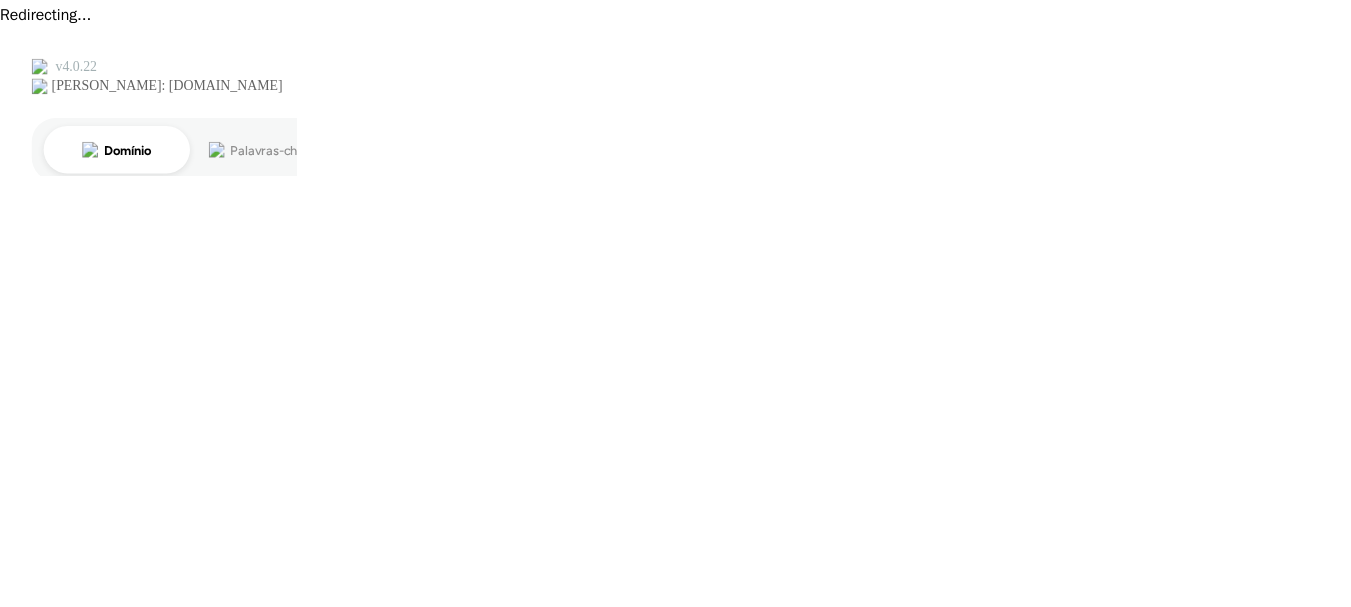 scroll, scrollTop: 0, scrollLeft: 0, axis: both 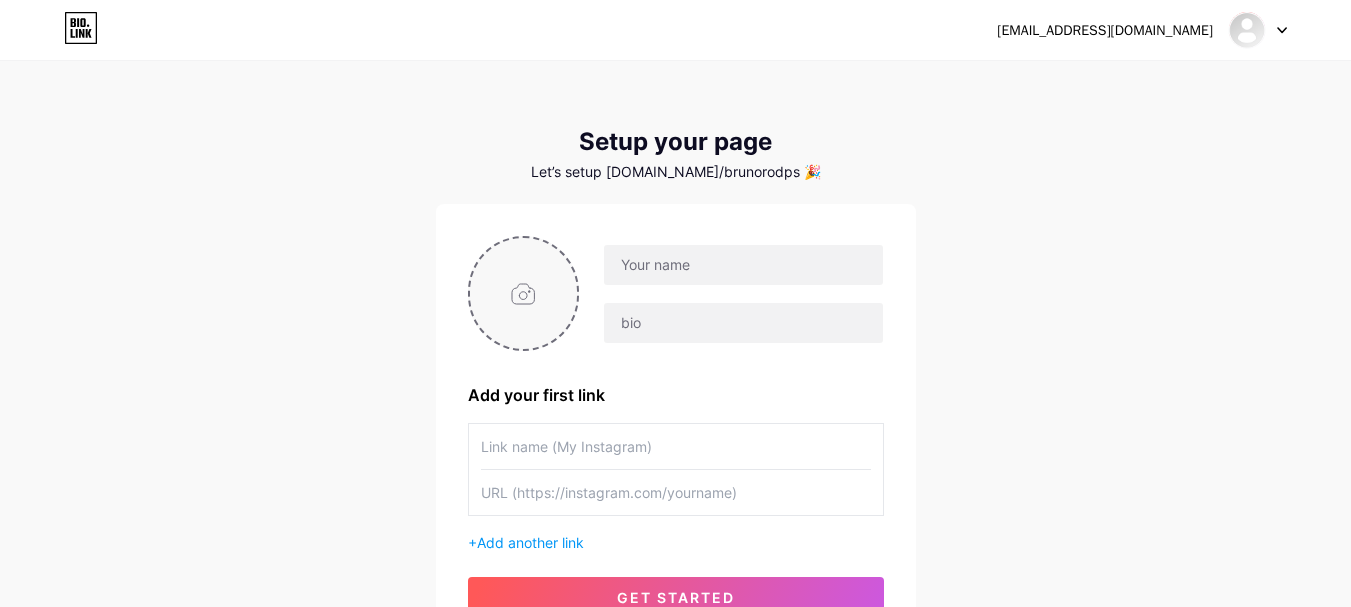 click at bounding box center (524, 293) 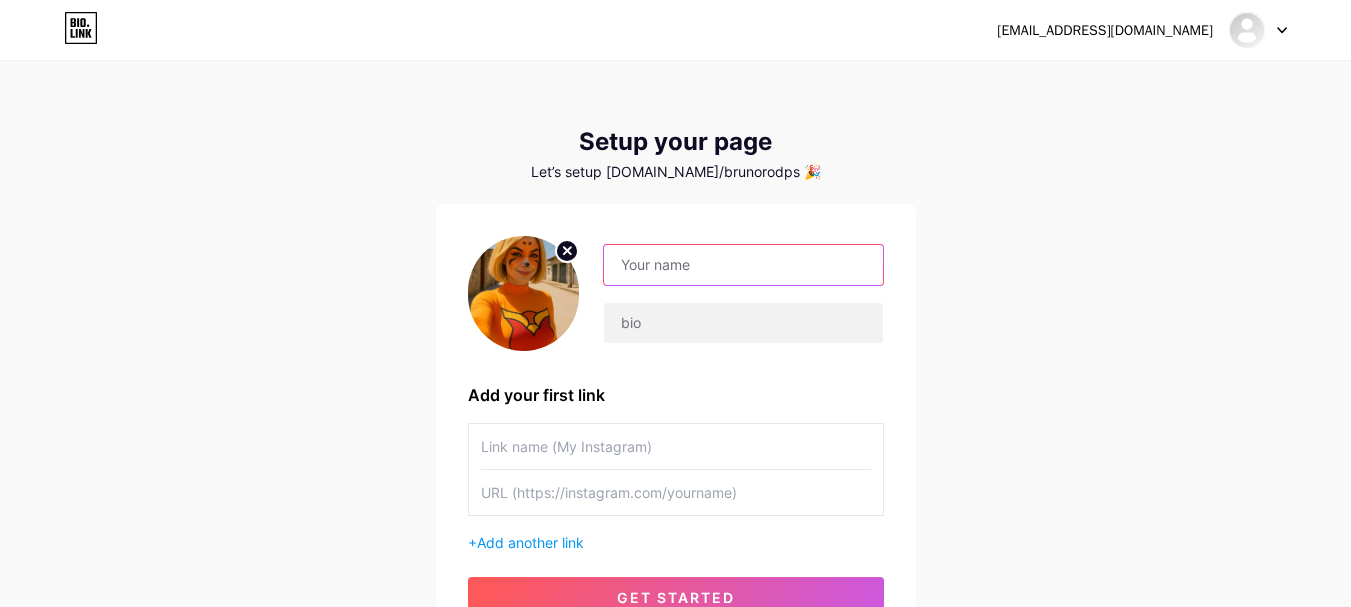 click at bounding box center (743, 265) 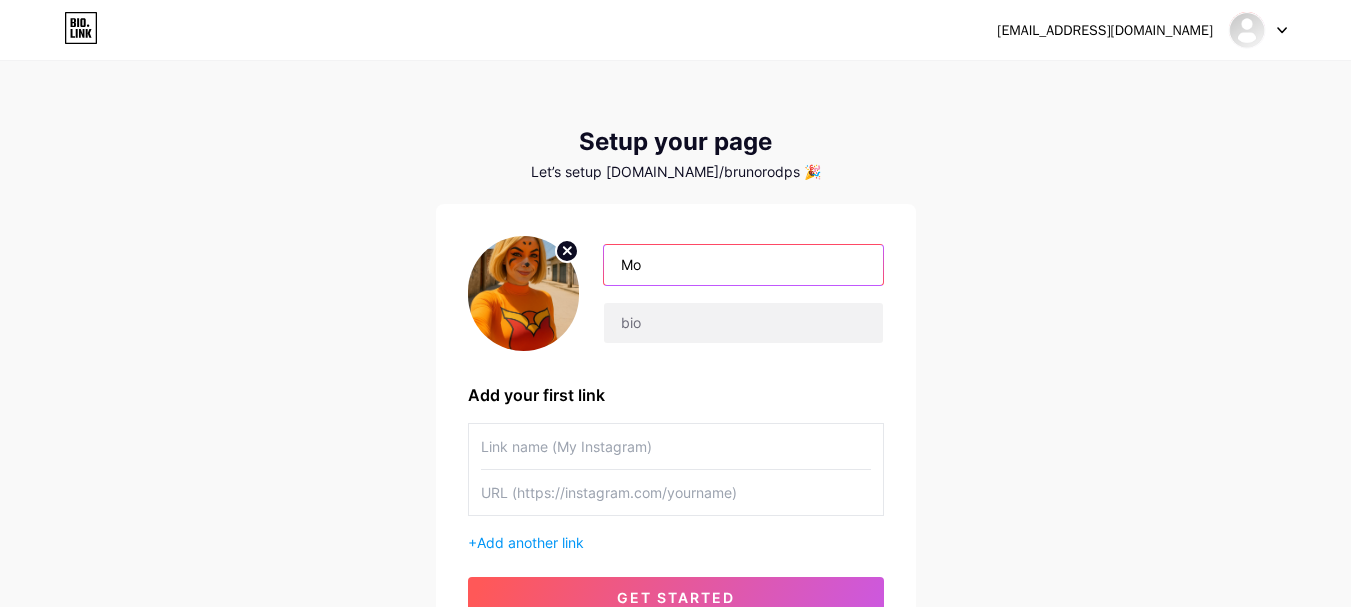 type on "M" 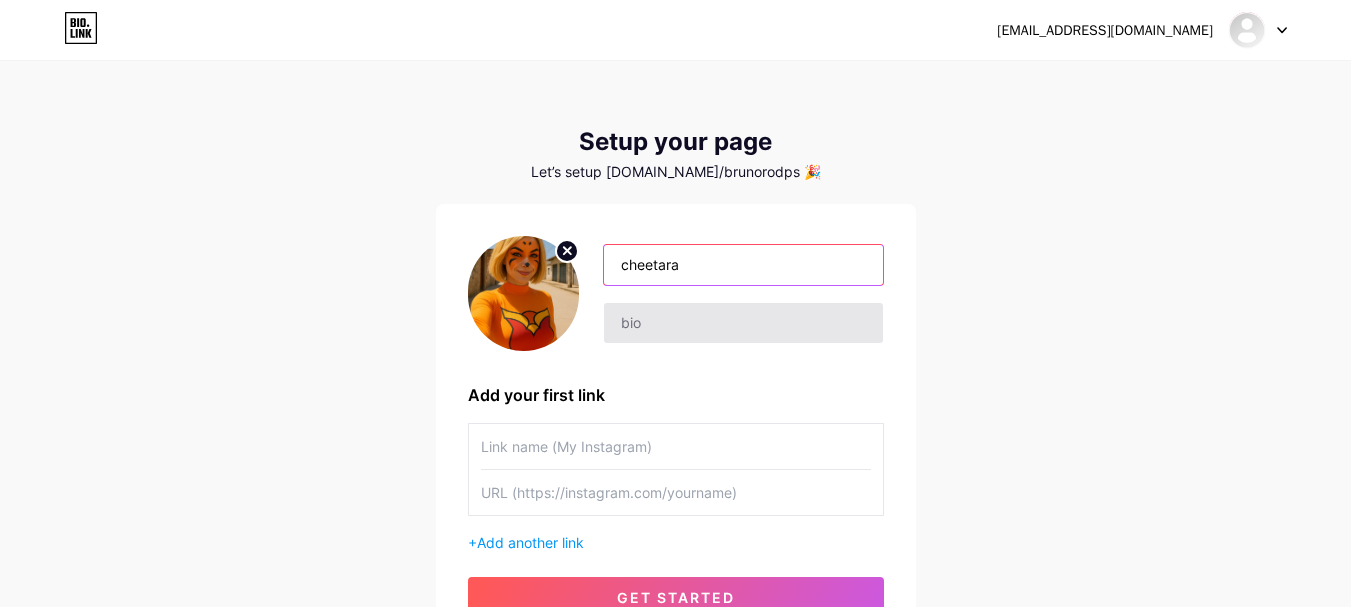 type on "cheetara" 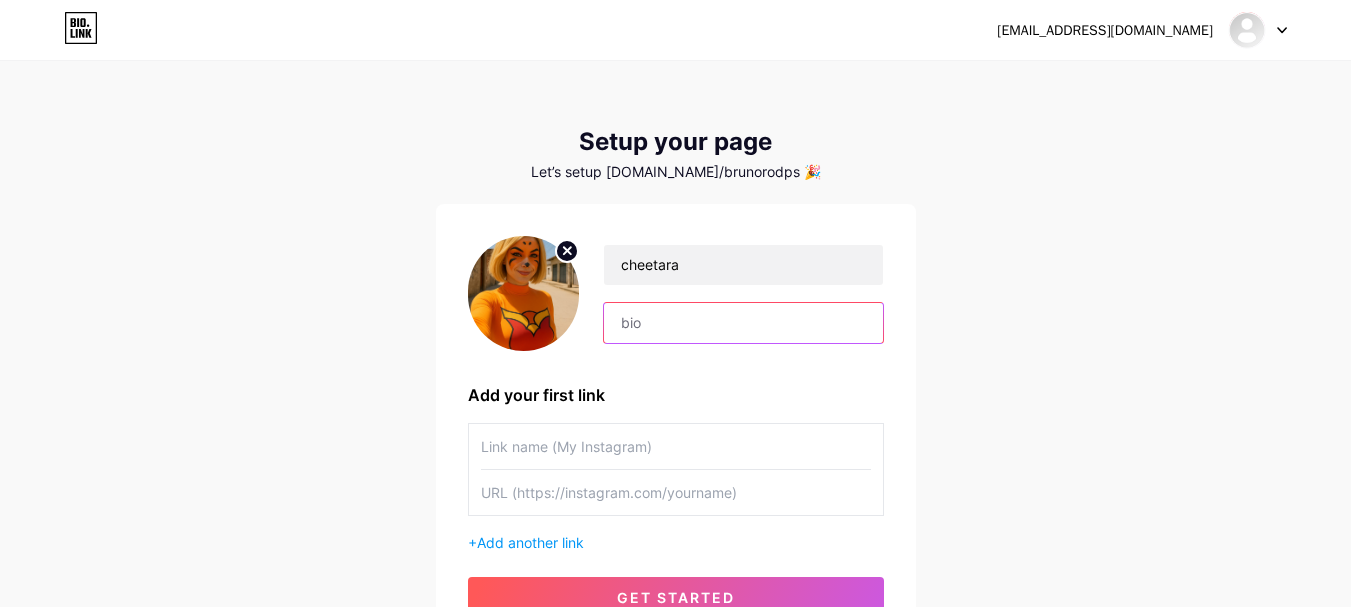 click at bounding box center [743, 323] 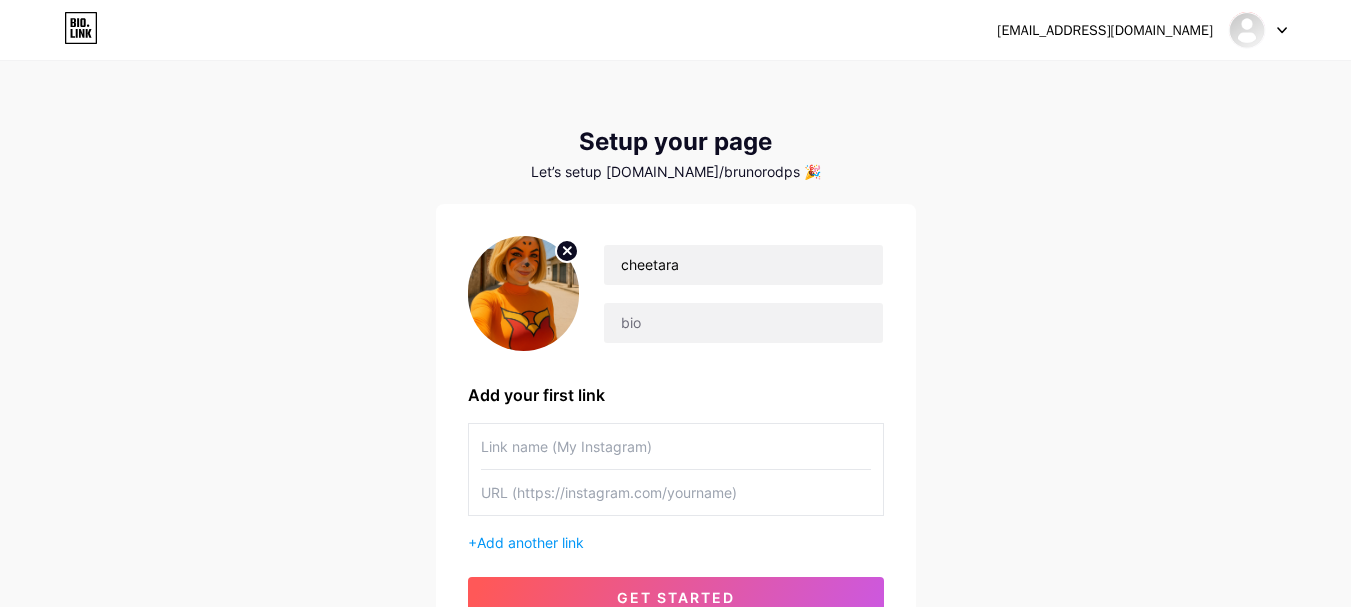 click at bounding box center [676, 446] 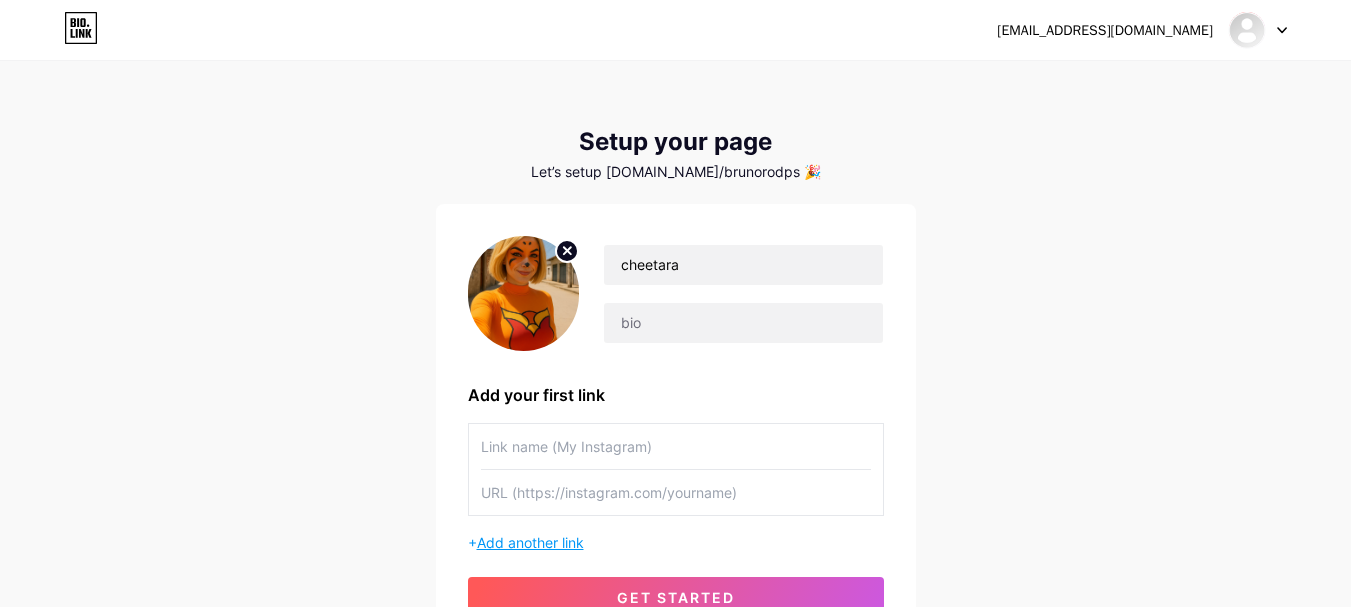 click on "Add another link" at bounding box center (530, 542) 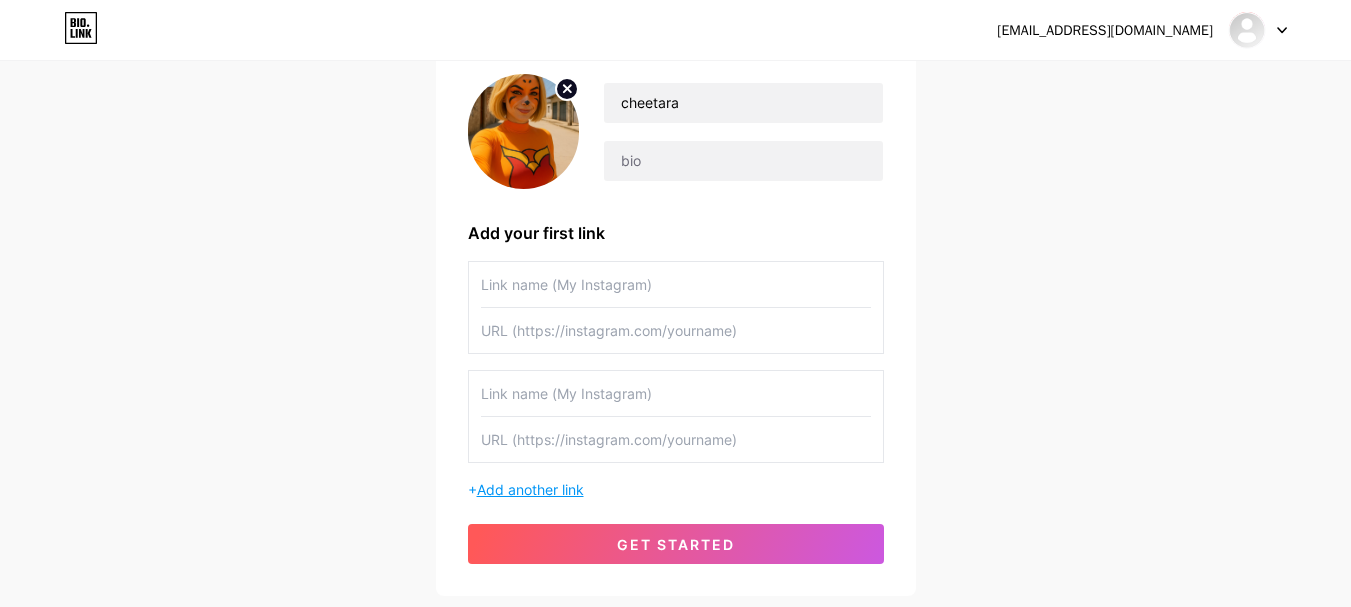 scroll, scrollTop: 160, scrollLeft: 0, axis: vertical 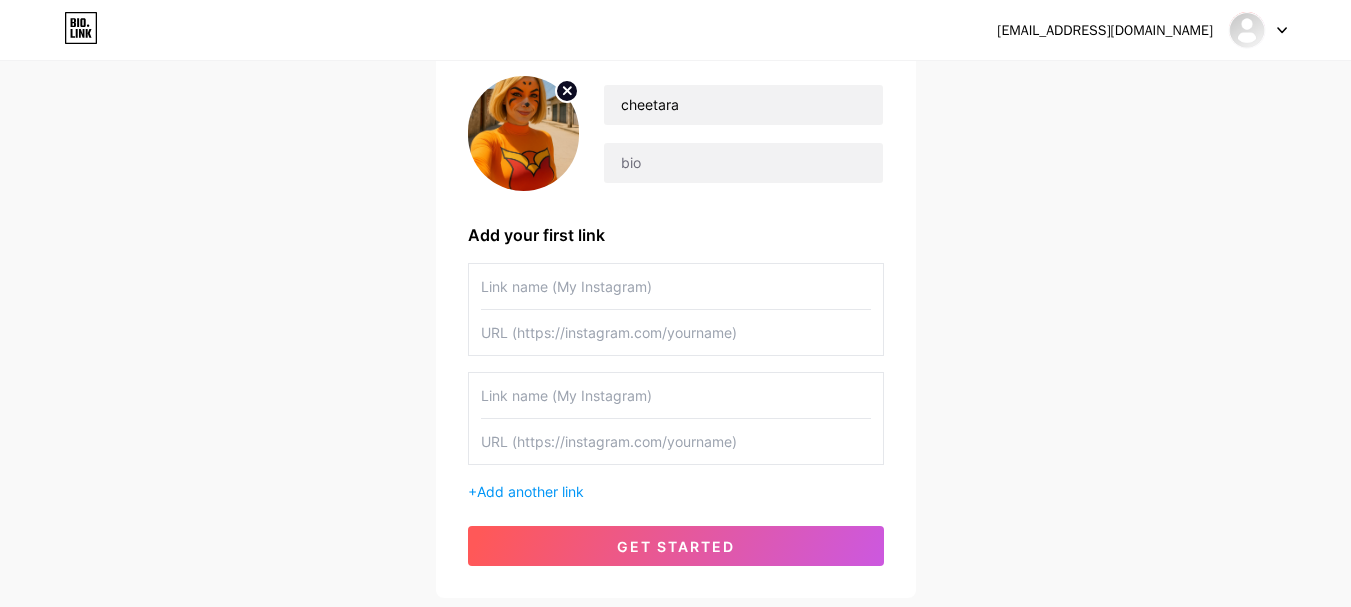 click at bounding box center [676, 332] 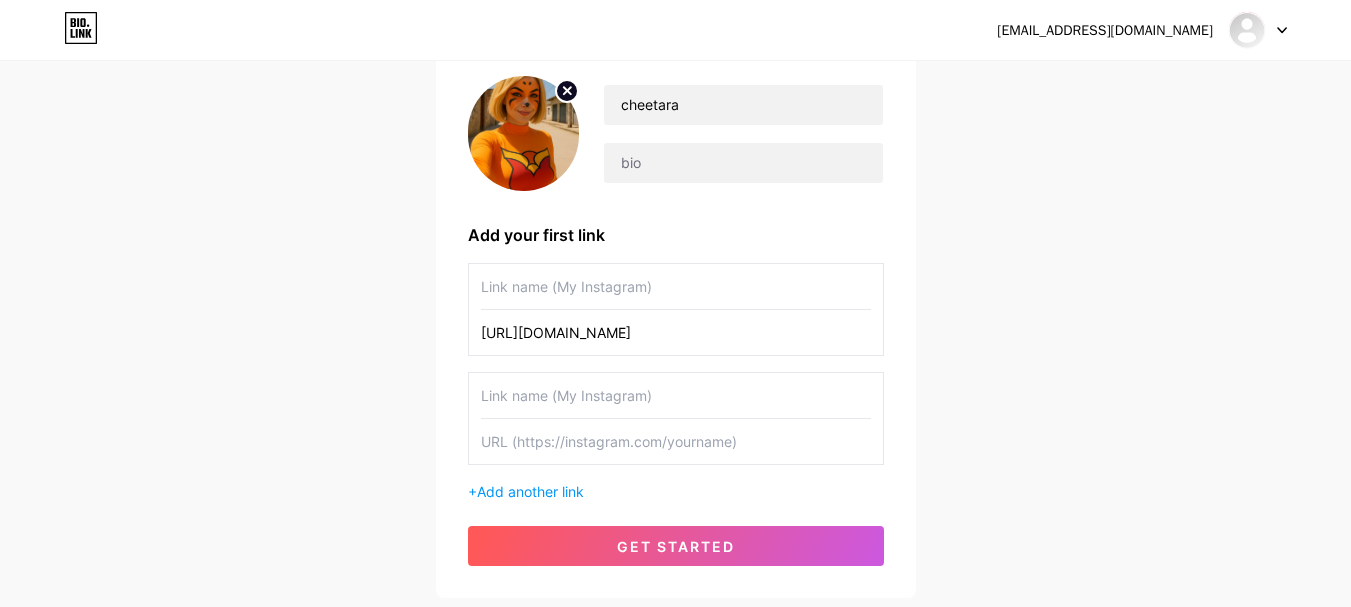 scroll, scrollTop: 0, scrollLeft: 37, axis: horizontal 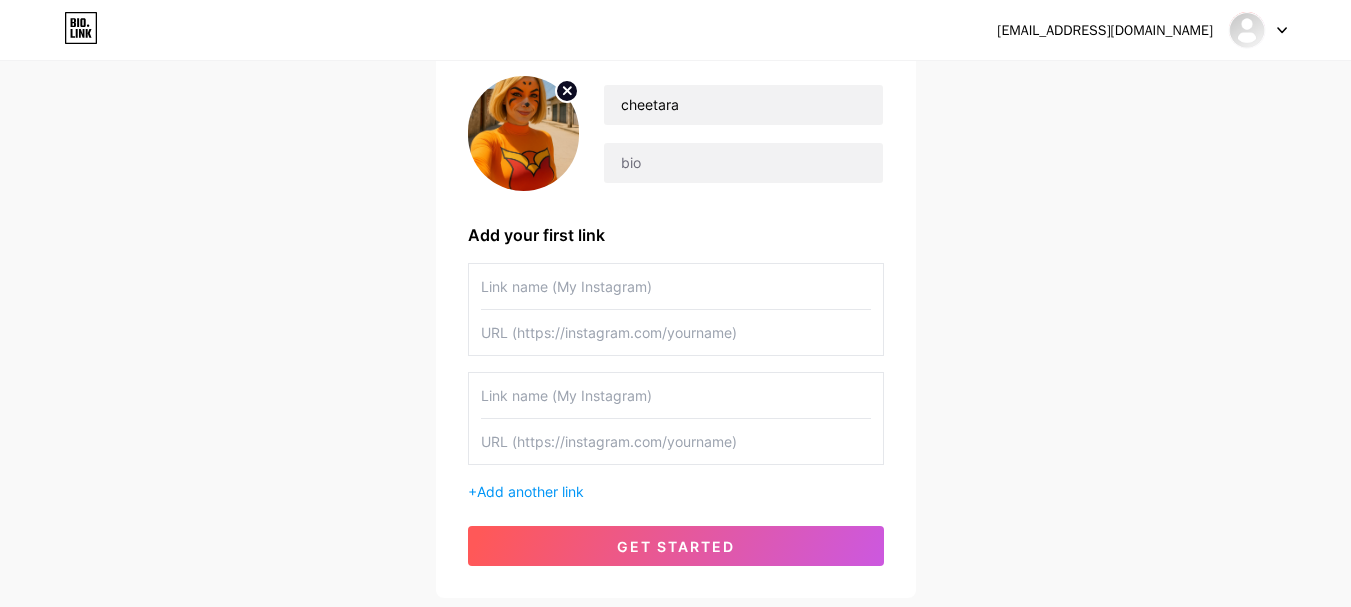 paste on "[URL][DOMAIN_NAME]" 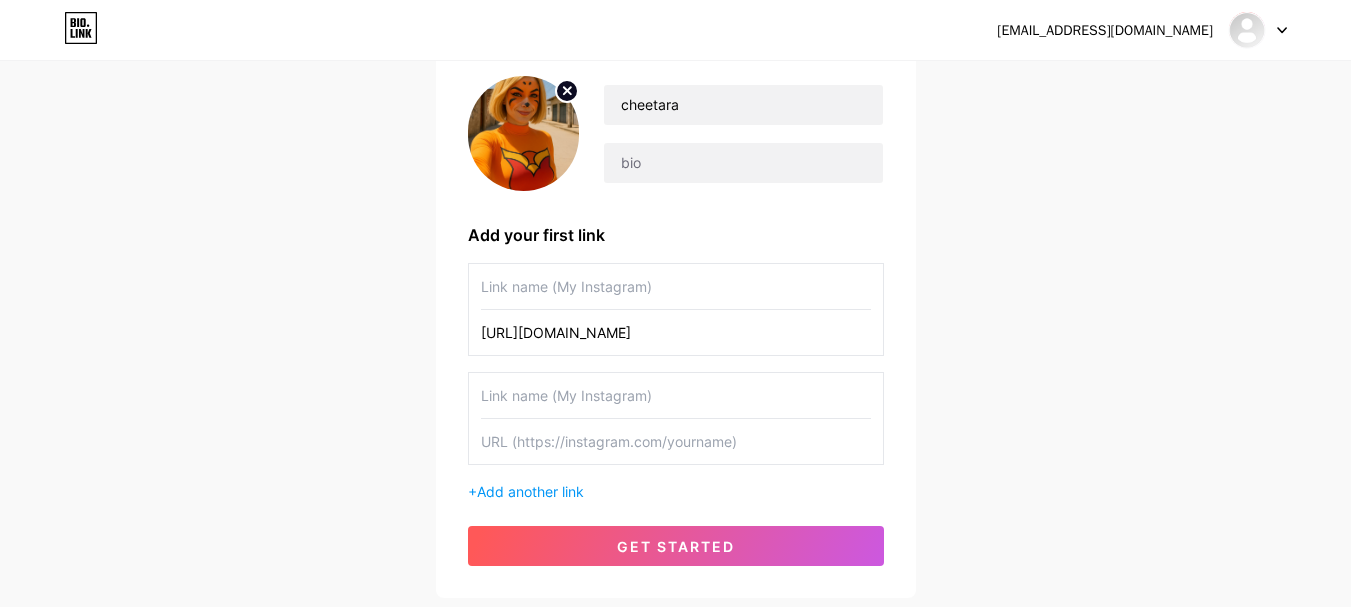 type on "[URL][DOMAIN_NAME]" 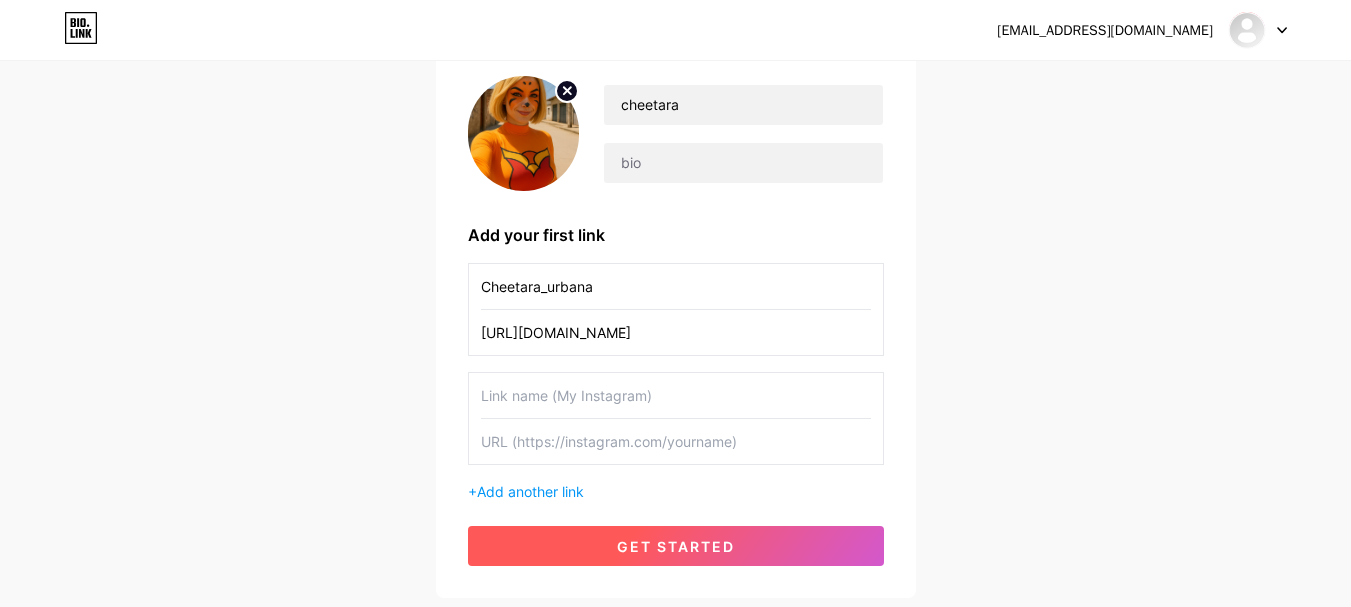 type on "Cheetara_urbana" 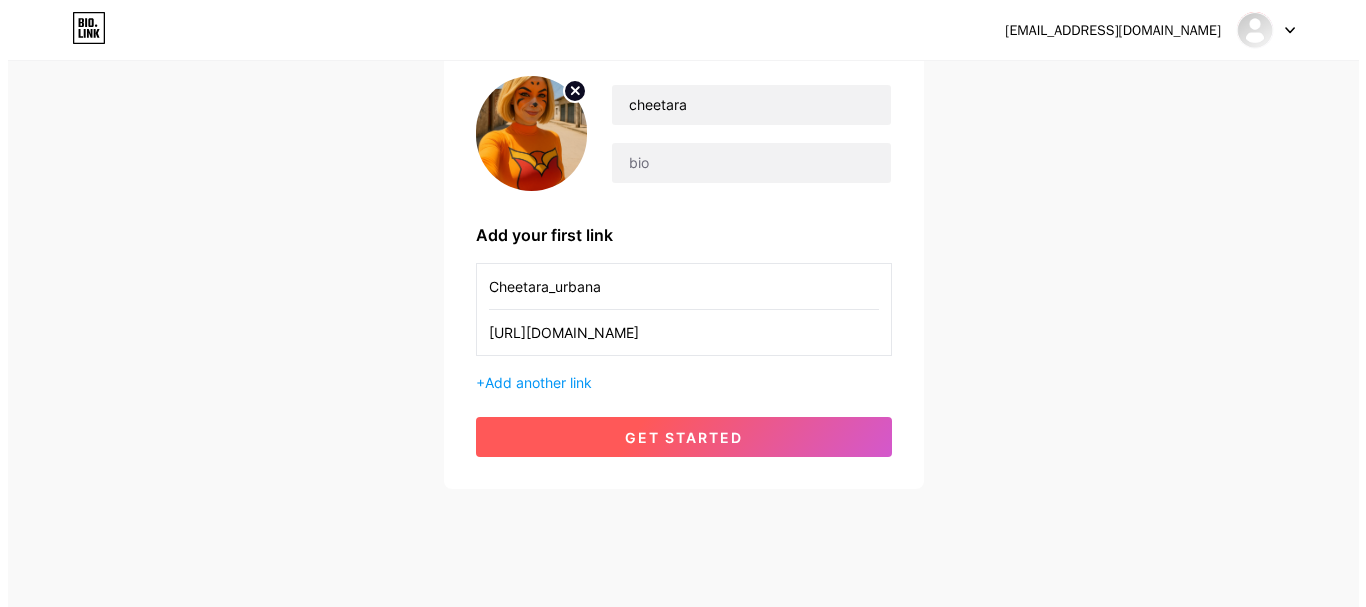 scroll, scrollTop: 0, scrollLeft: 0, axis: both 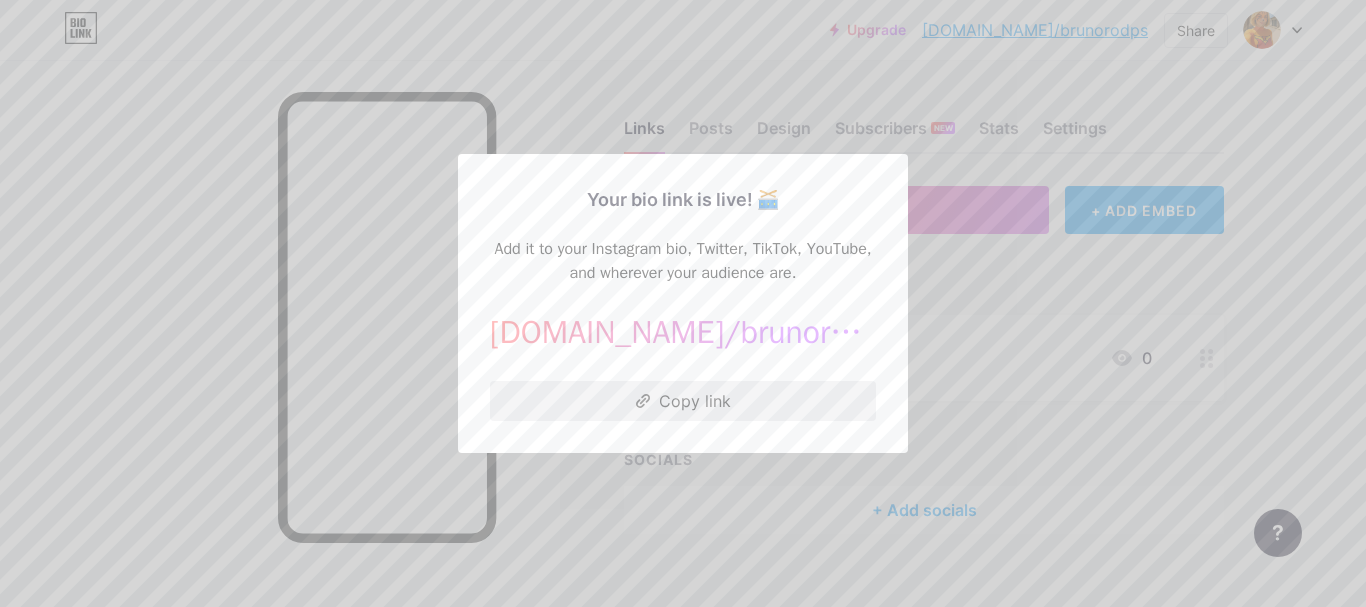 click on "Copy link" at bounding box center [683, 401] 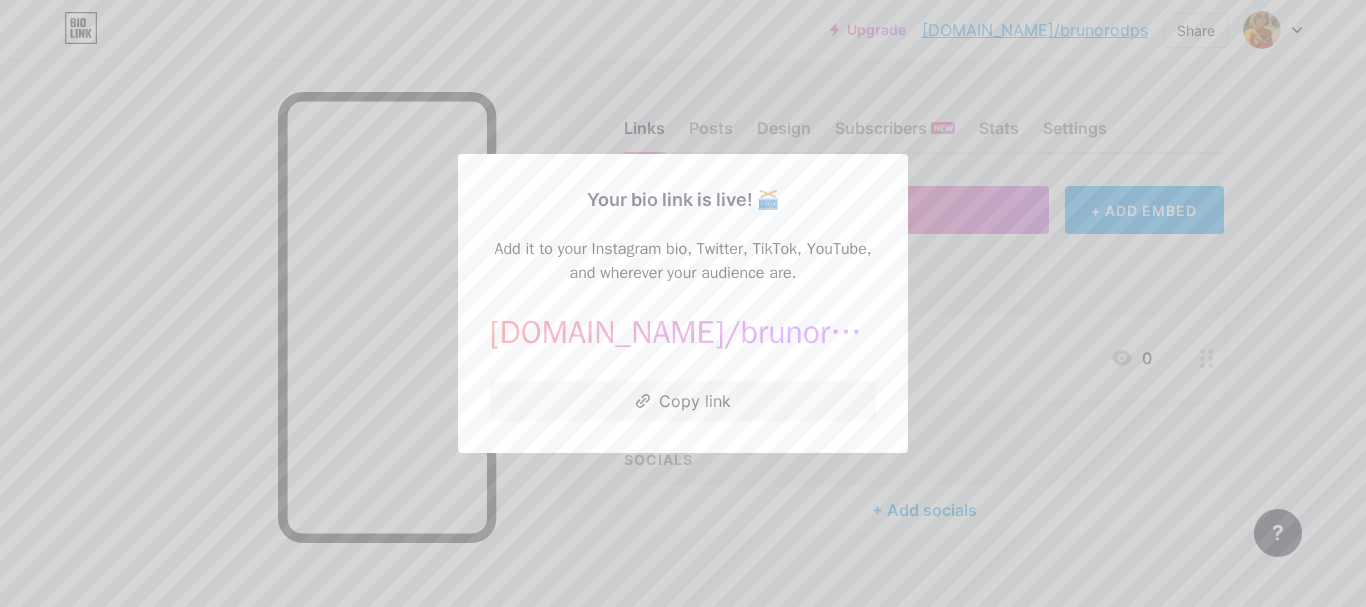 click at bounding box center [683, 303] 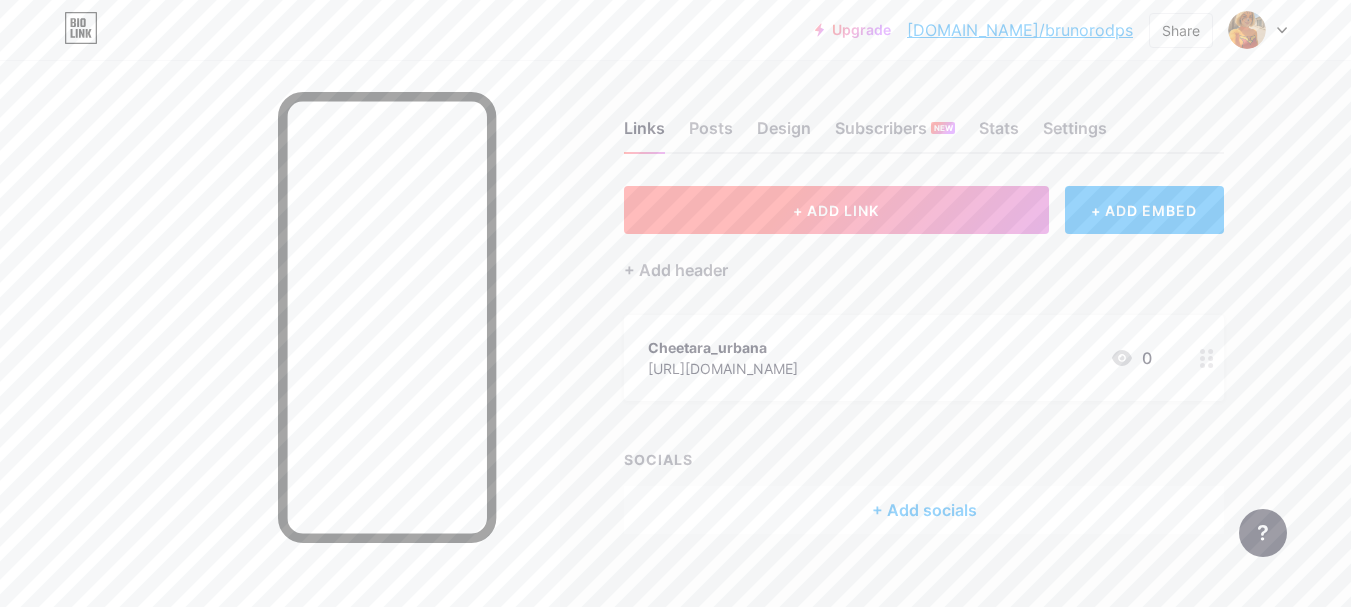 click on "+ ADD LINK" at bounding box center [836, 210] 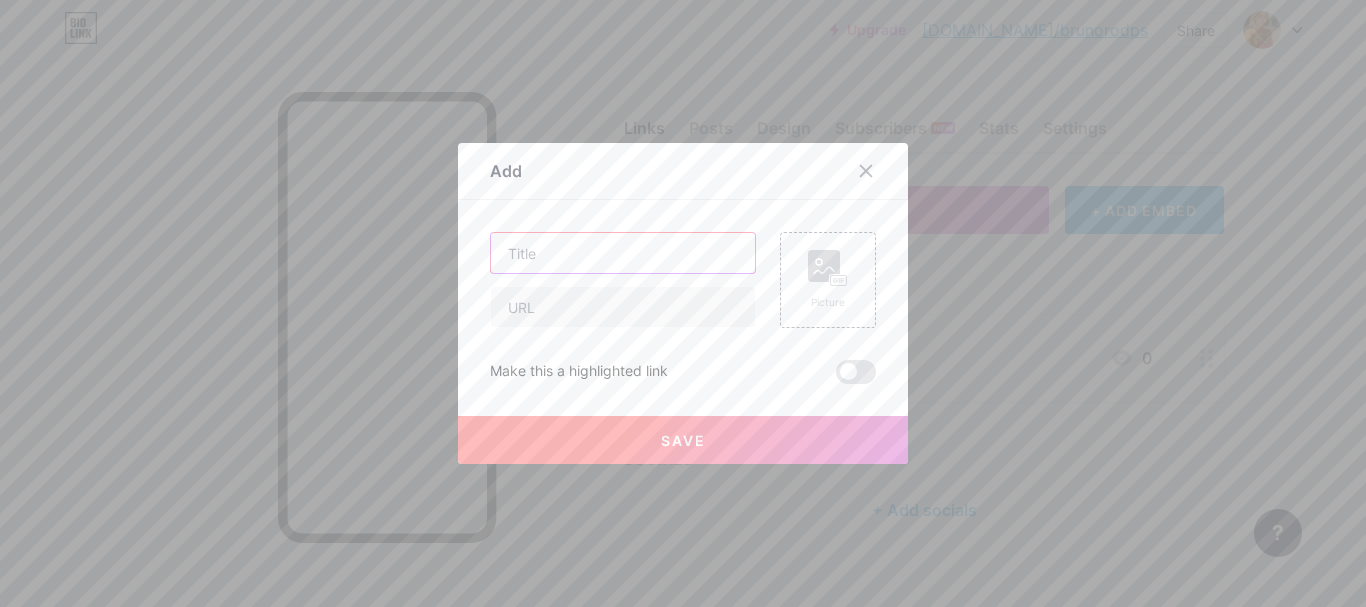 click at bounding box center [623, 253] 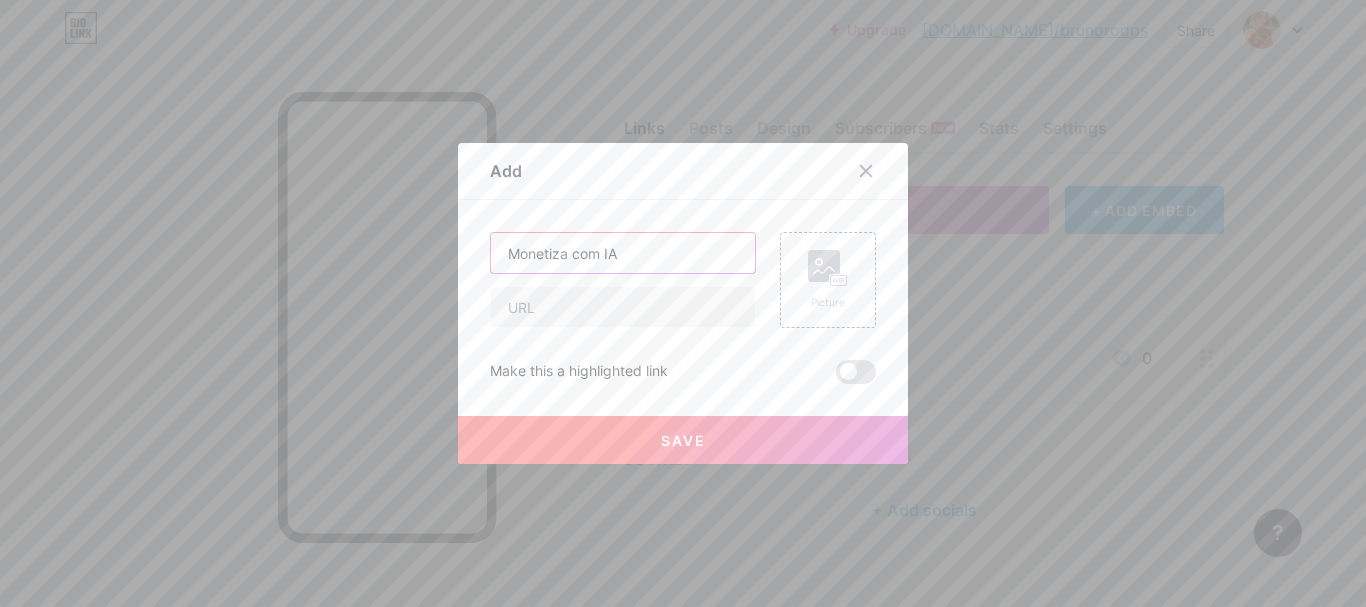 type on "Monetiza com IA" 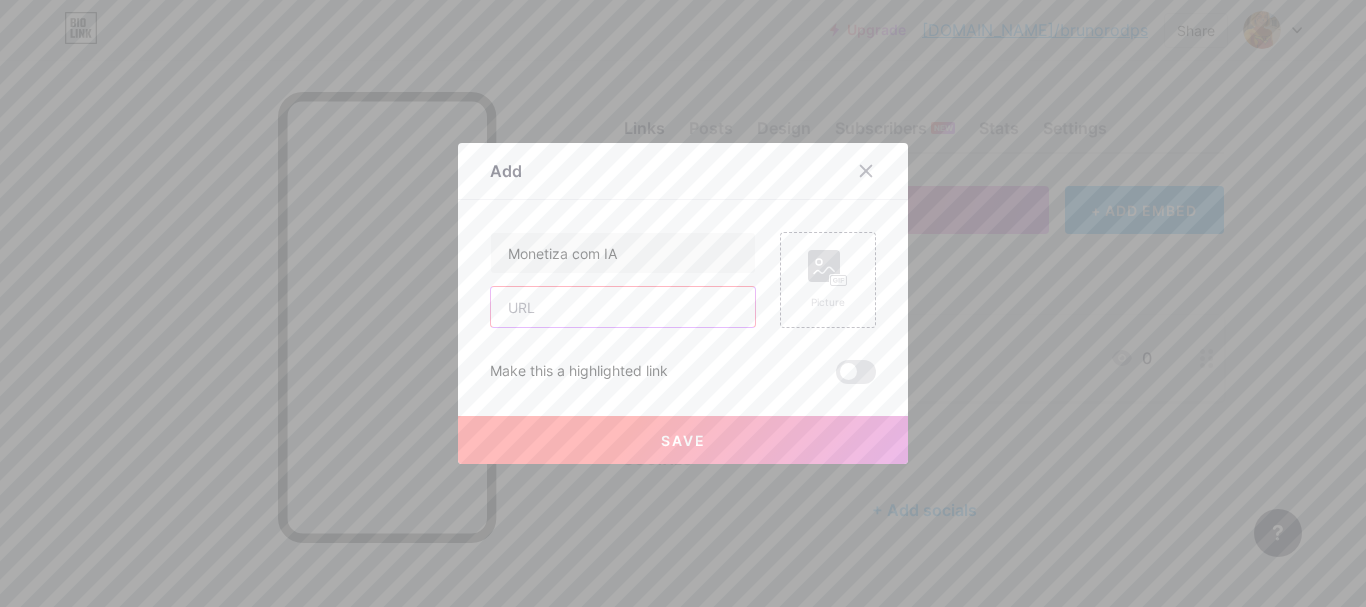 click at bounding box center [623, 307] 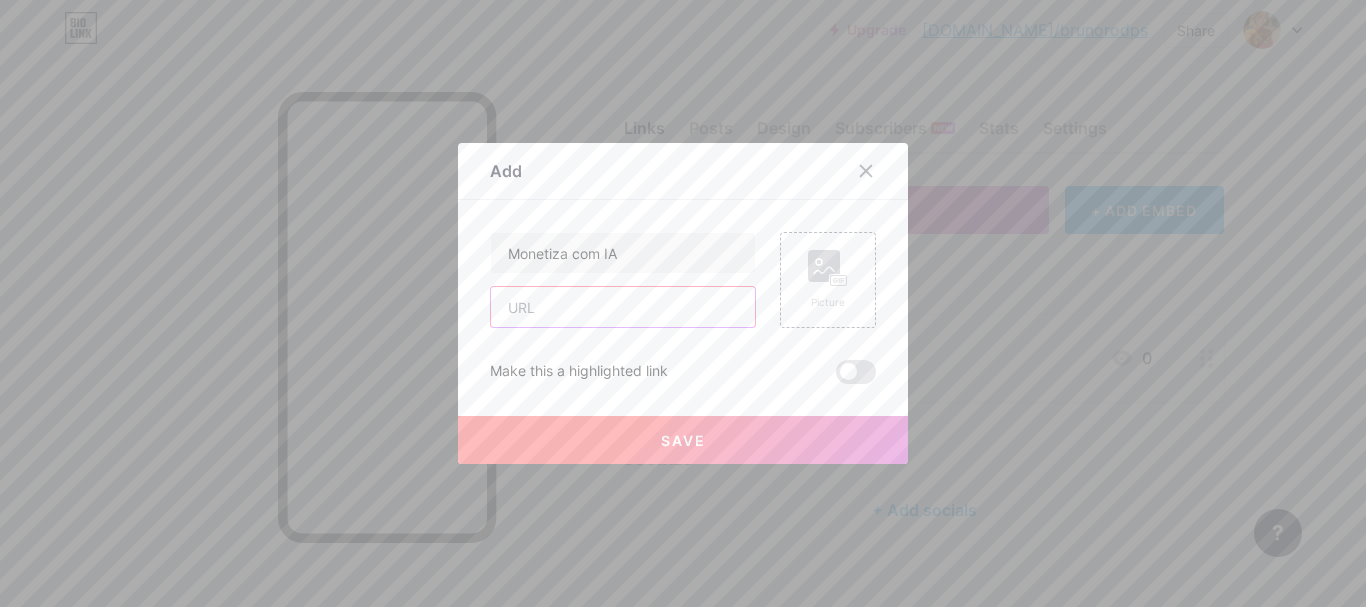 paste on "[URL][DOMAIN_NAME]" 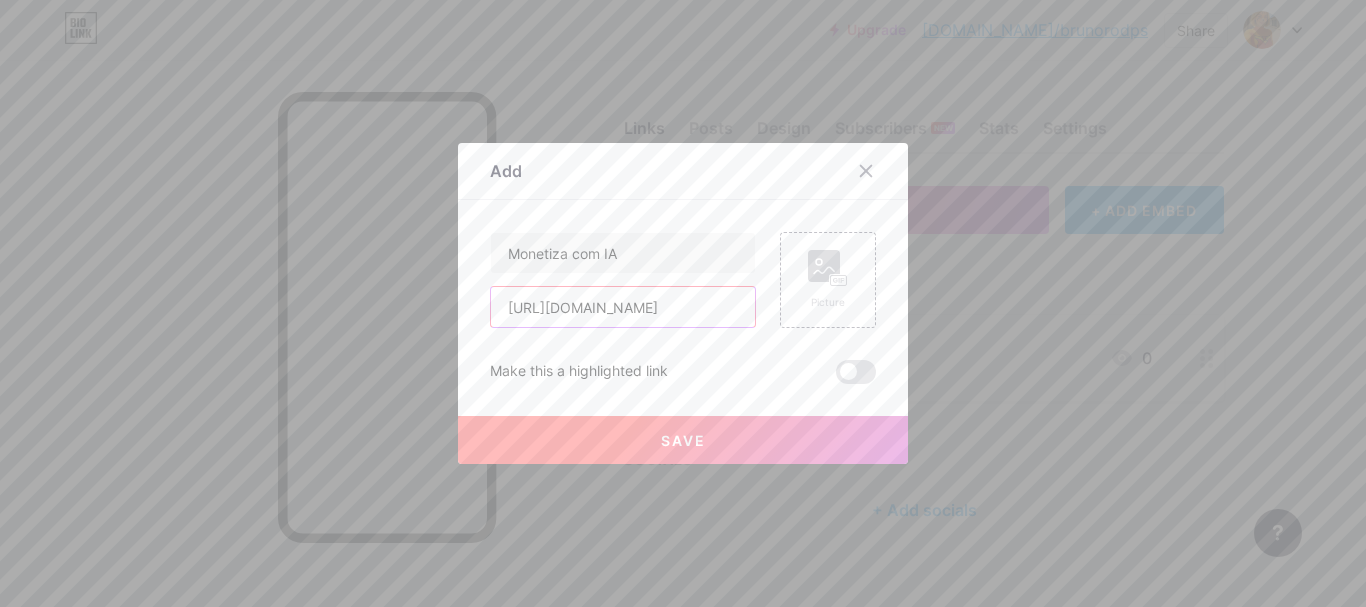 scroll, scrollTop: 0, scrollLeft: 197, axis: horizontal 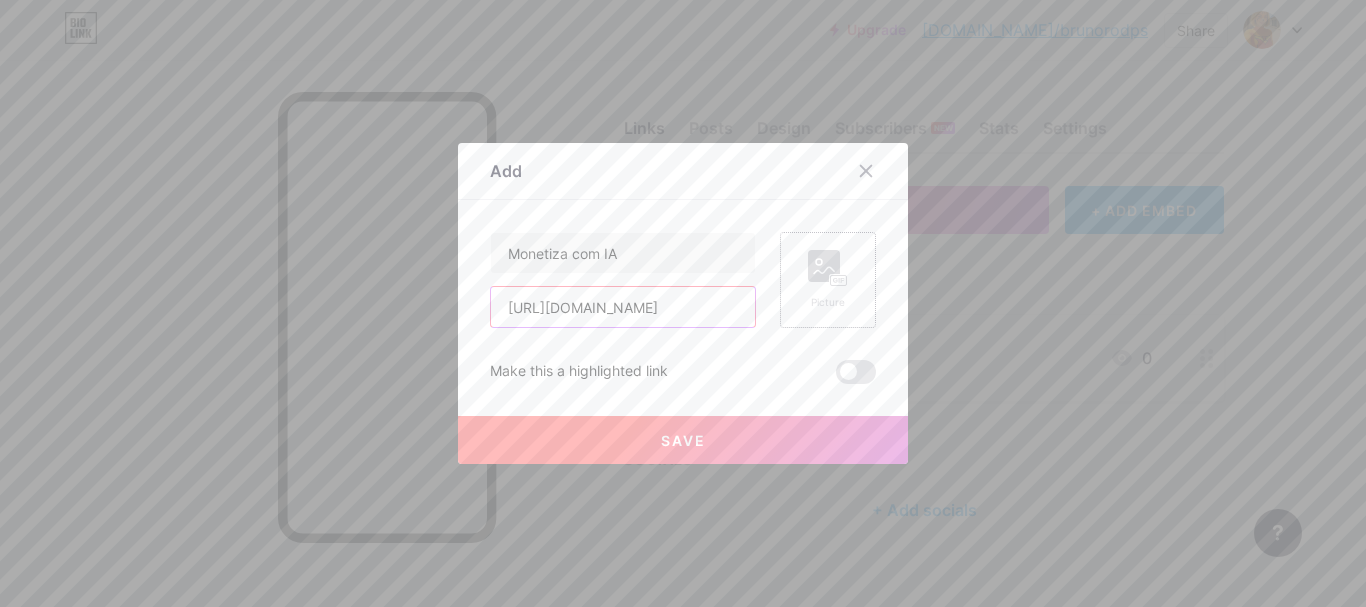 type on "[URL][DOMAIN_NAME]" 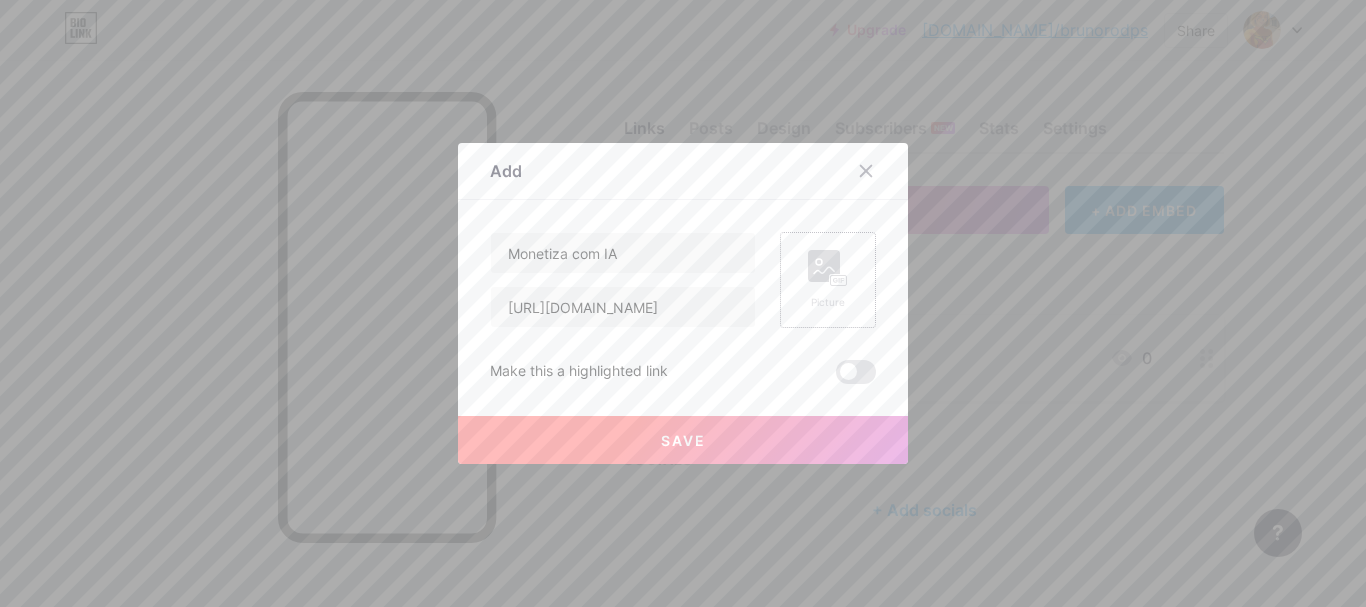 scroll, scrollTop: 0, scrollLeft: 0, axis: both 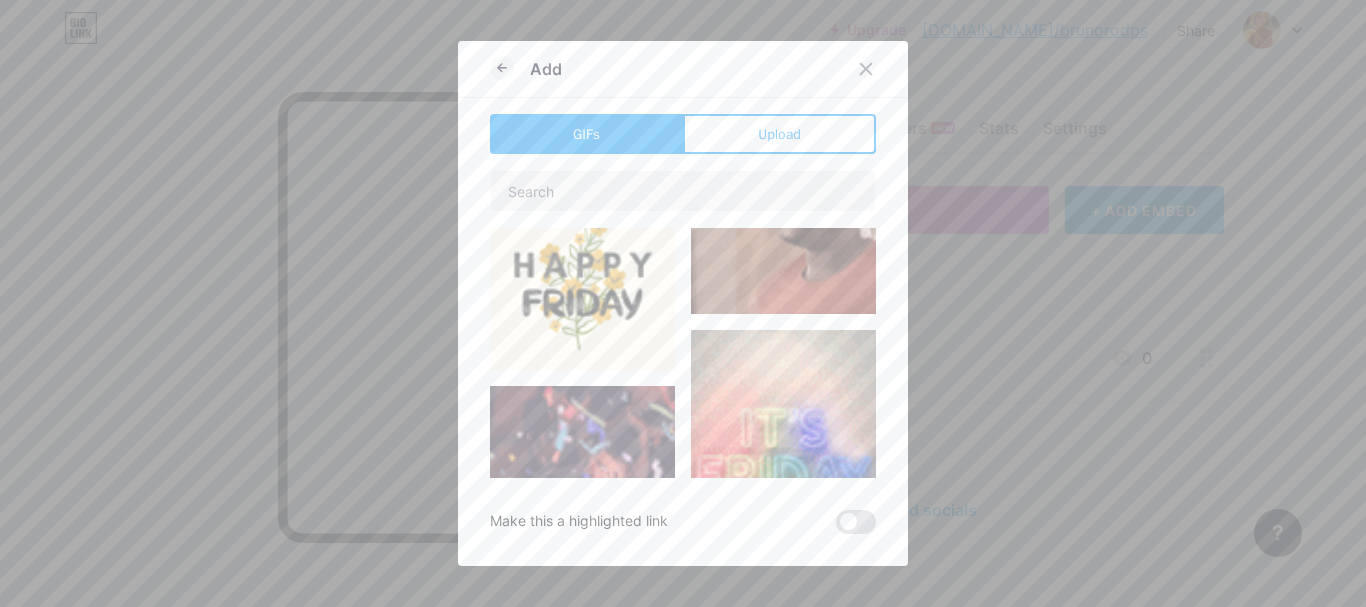 type on "Monetiza com IA" 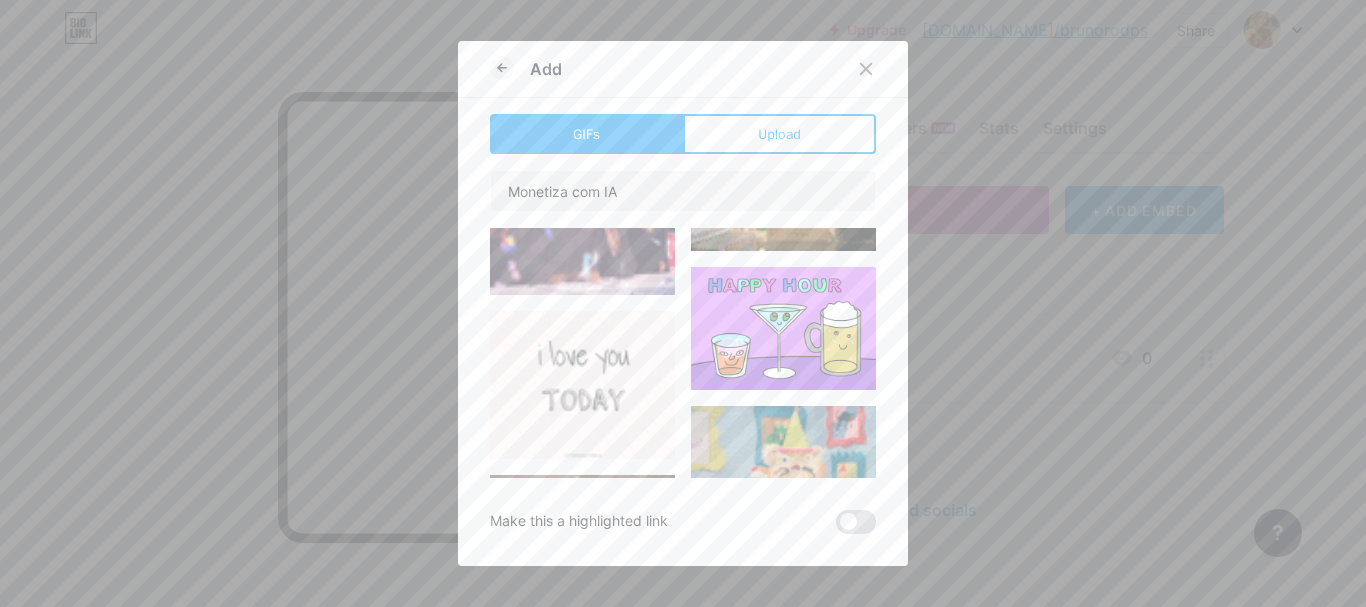 scroll, scrollTop: 1738, scrollLeft: 0, axis: vertical 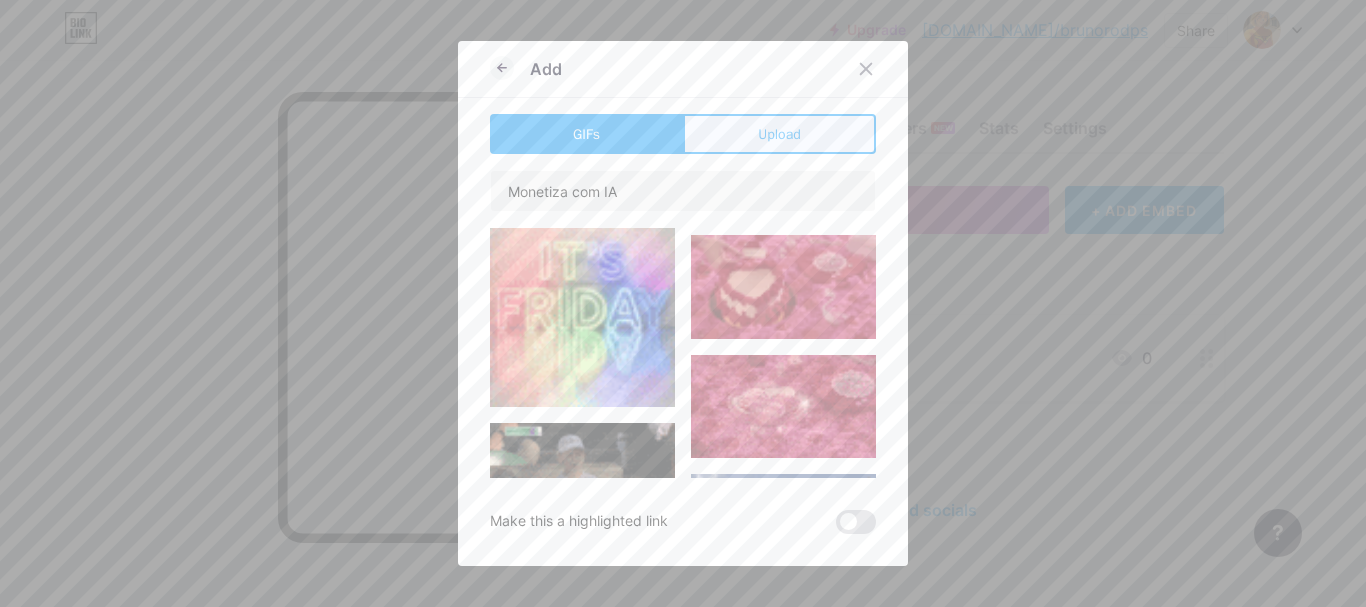 click on "Upload" at bounding box center [779, 134] 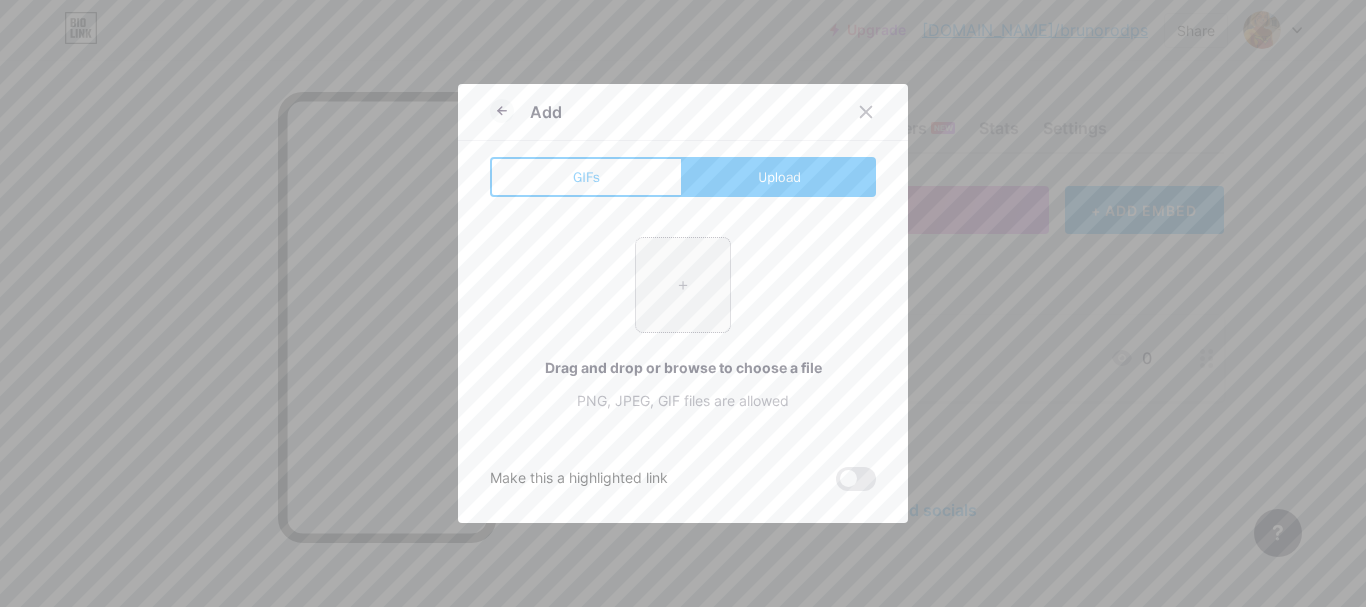 click at bounding box center [683, 285] 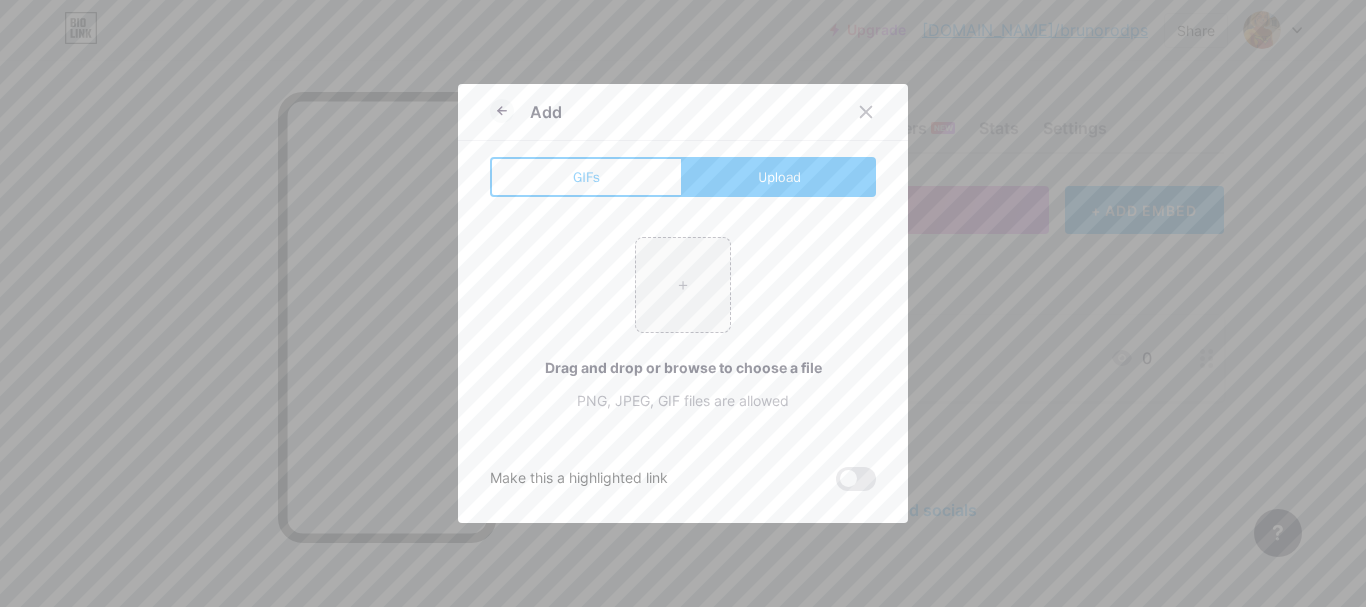 drag, startPoint x: 928, startPoint y: 90, endPoint x: 699, endPoint y: 286, distance: 301.42496 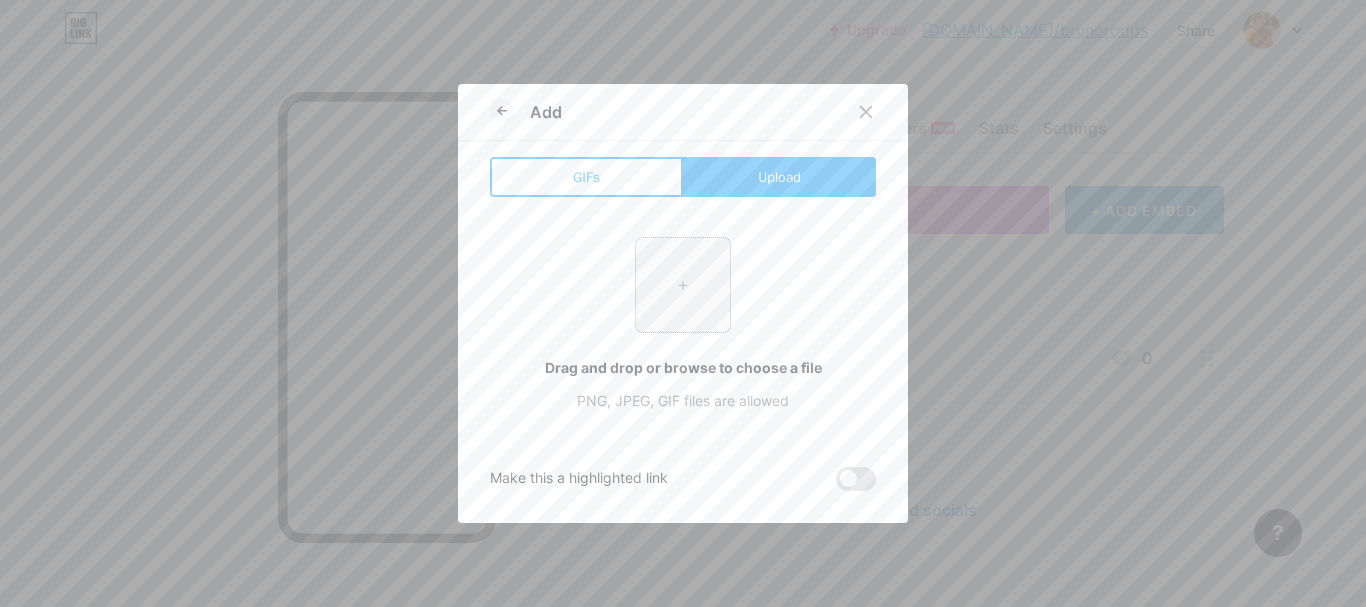 click at bounding box center (683, 285) 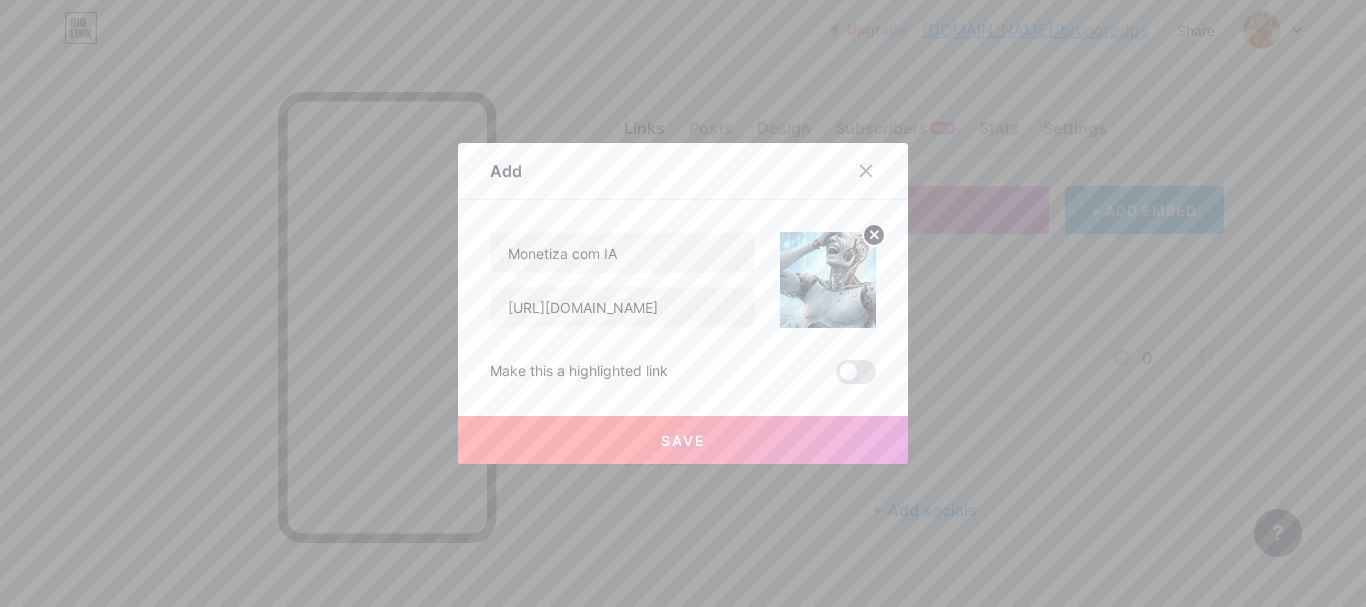 click on "Save" at bounding box center (683, 440) 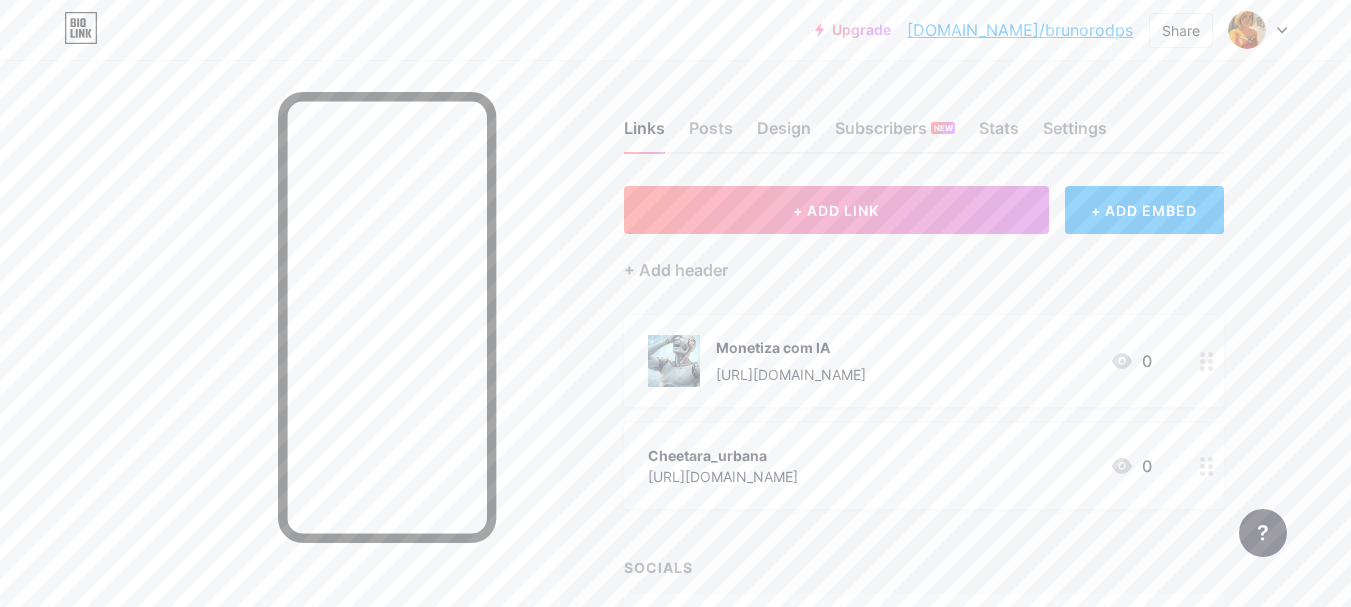 click 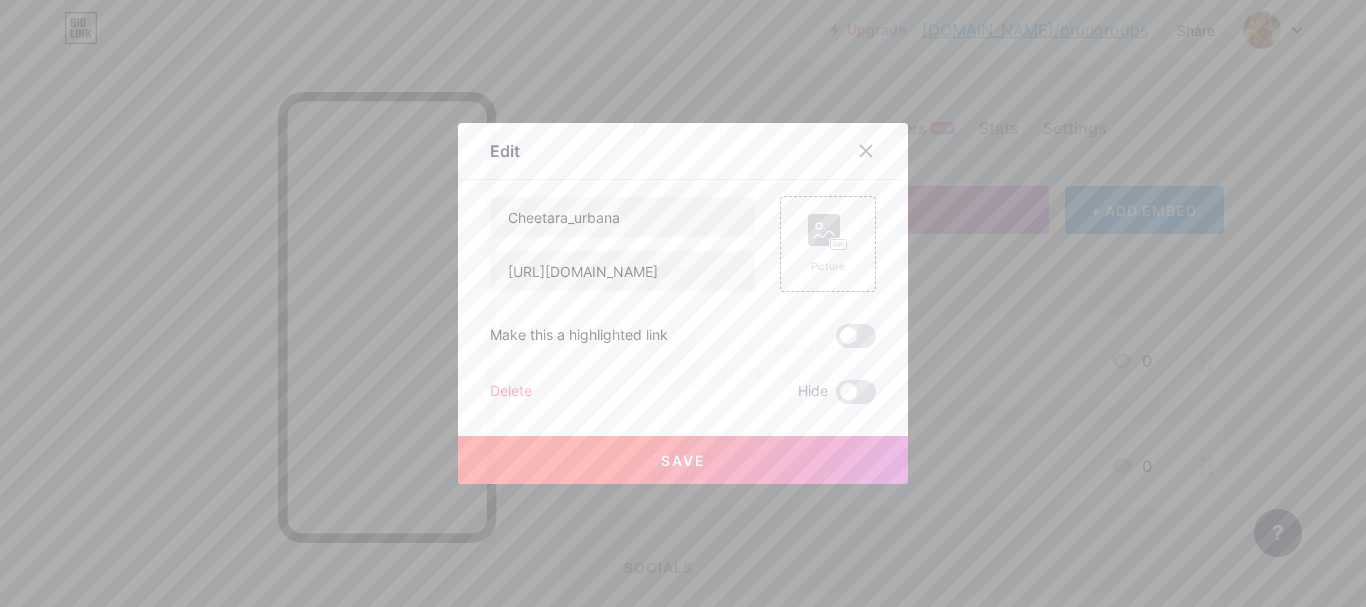 click on "Delete" at bounding box center (511, 392) 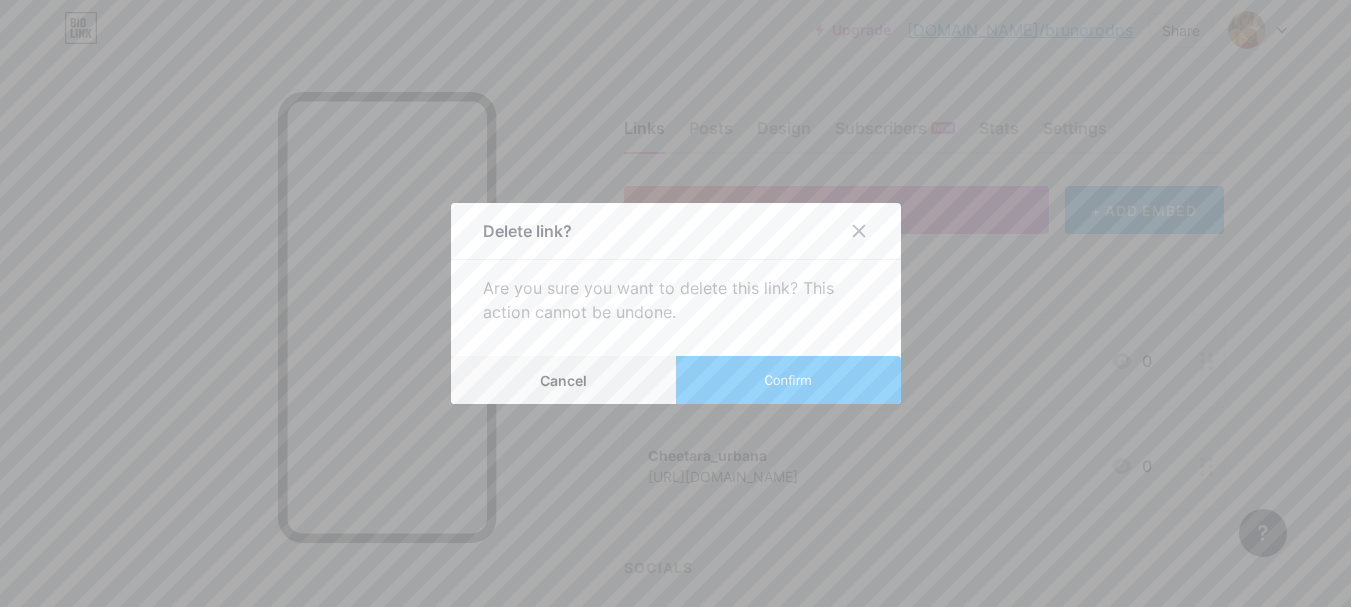 click on "Confirm" at bounding box center (787, 380) 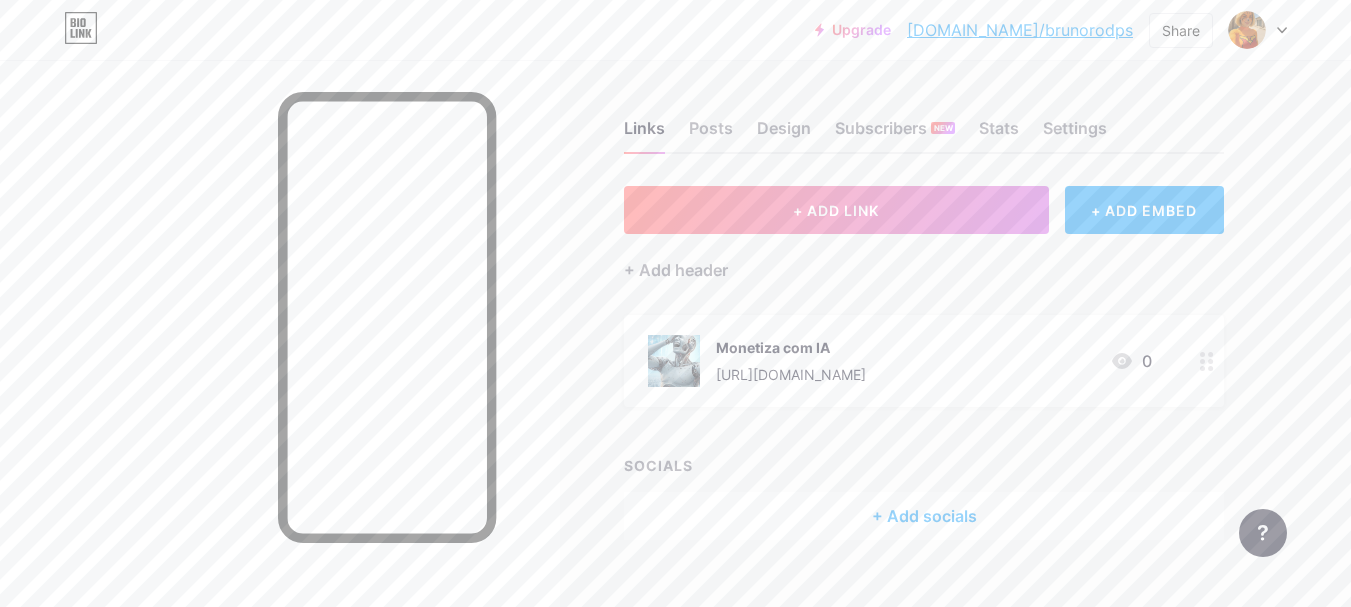 click on "Upgrade   bio.link/brunor...   bio.link/brunorodps   Share               Switch accounts     cheetara   bio.link/brunorodps       + Add a new page        Account settings   Logout" at bounding box center [675, 30] 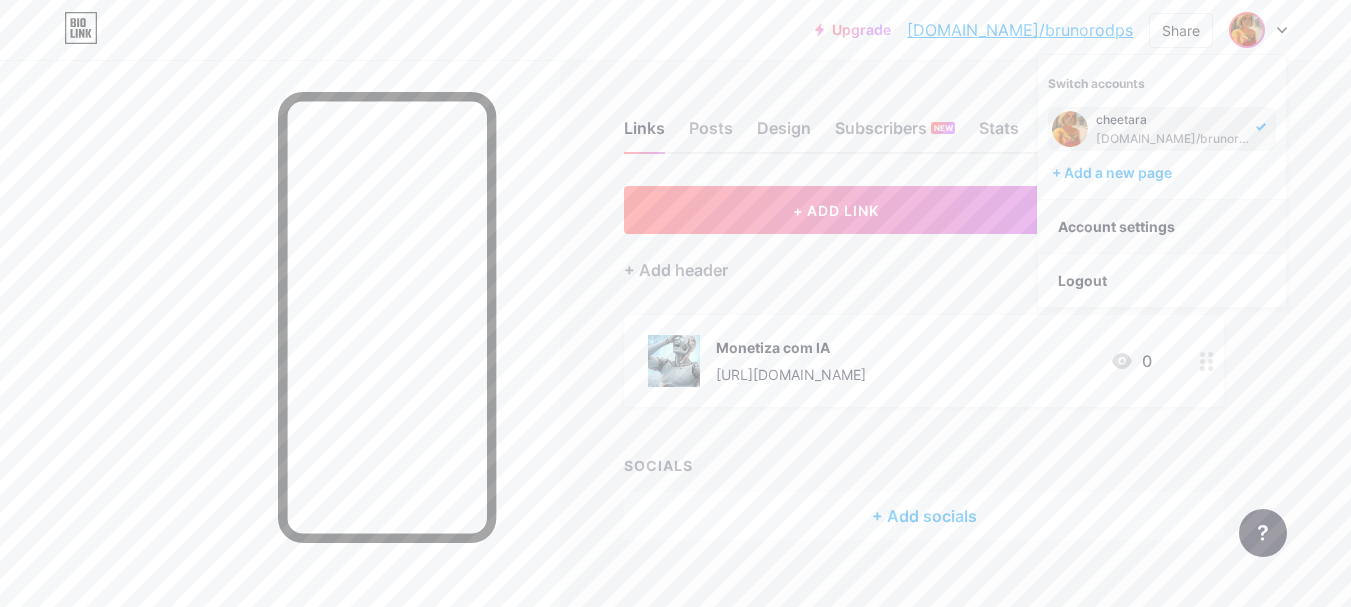 click on "Account settings" at bounding box center [1162, 227] 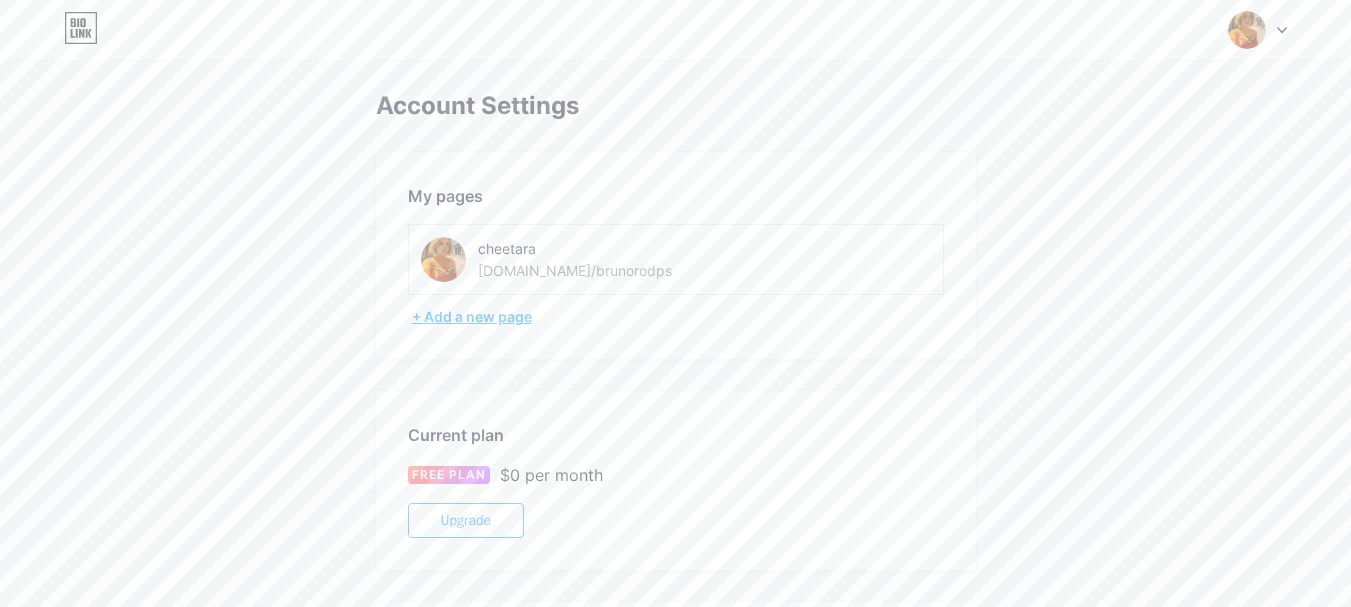 click on "+ Add a new page" at bounding box center (678, 317) 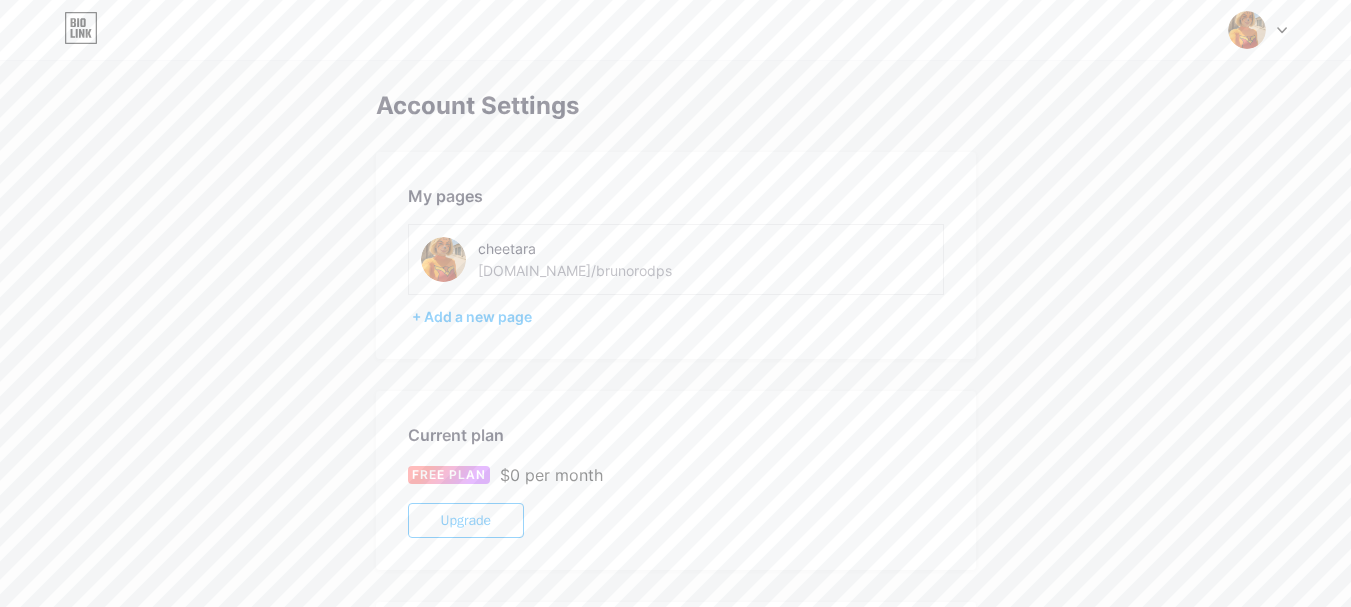 click at bounding box center (1258, 30) 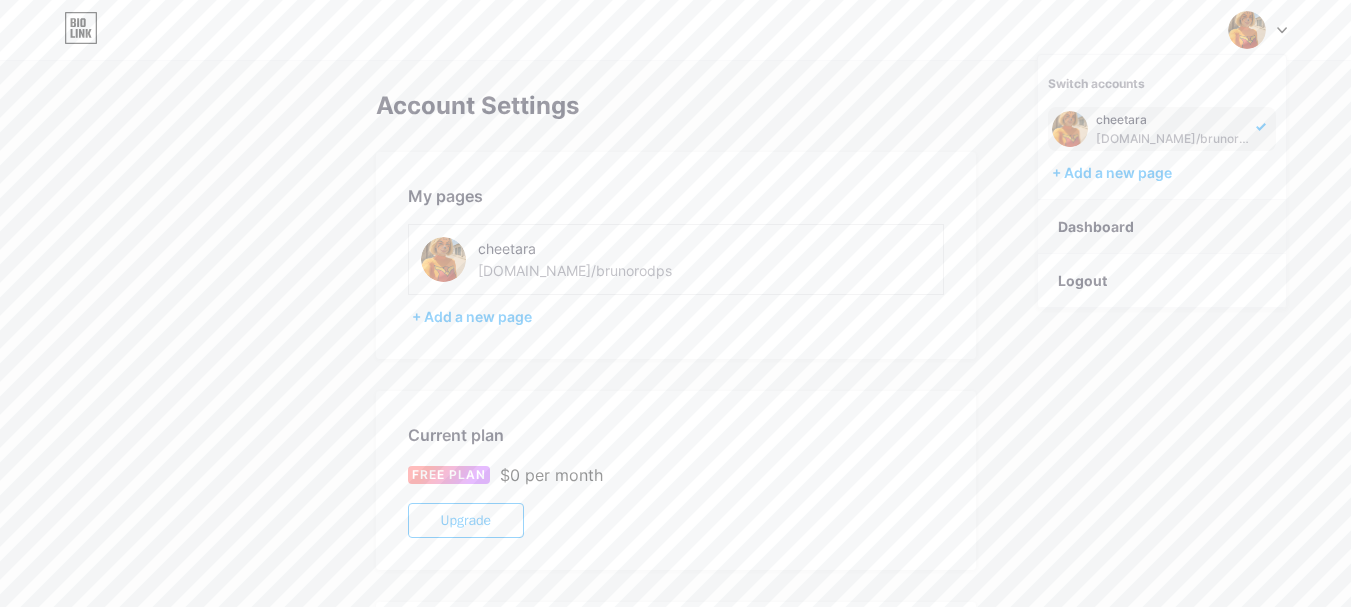 click on "Dashboard" at bounding box center (1162, 227) 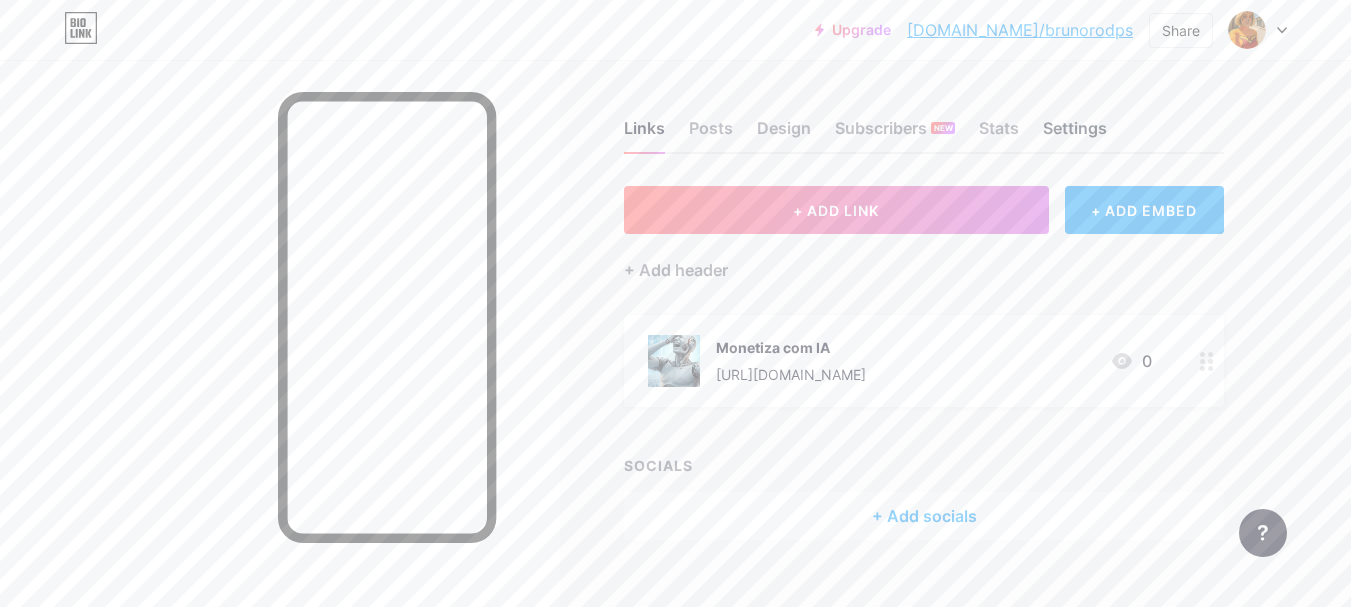 click on "Settings" at bounding box center (1075, 134) 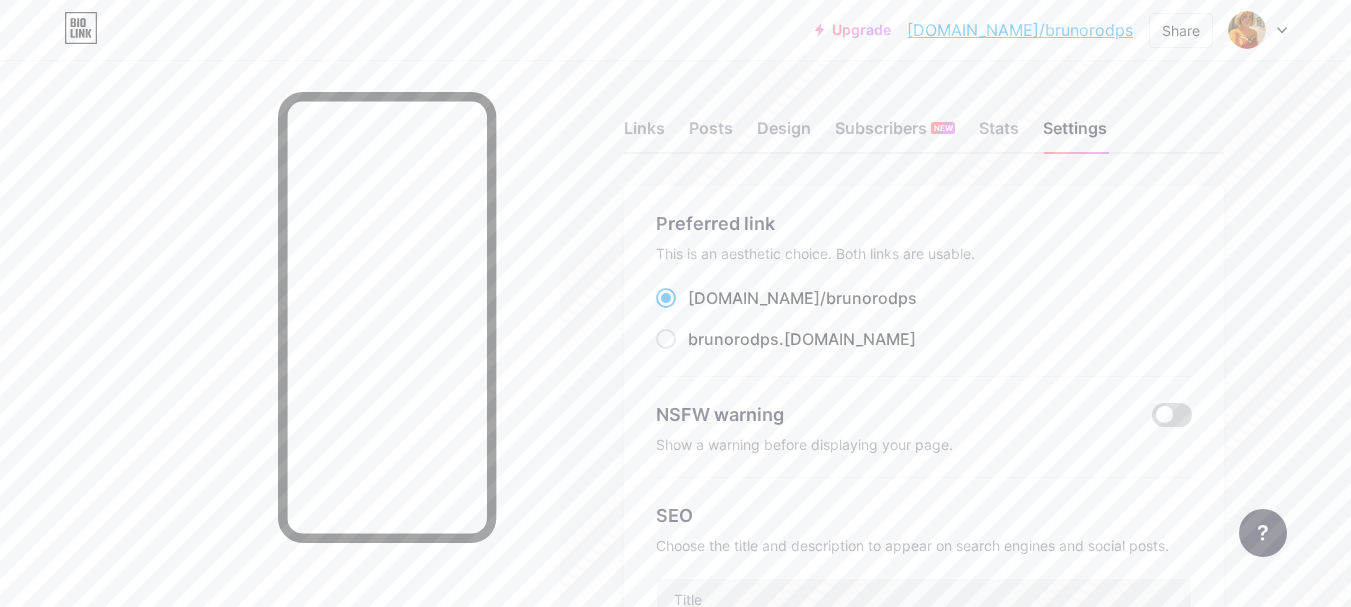 click at bounding box center (1172, 415) 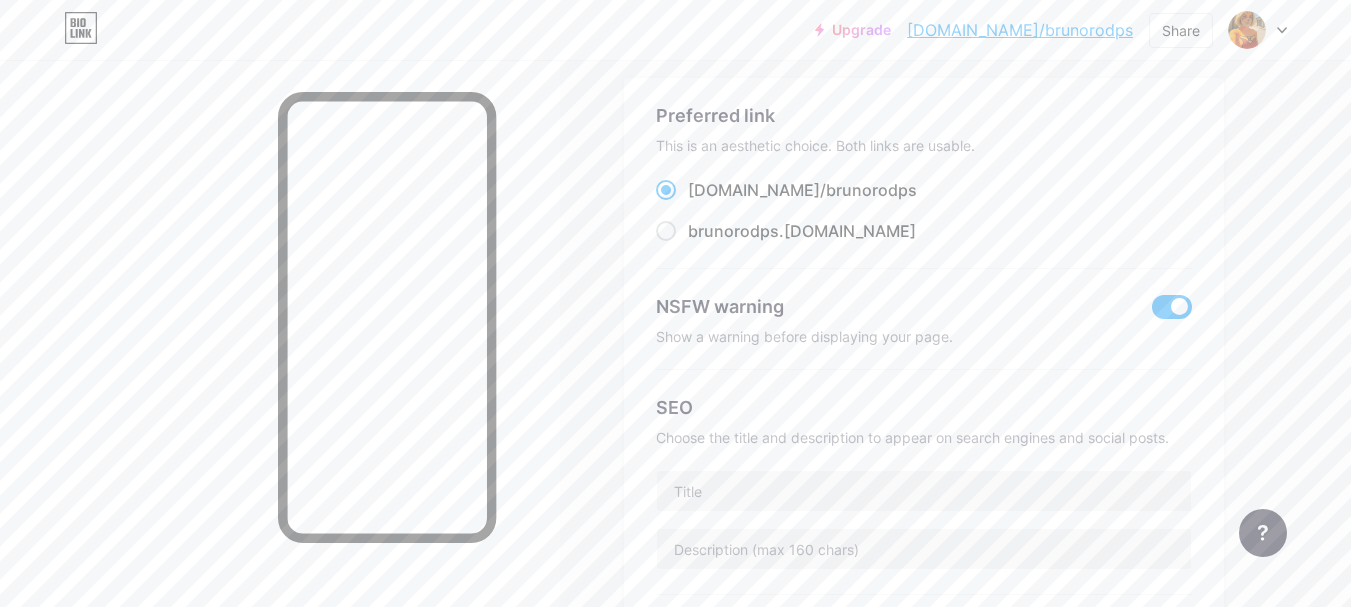scroll, scrollTop: 120, scrollLeft: 0, axis: vertical 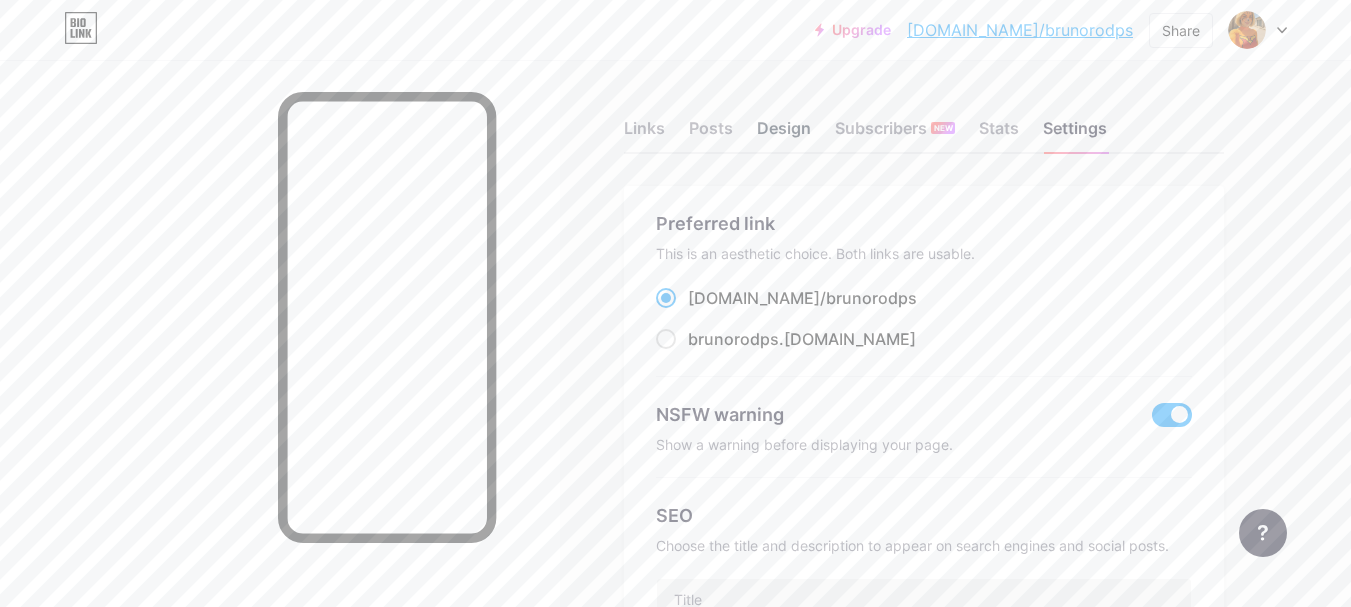 click on "Design" at bounding box center (784, 134) 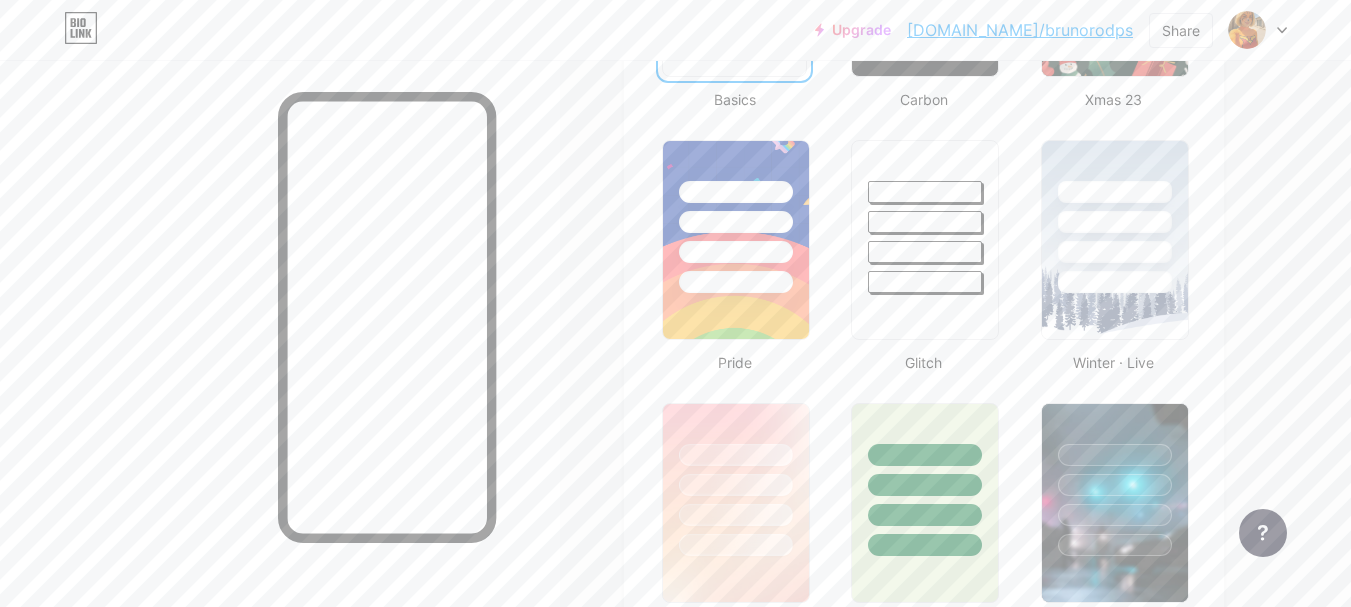 scroll, scrollTop: 840, scrollLeft: 0, axis: vertical 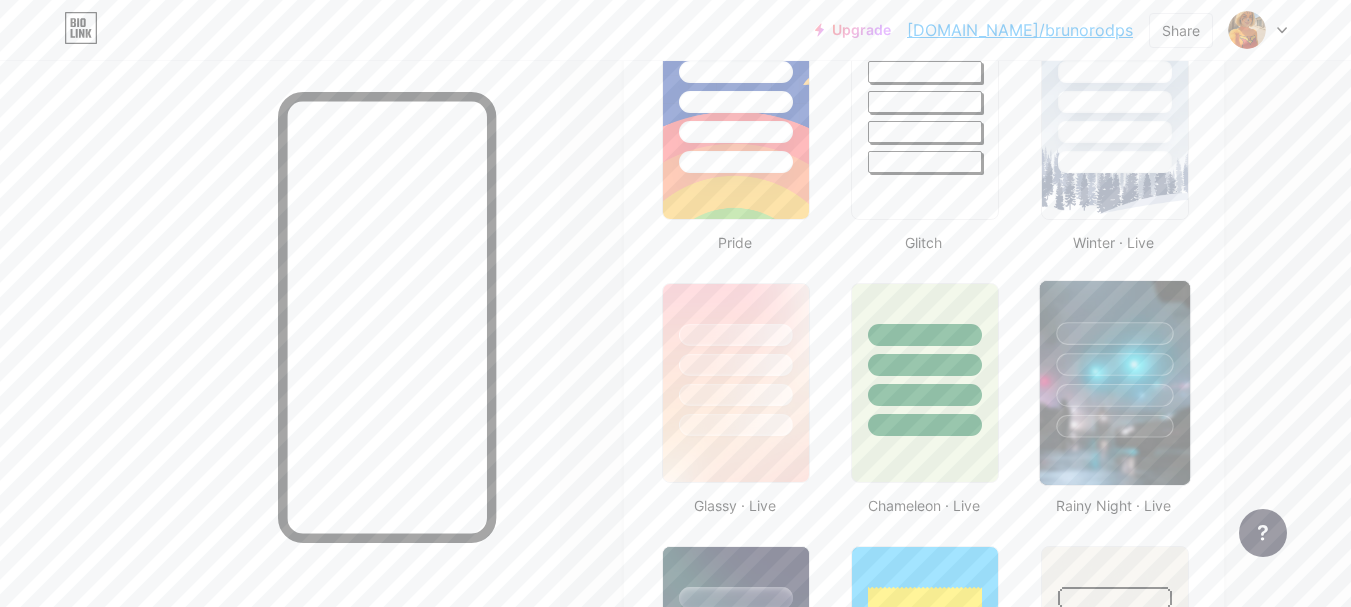 click at bounding box center [1114, 364] 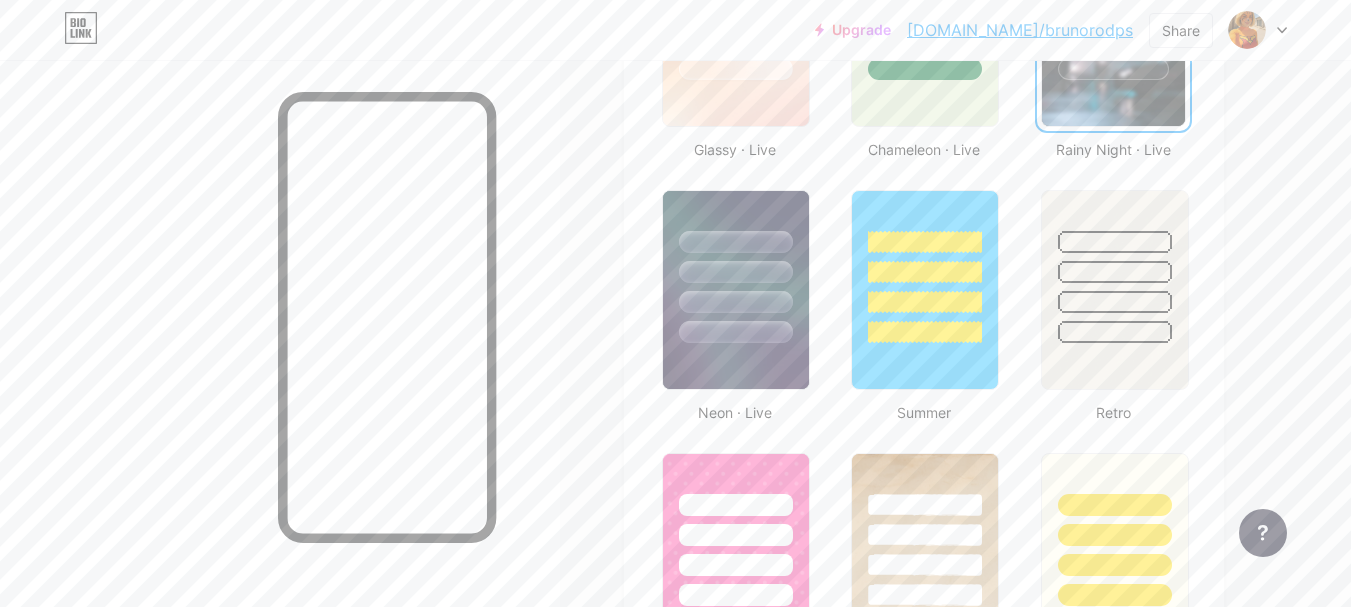 scroll, scrollTop: 1120, scrollLeft: 0, axis: vertical 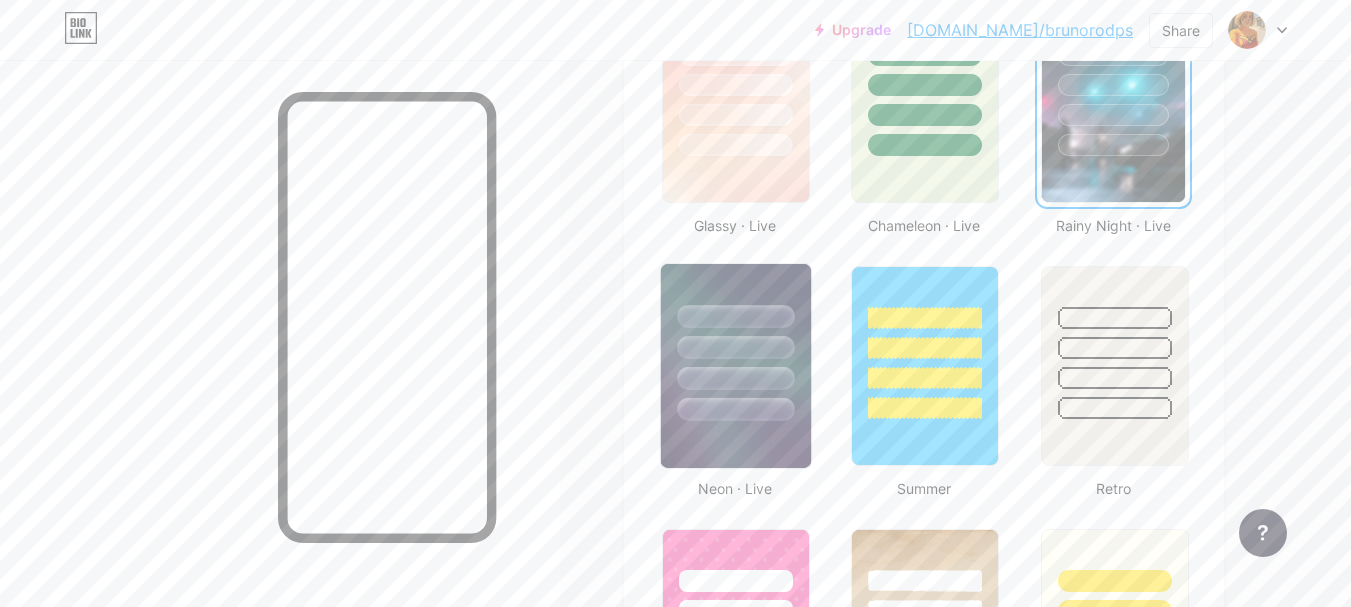 click at bounding box center [735, 378] 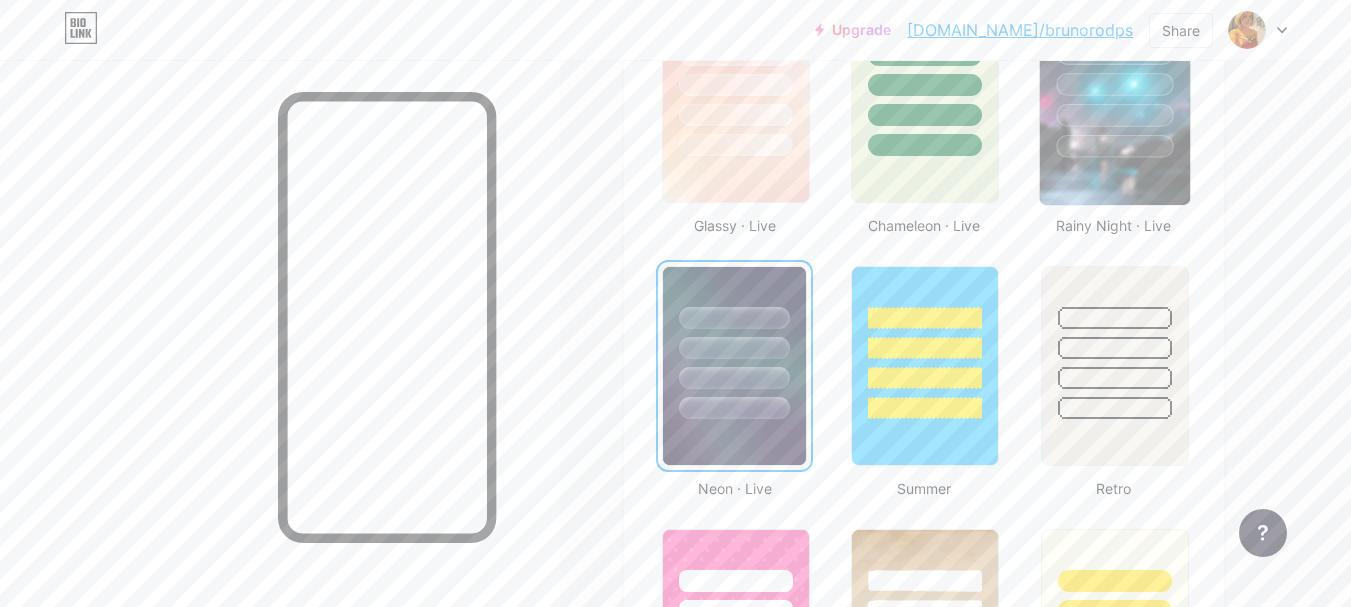 click at bounding box center [1114, 146] 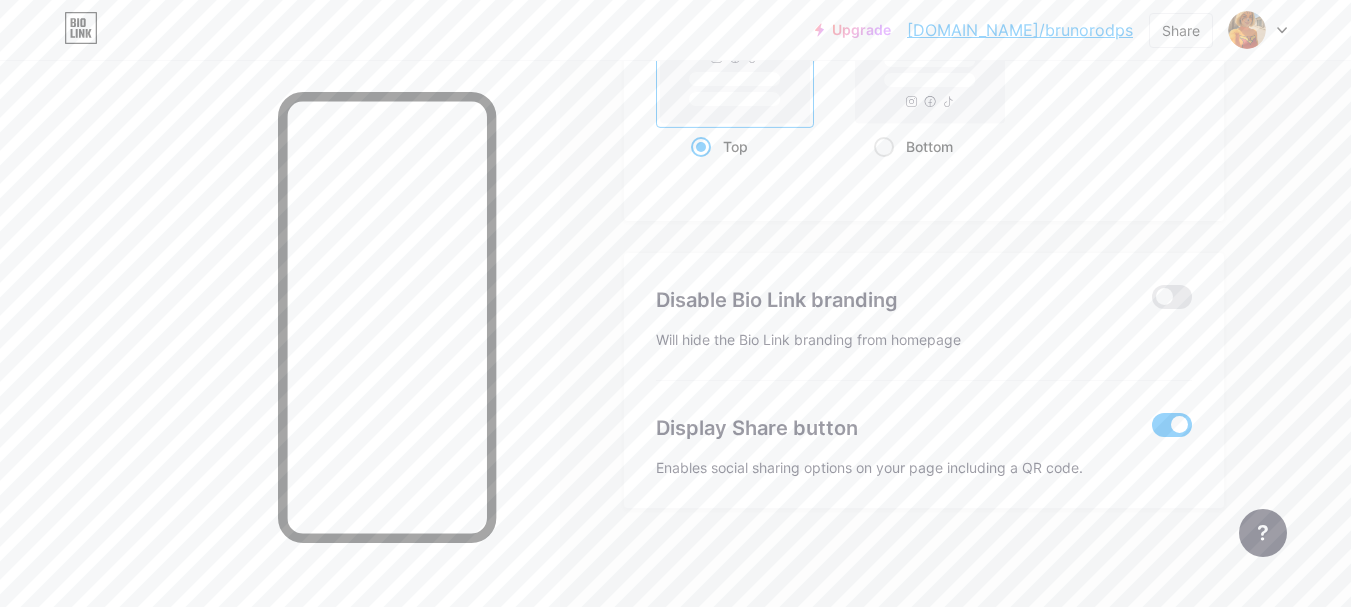 scroll, scrollTop: 2790, scrollLeft: 0, axis: vertical 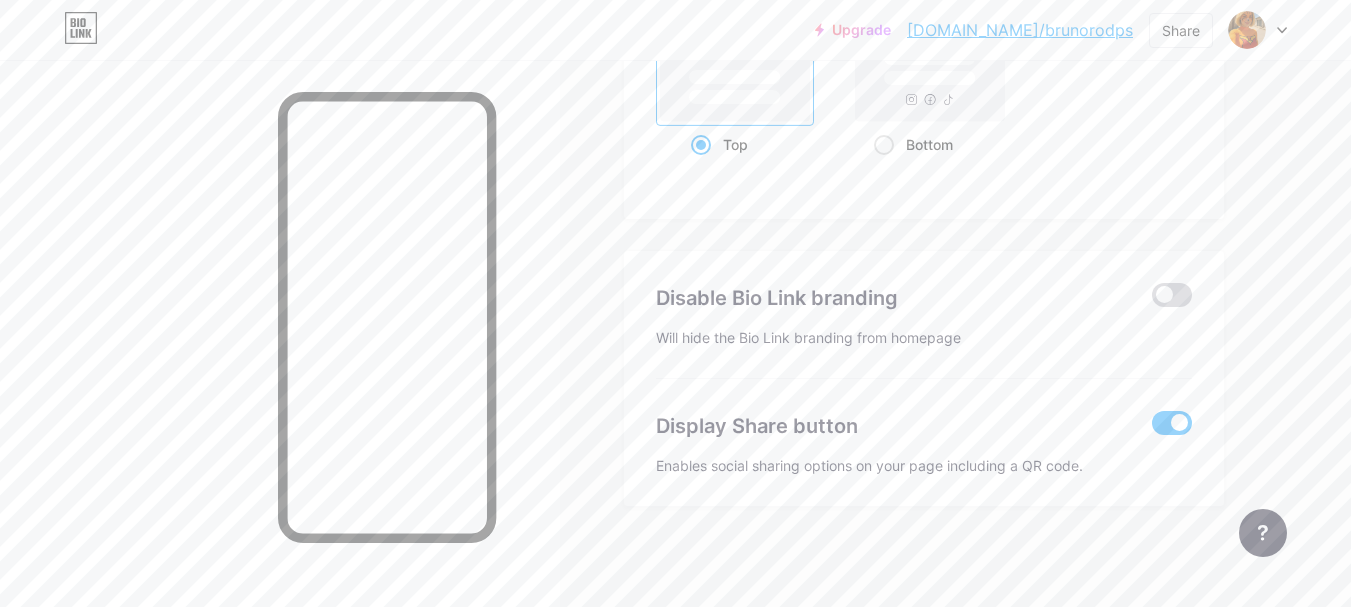 click at bounding box center [1172, 295] 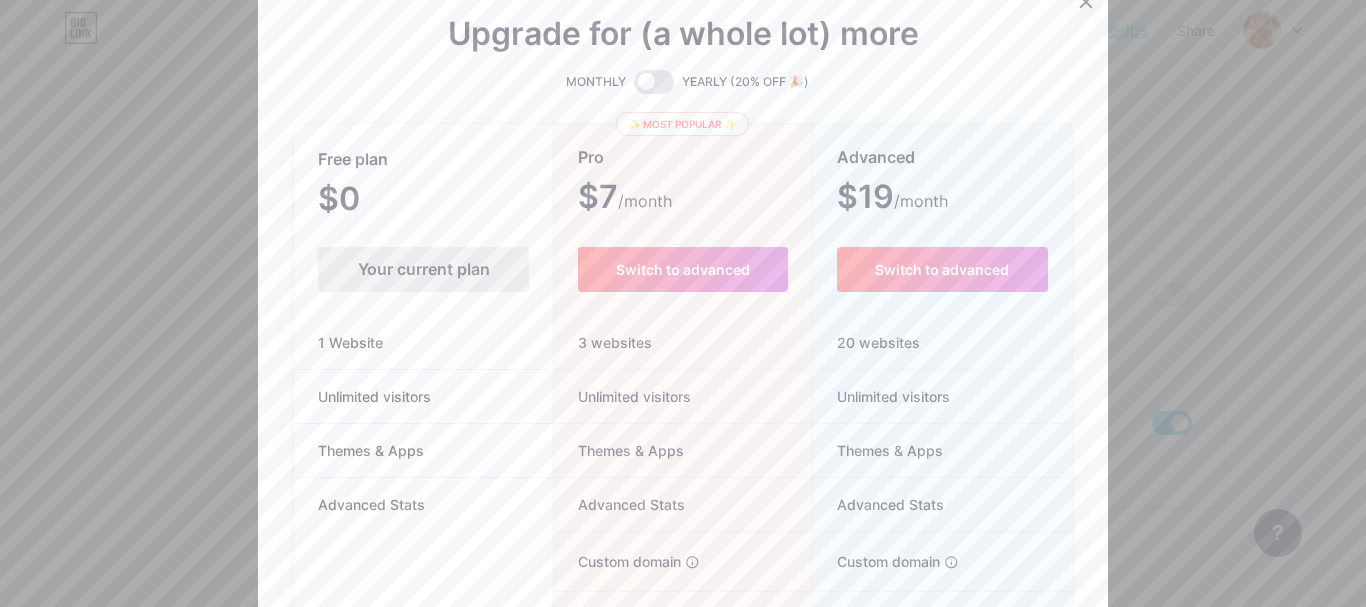 click 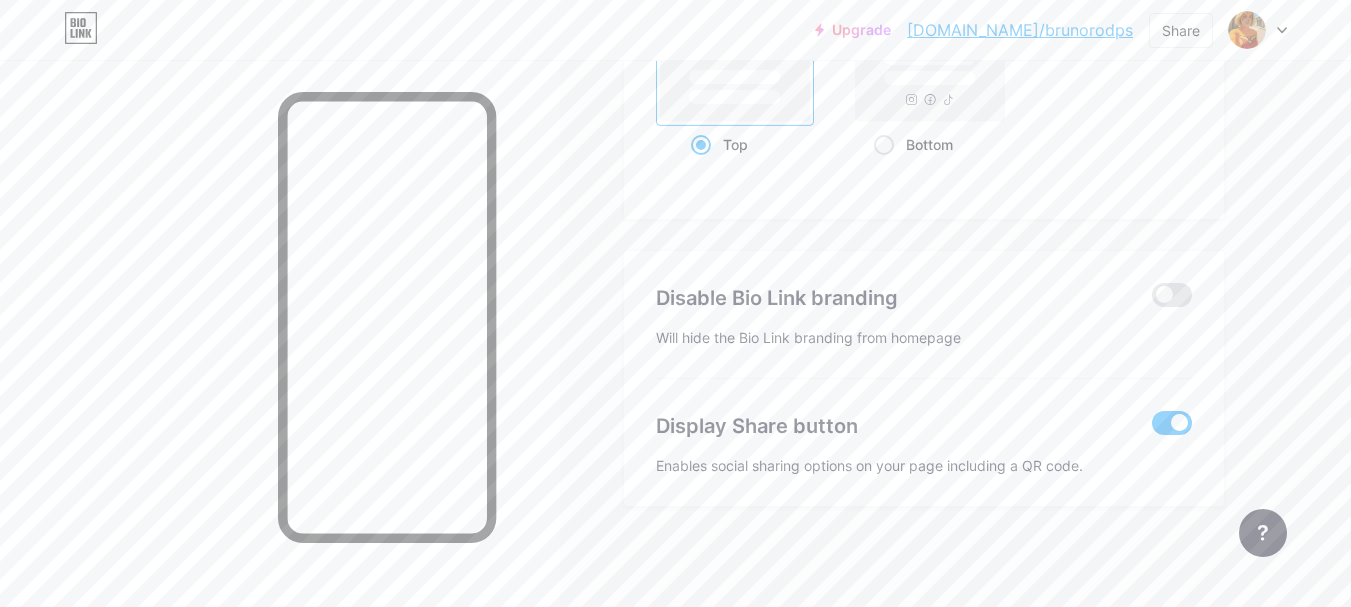 click on "Position to display socials                 Top                     Bottom" at bounding box center (924, 82) 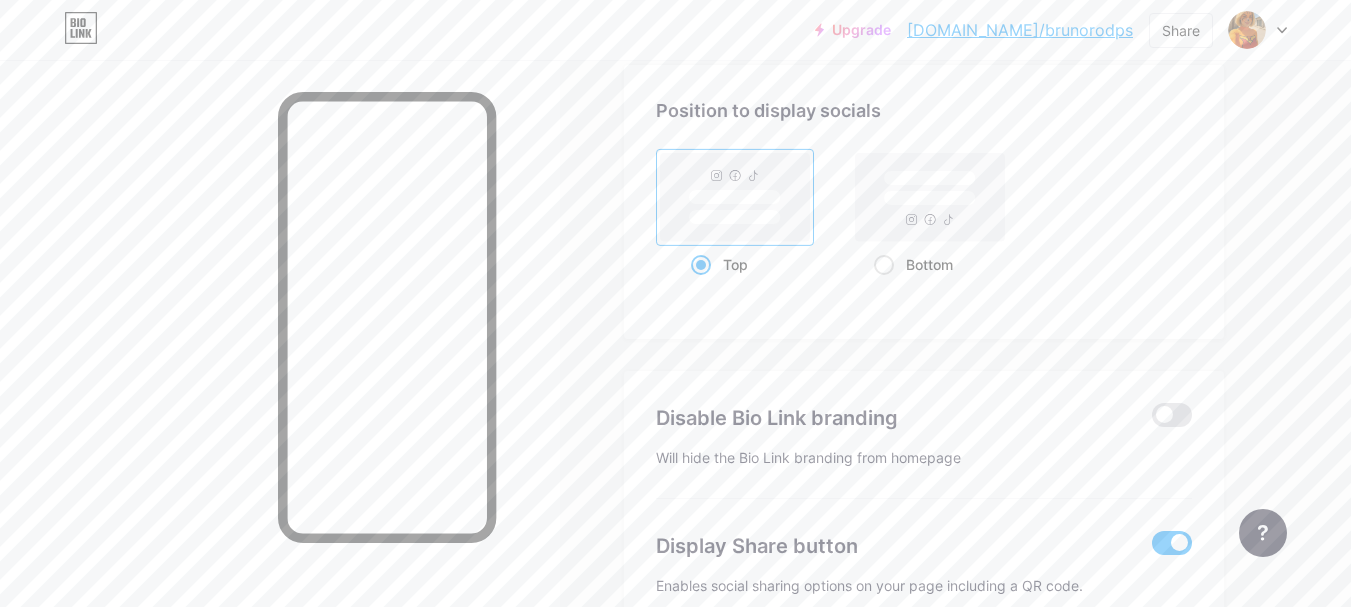 scroll, scrollTop: 2630, scrollLeft: 0, axis: vertical 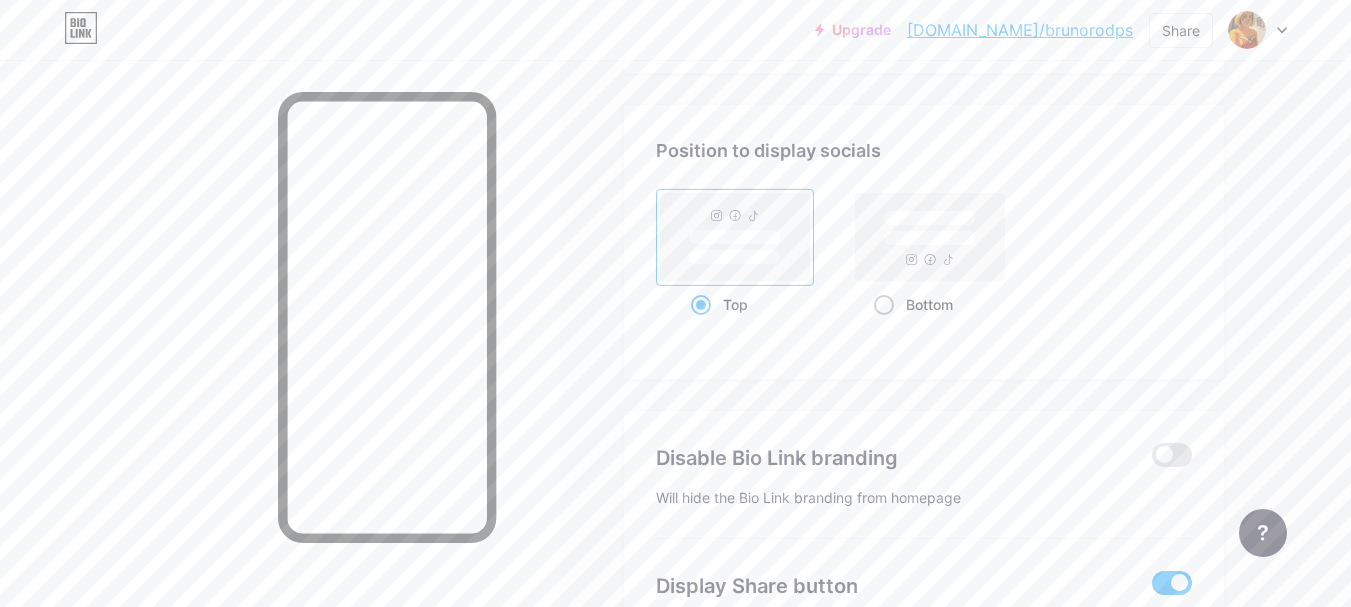 click 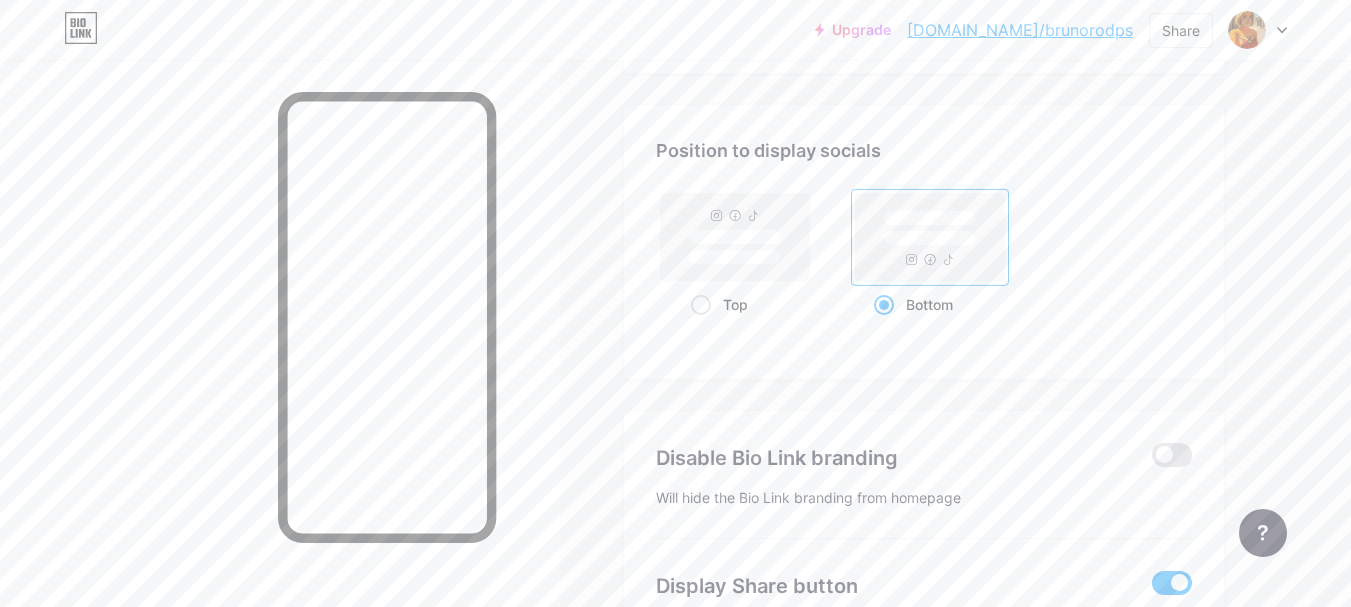 click on "Top" at bounding box center (697, 329) 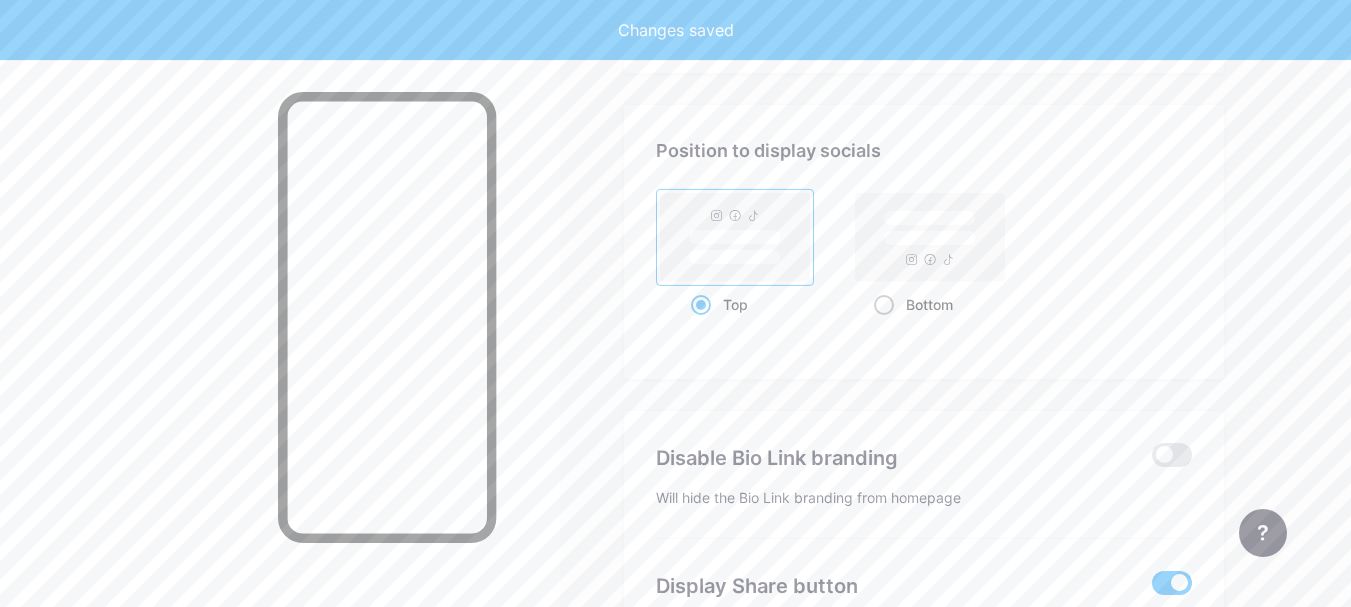 click on "Bottom" at bounding box center (880, 329) 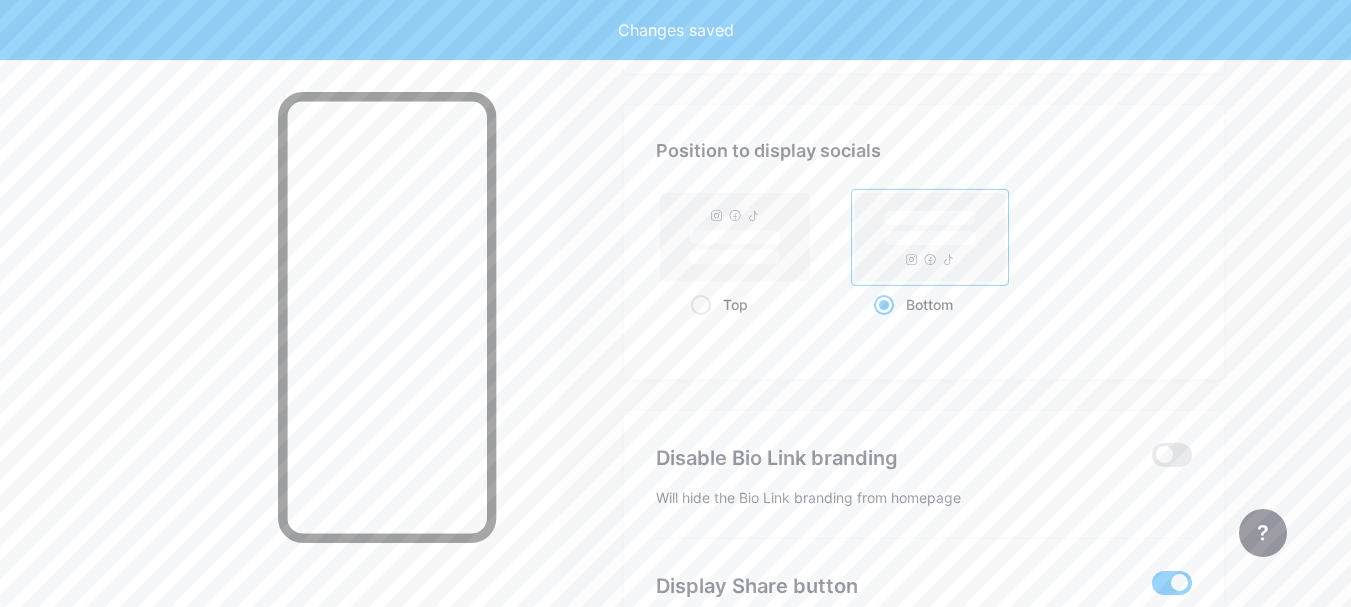 click 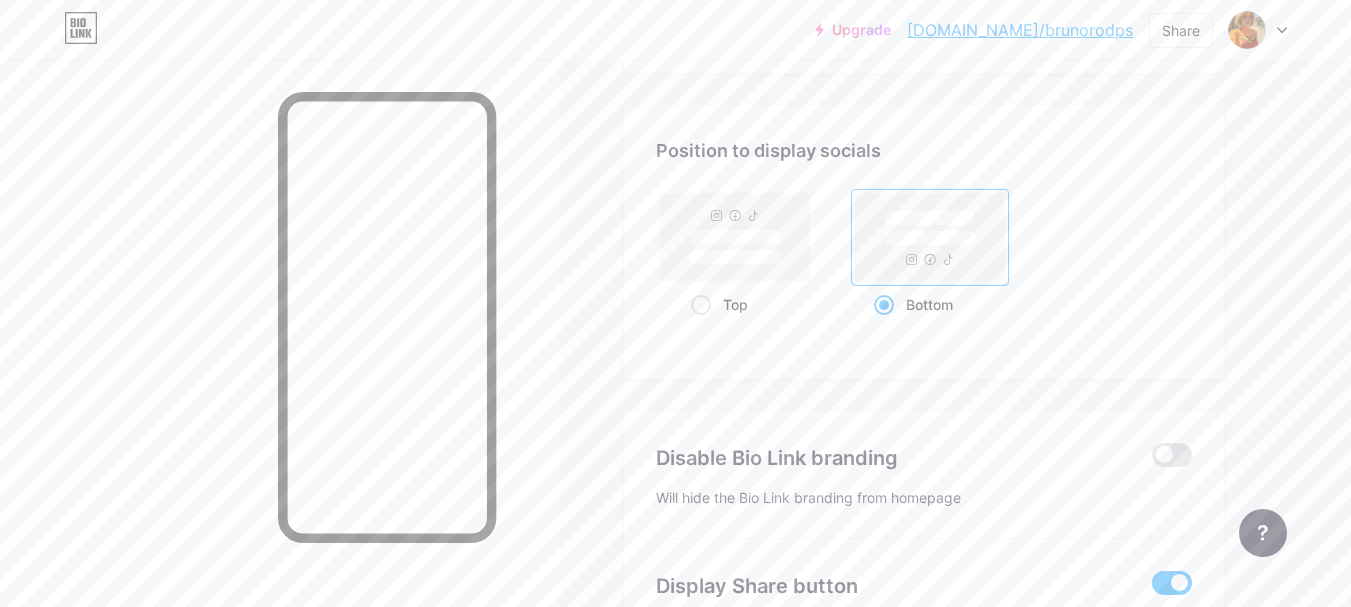 click on "Top                     Bottom" at bounding box center (924, 255) 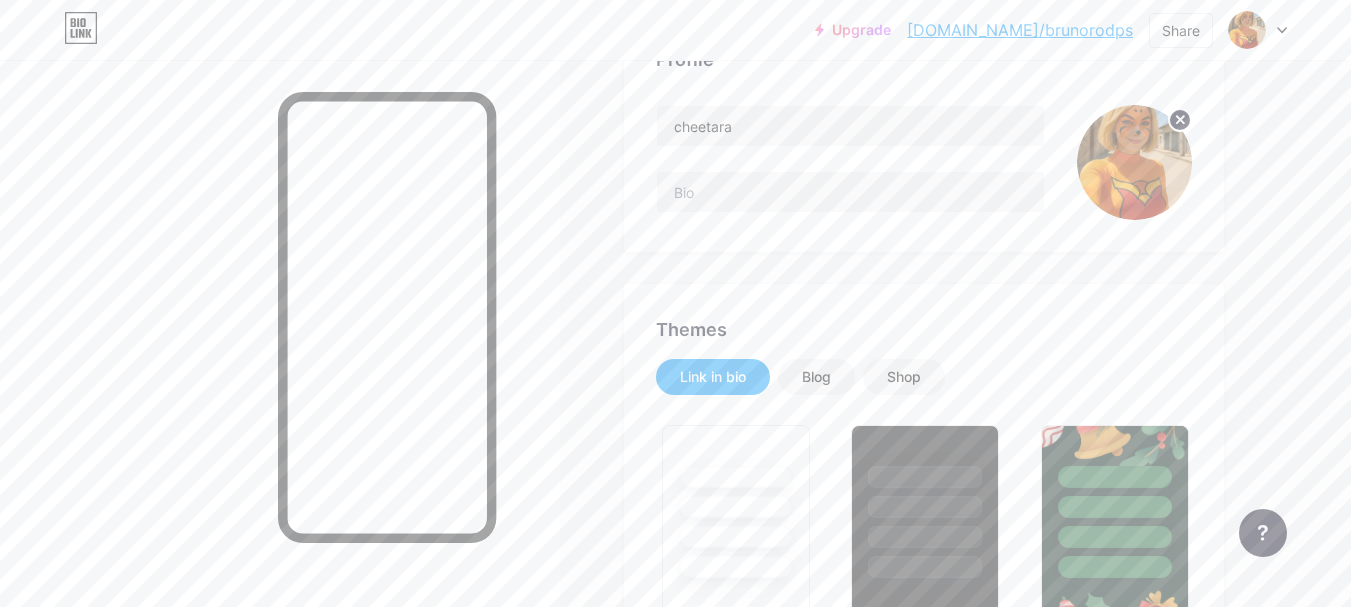 scroll, scrollTop: 0, scrollLeft: 0, axis: both 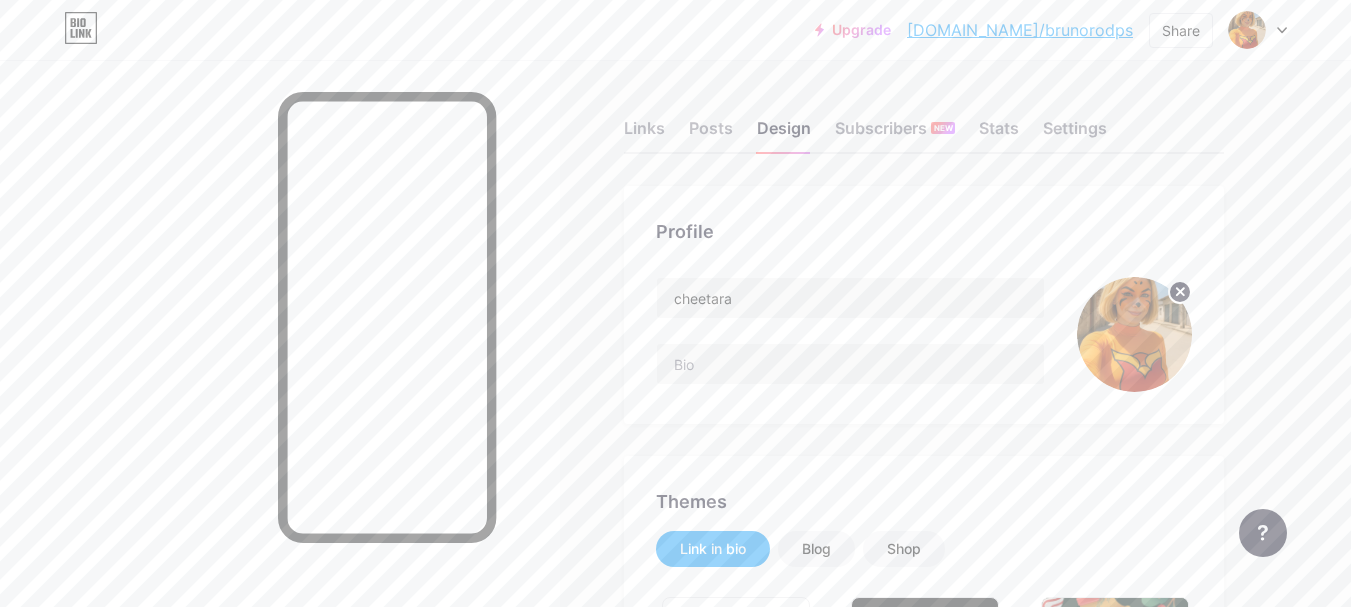 click on "Profile   cheetara" at bounding box center (924, 305) 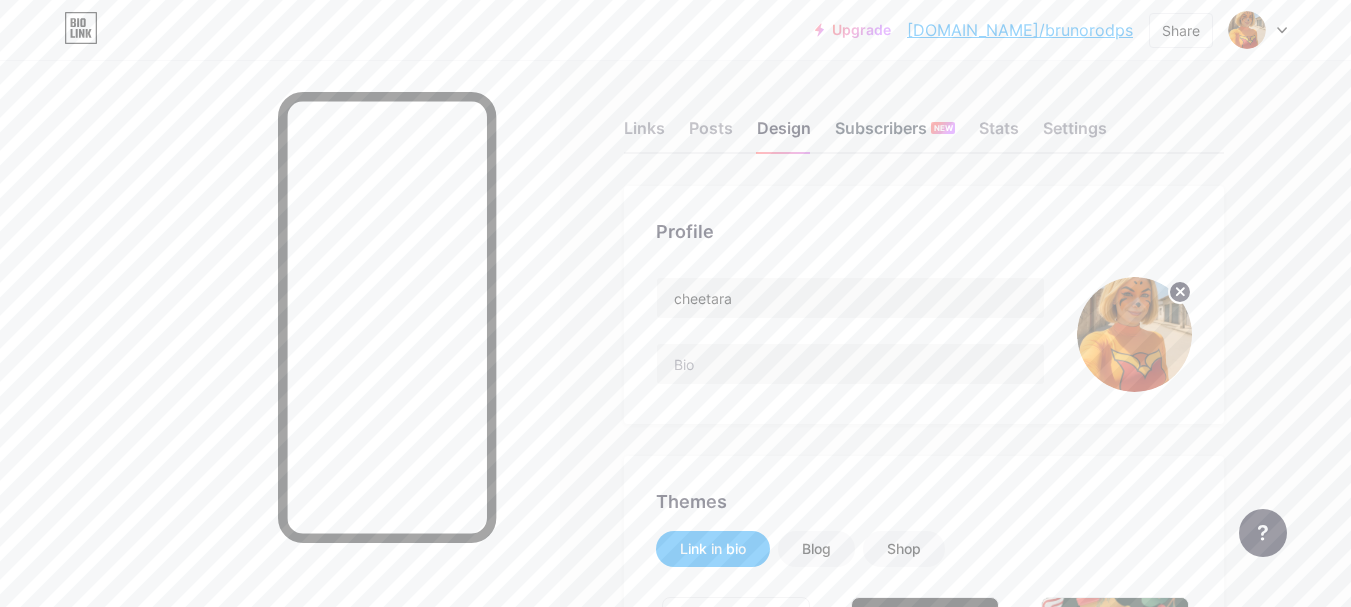 click on "Subscribers
NEW" at bounding box center (895, 134) 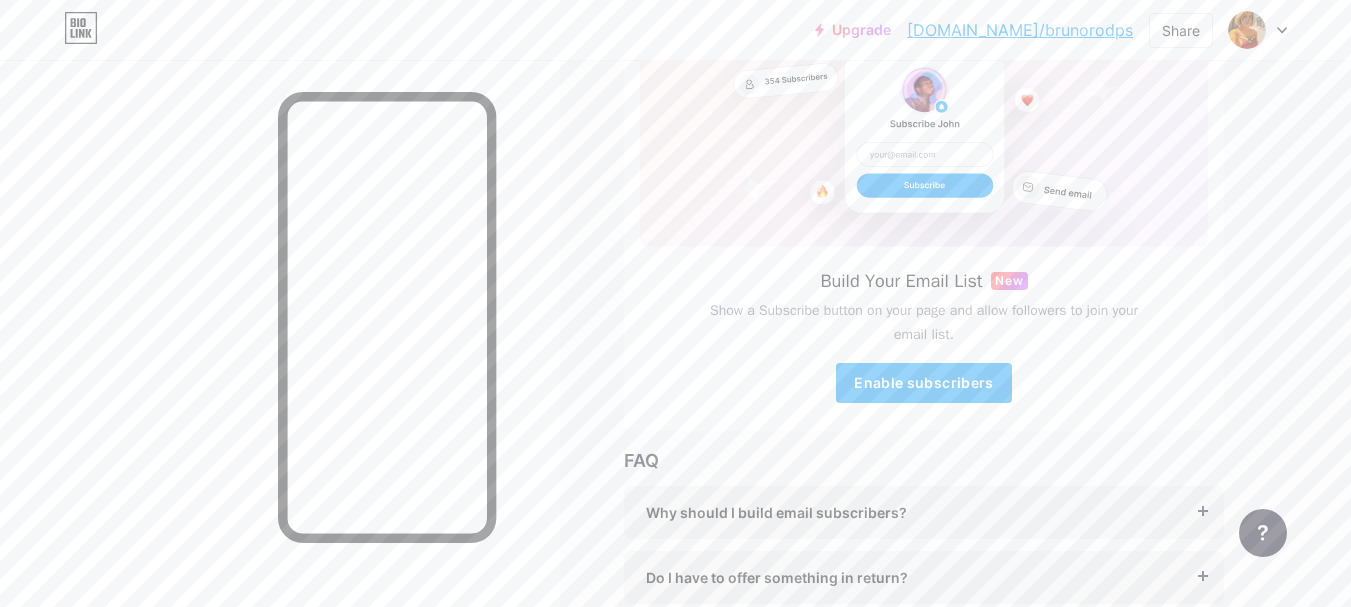 scroll, scrollTop: 120, scrollLeft: 0, axis: vertical 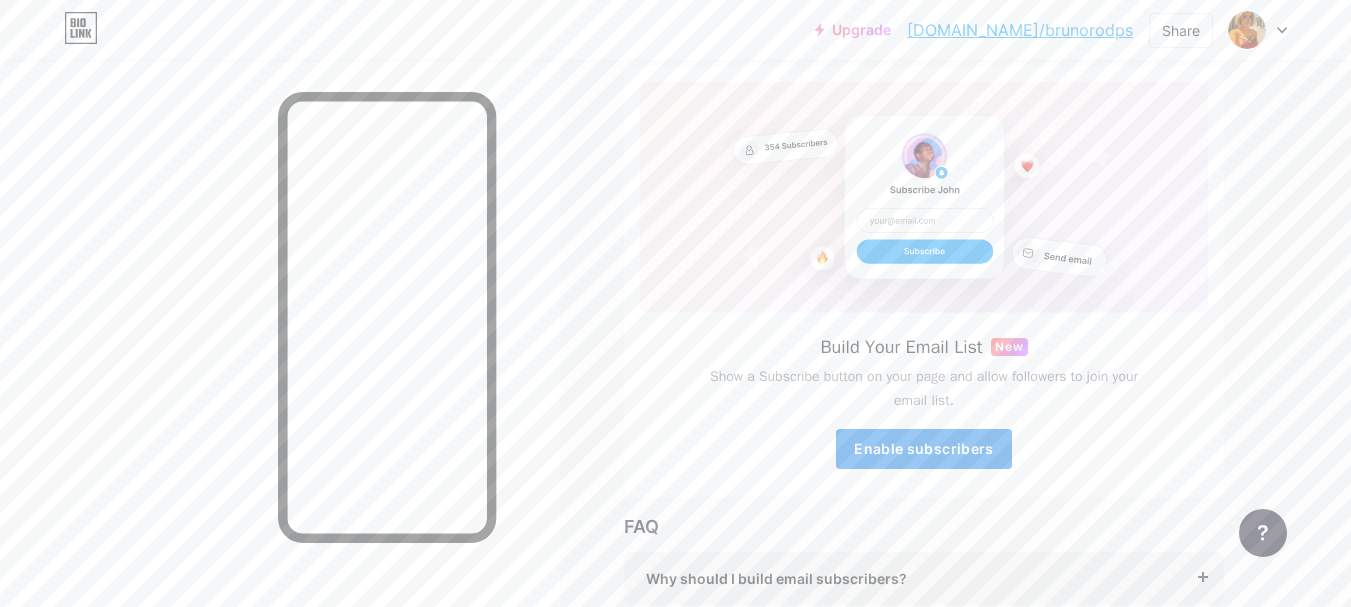 click on "Enable subscribers" at bounding box center (923, 448) 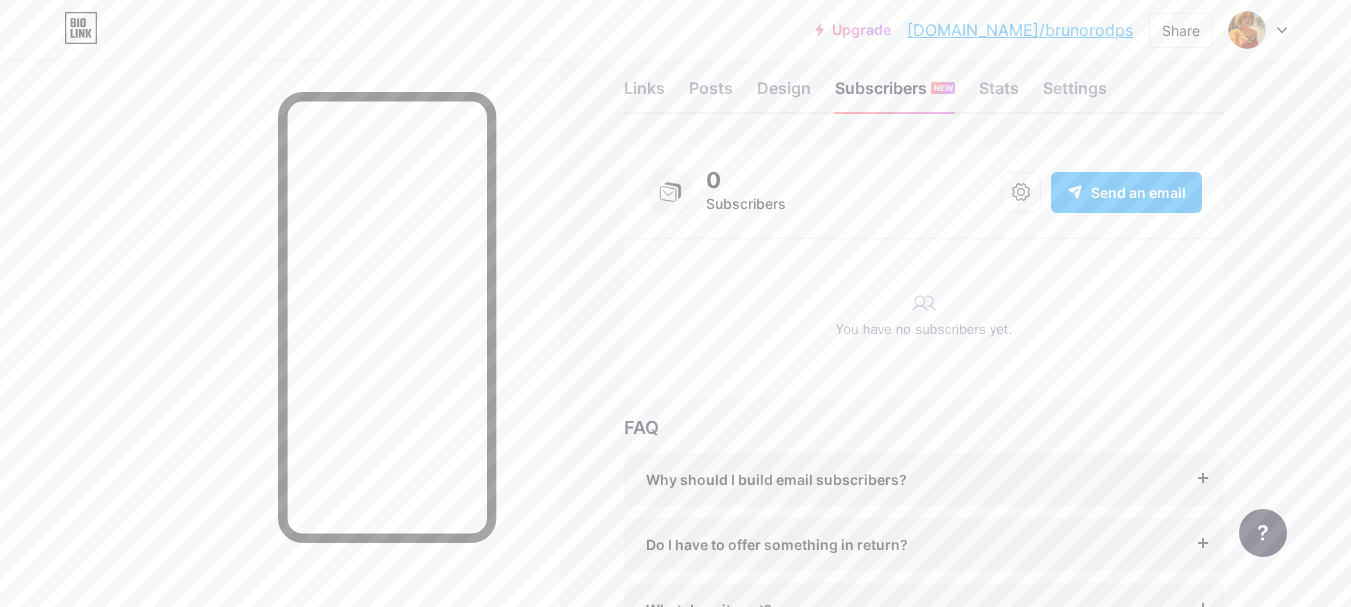 scroll, scrollTop: 0, scrollLeft: 0, axis: both 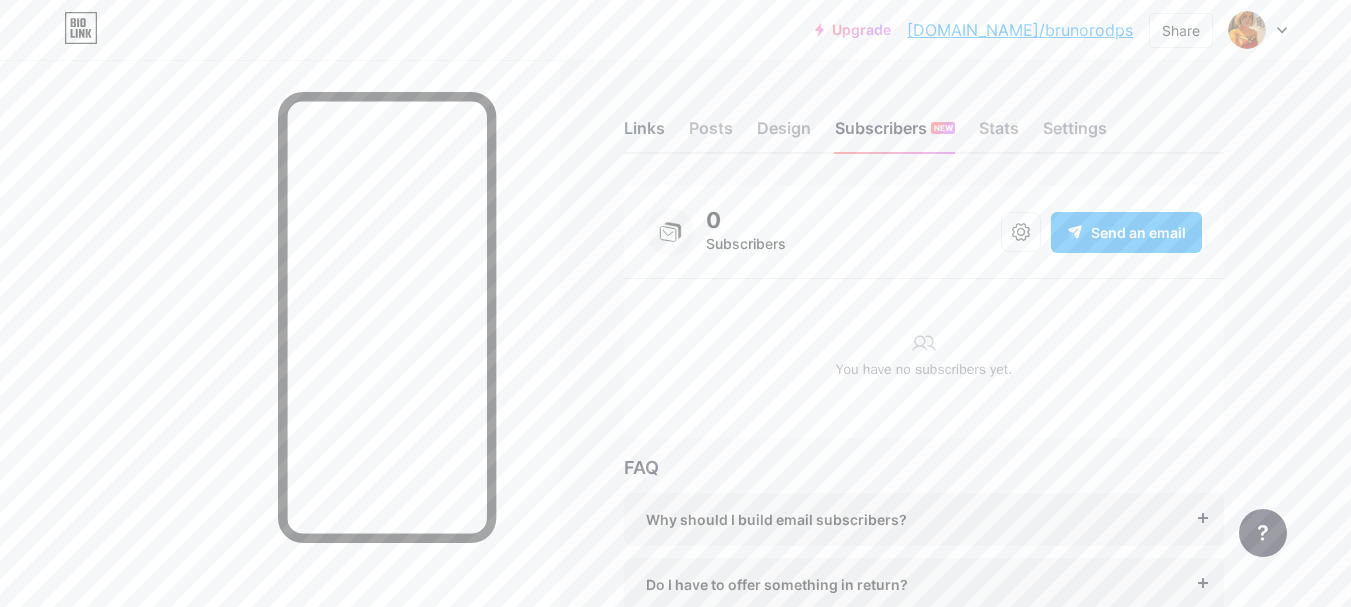 click on "Links" at bounding box center [644, 134] 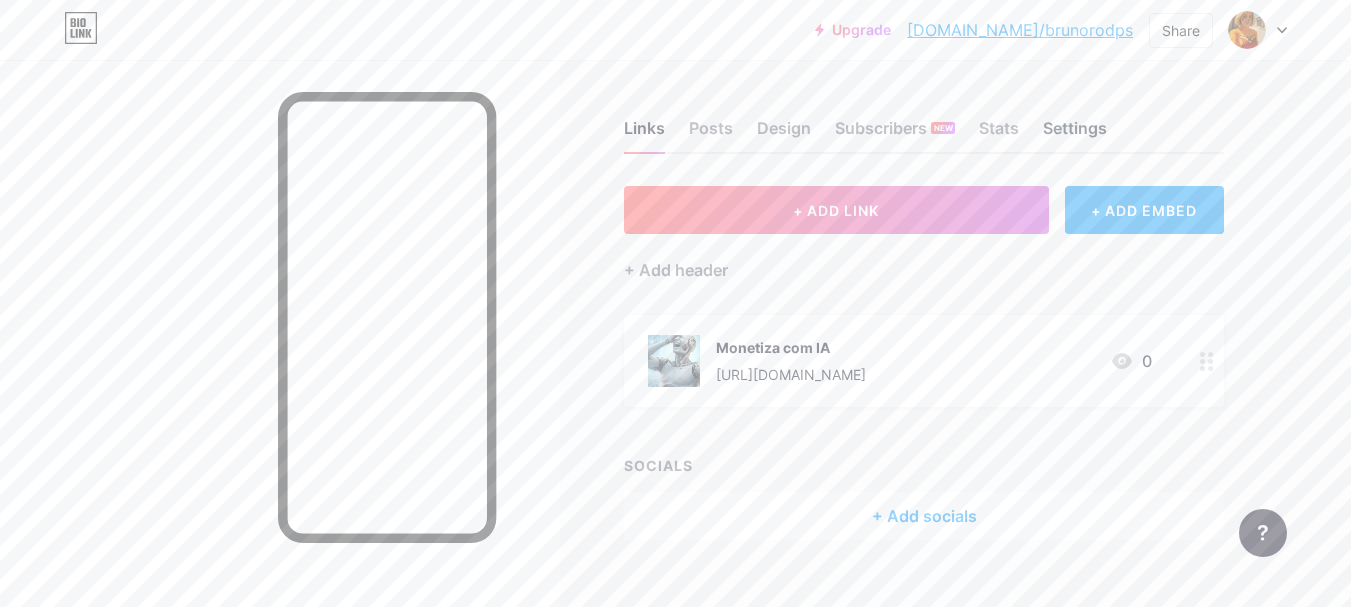 click on "Settings" at bounding box center (1075, 134) 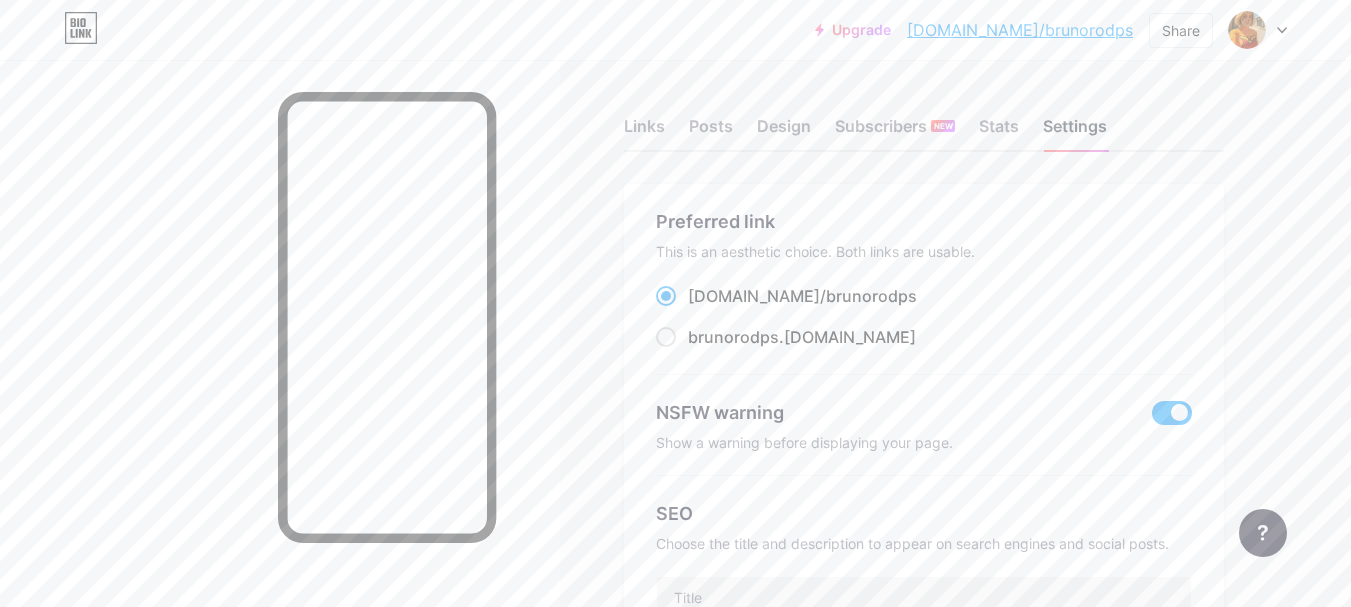 scroll, scrollTop: 0, scrollLeft: 0, axis: both 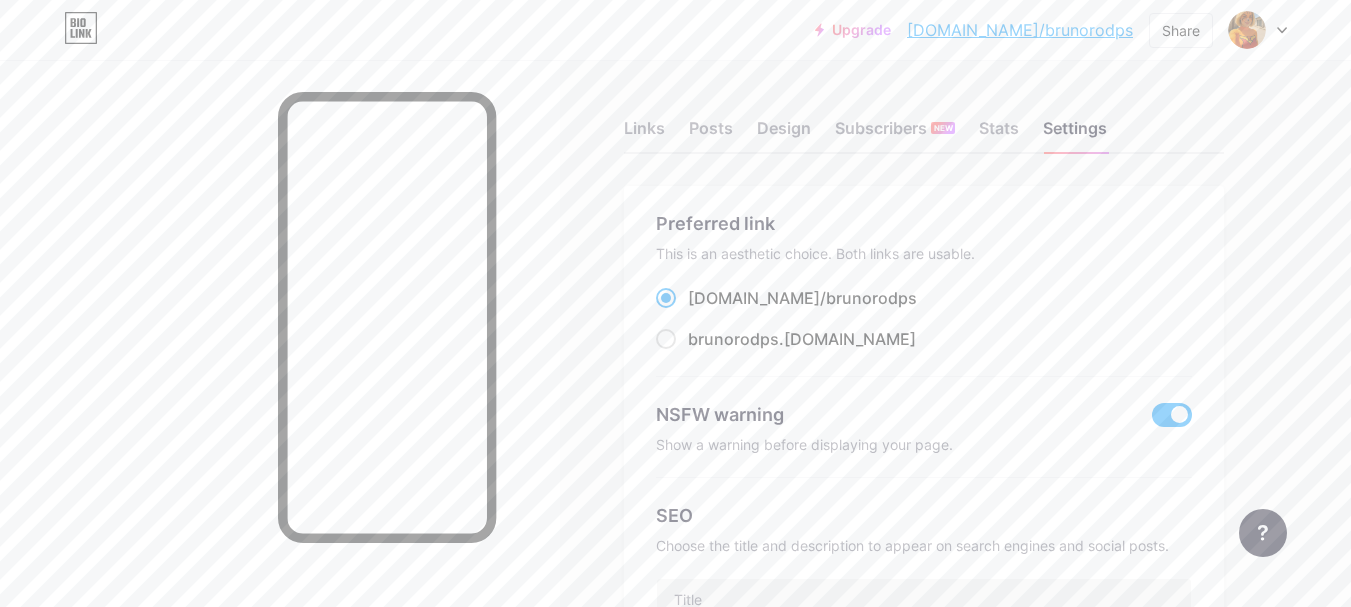 click 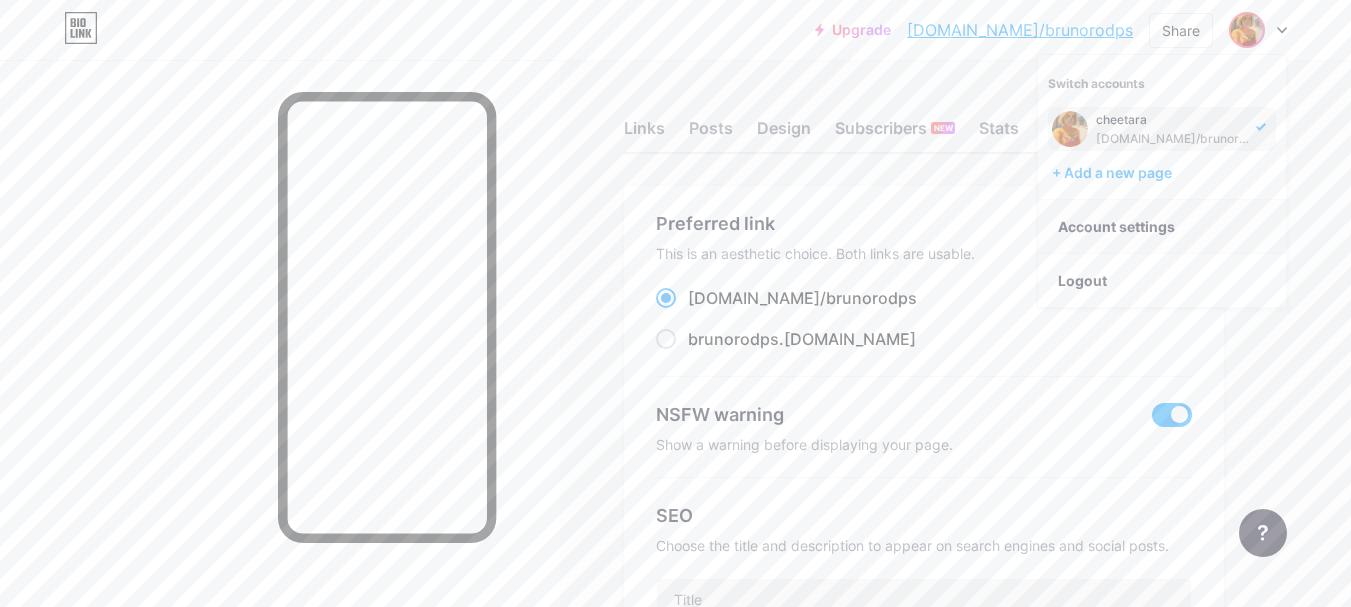 click on "Account settings" at bounding box center (1162, 227) 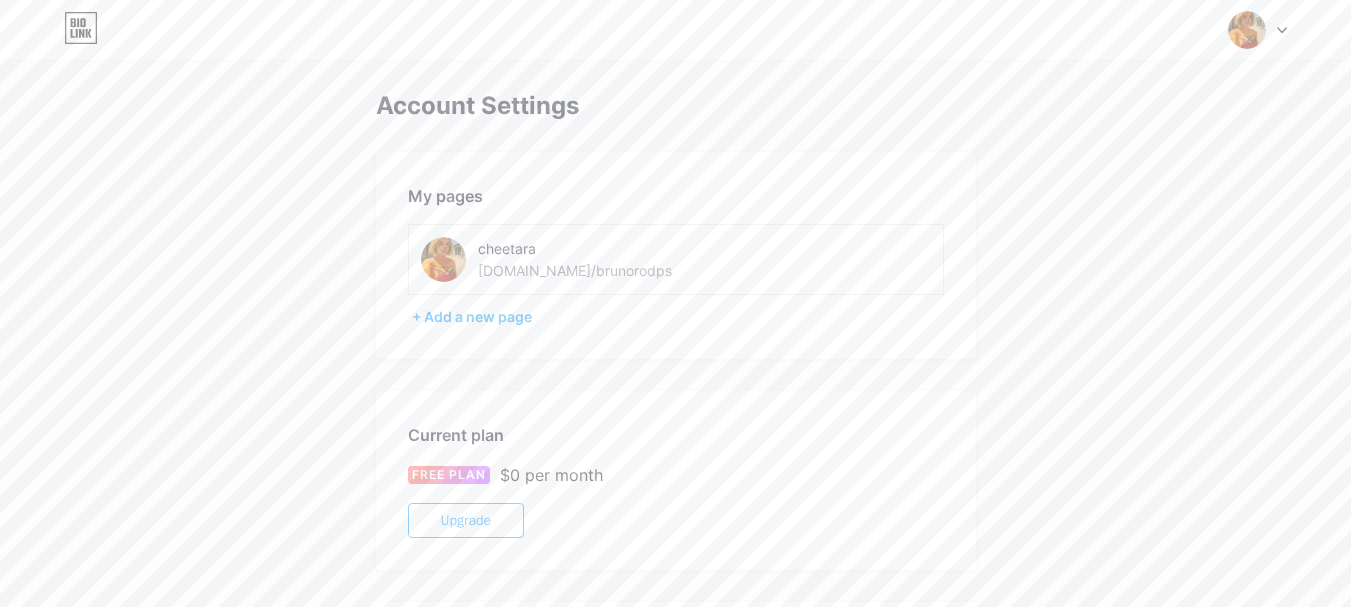 click on "bio.link/brunorodps" at bounding box center (575, 270) 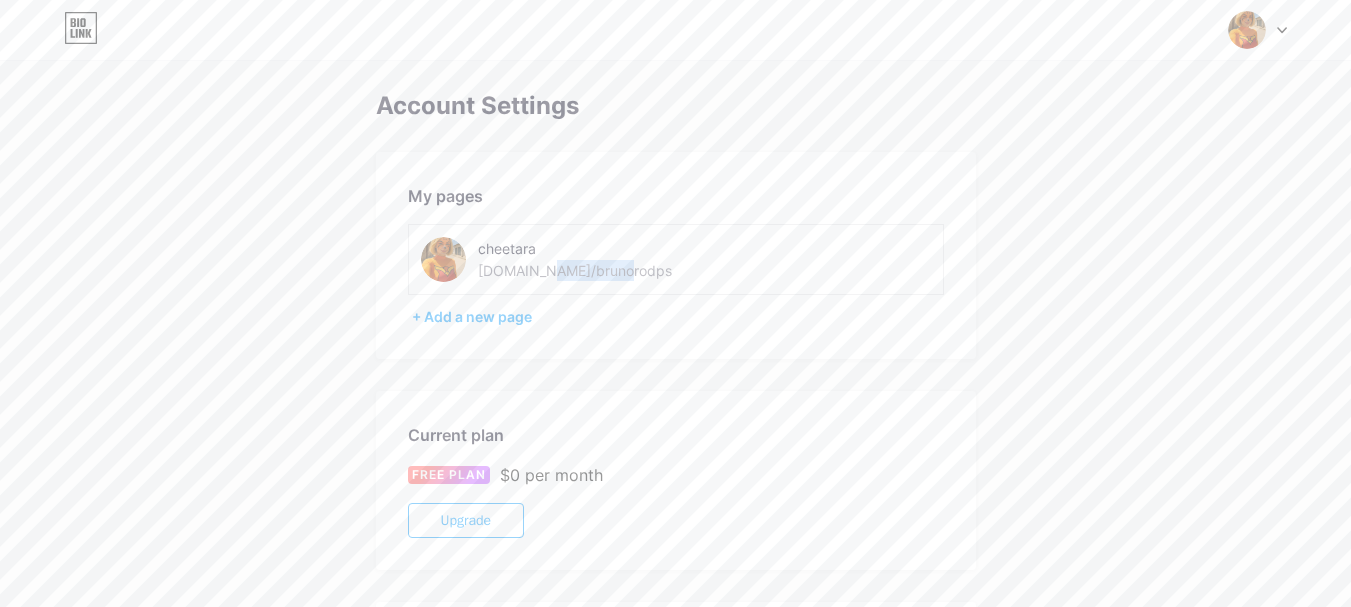 click on "bio.link/brunorodps" at bounding box center (575, 270) 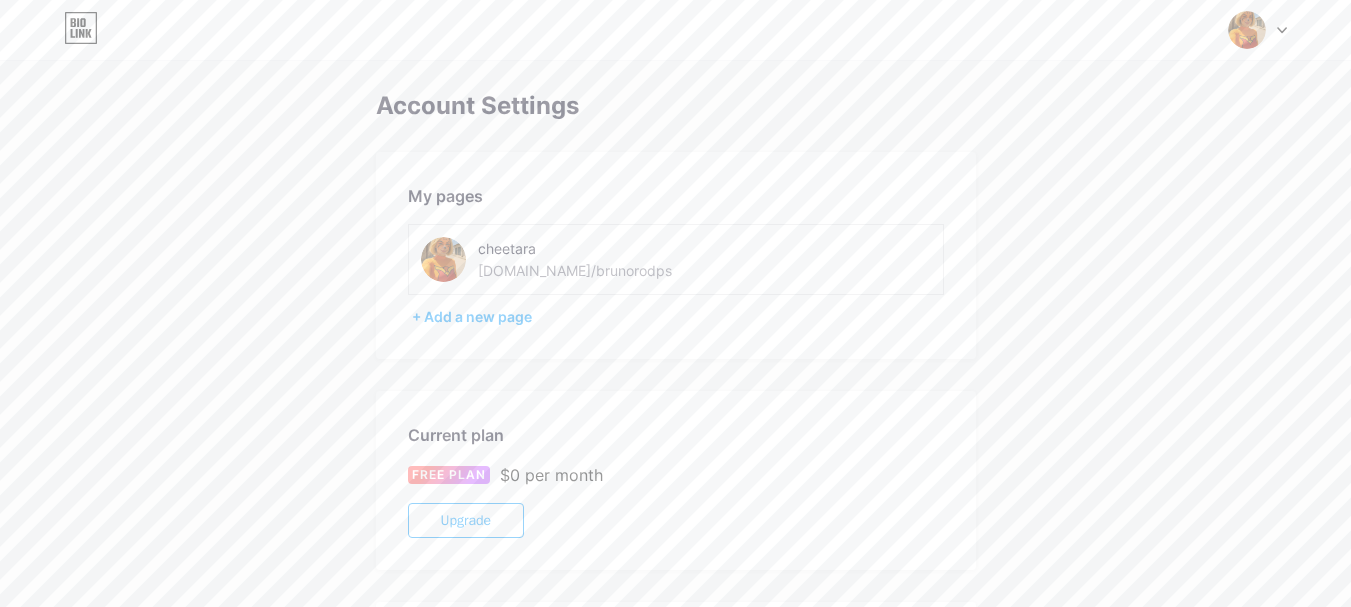 click on "My pages     cheetara   bio.link/brunorodps      + Add a new page" at bounding box center [676, 255] 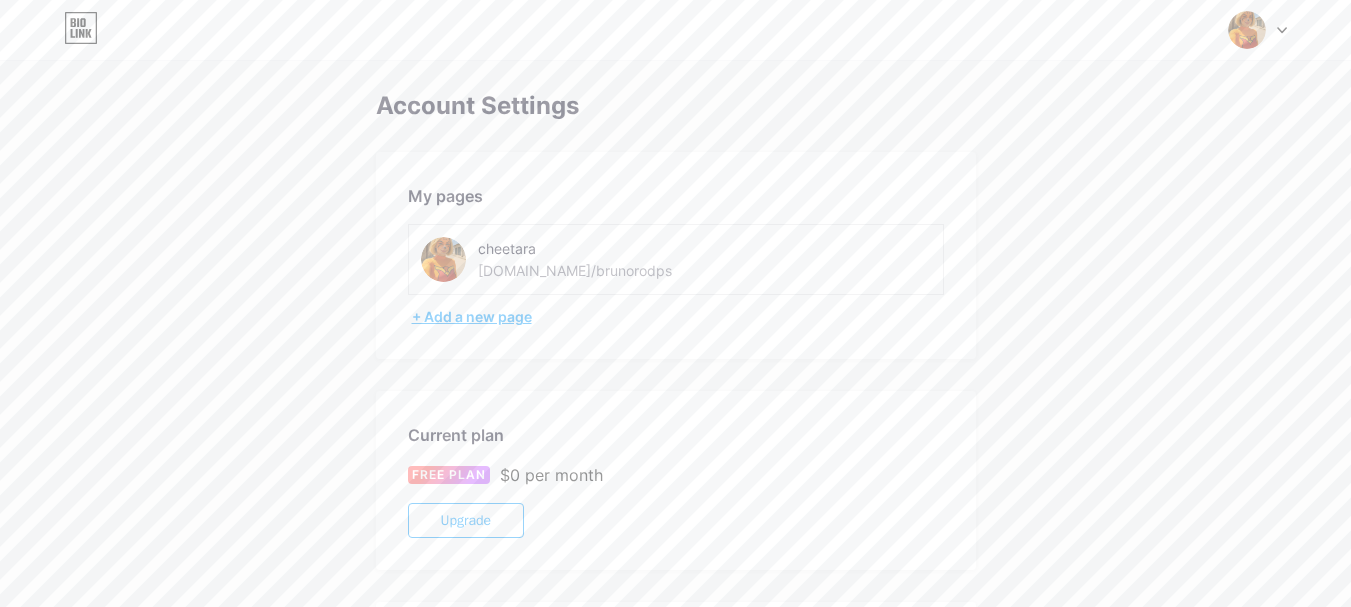 click on "+ Add a new page" at bounding box center [678, 317] 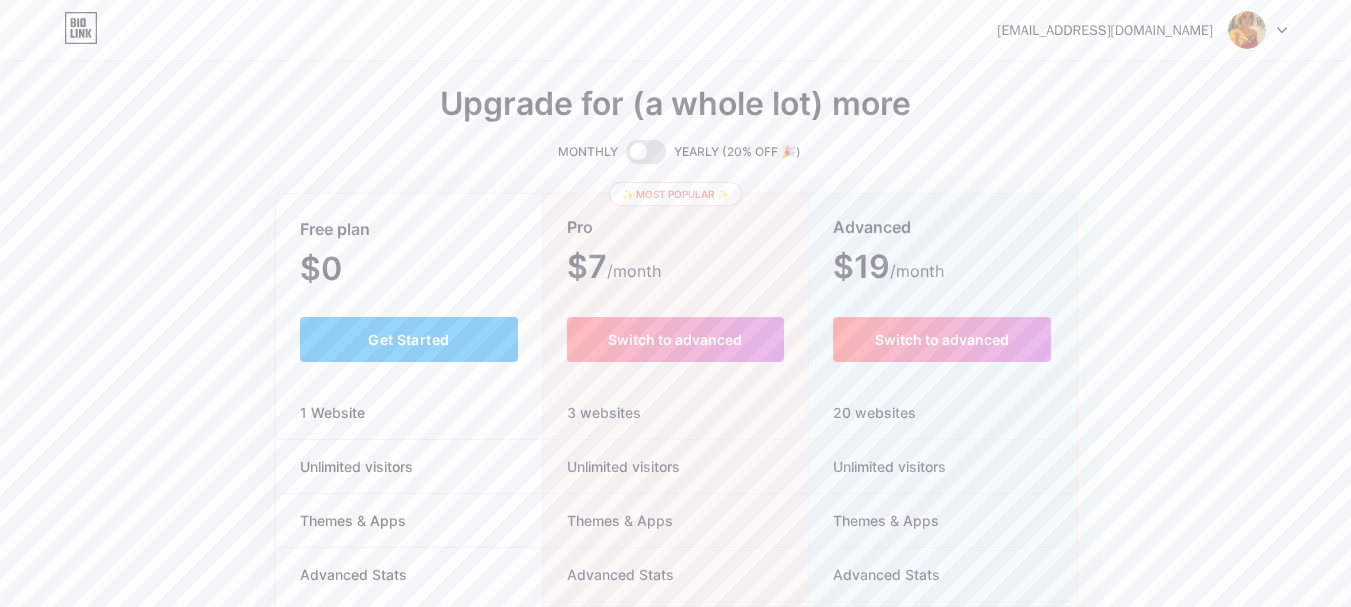 click 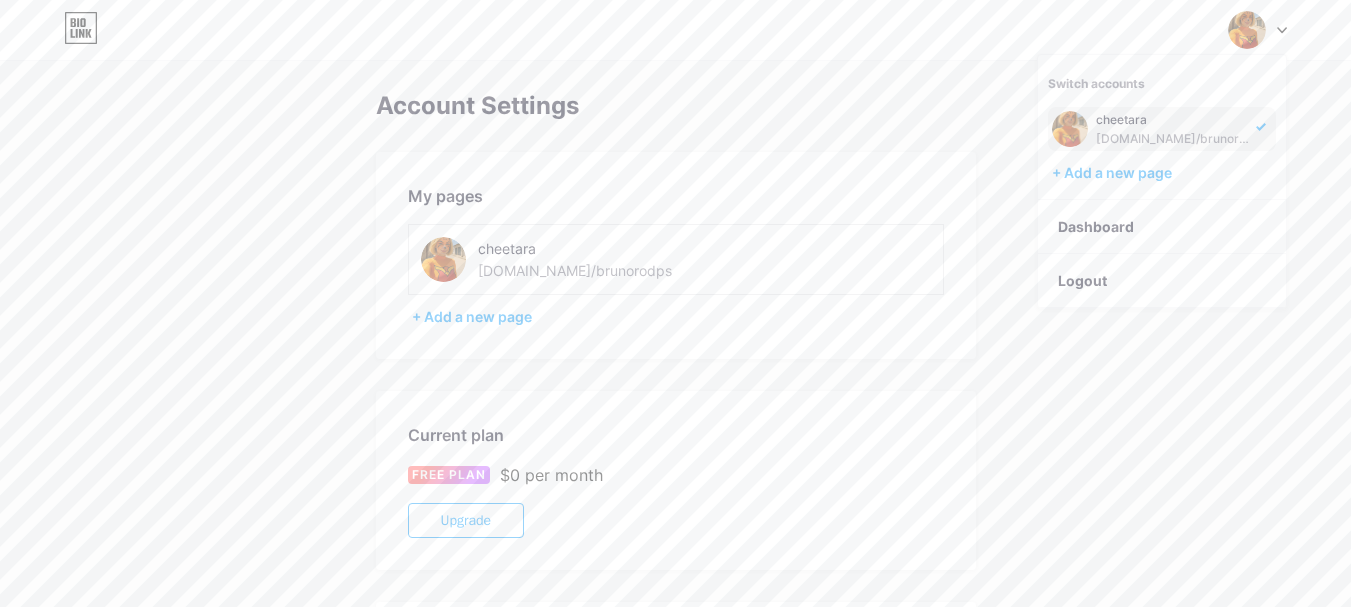 click on "Account Settings   My pages     cheetara   bio.link/brunorodps      + Add a new page            Current plan   FREE PLAN
$0 per month
Upgrade
Account   brunozedfin@gmail.com
Set Password
Danger Zone   Deleting your account permanently deletes your page and all your data.   Delete account" at bounding box center [675, 563] 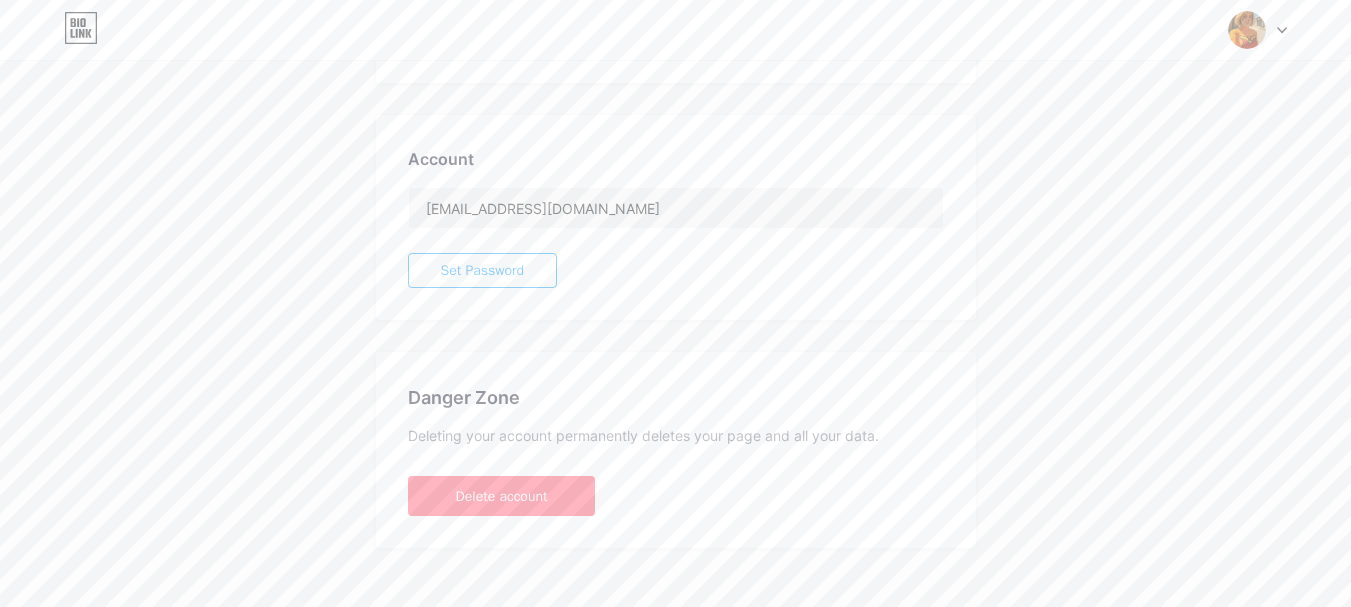 scroll, scrollTop: 508, scrollLeft: 0, axis: vertical 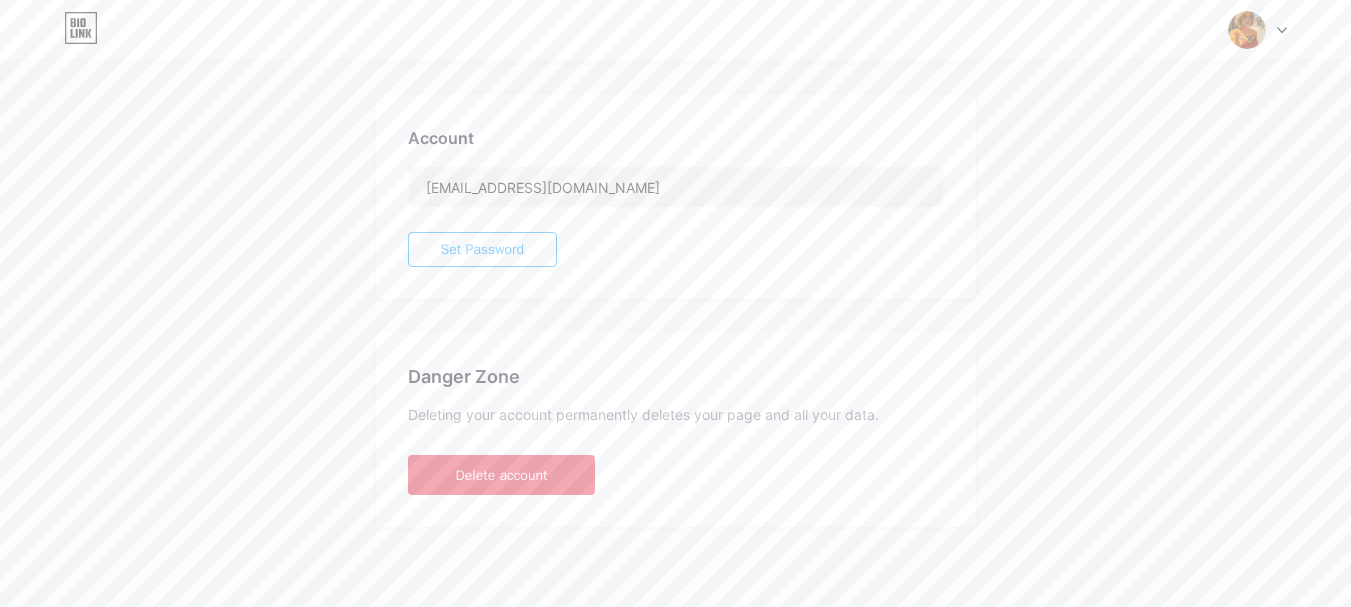 click on "Delete account" at bounding box center [502, 475] 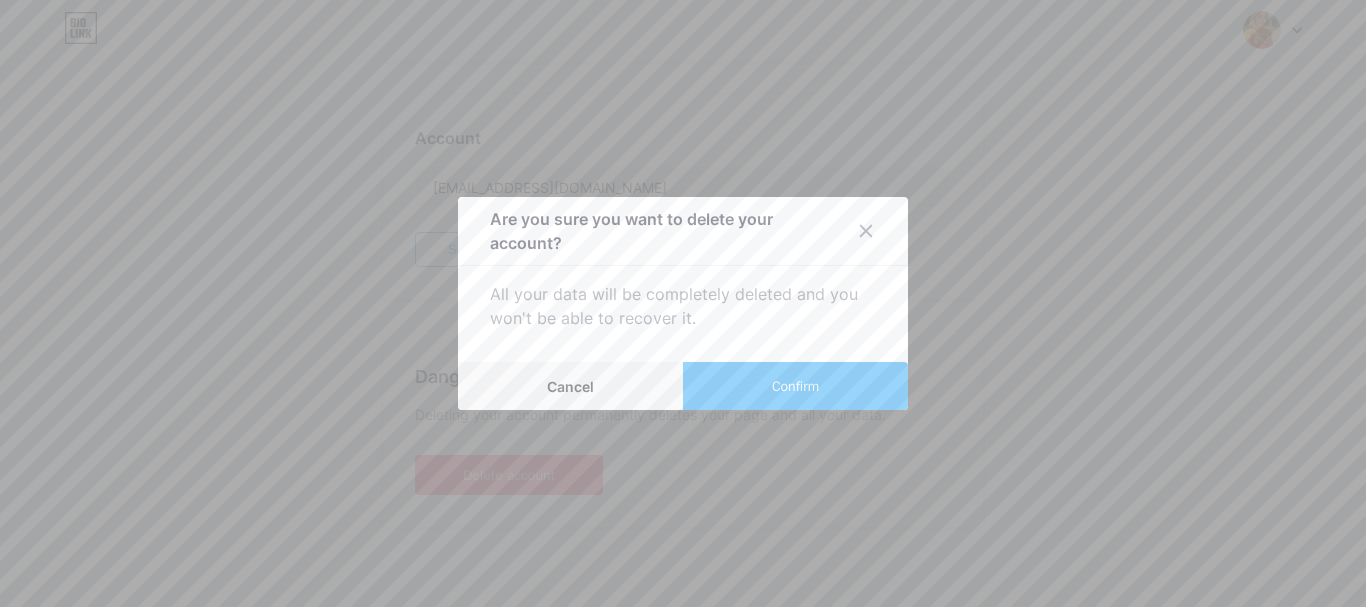 click on "Confirm" at bounding box center (795, 386) 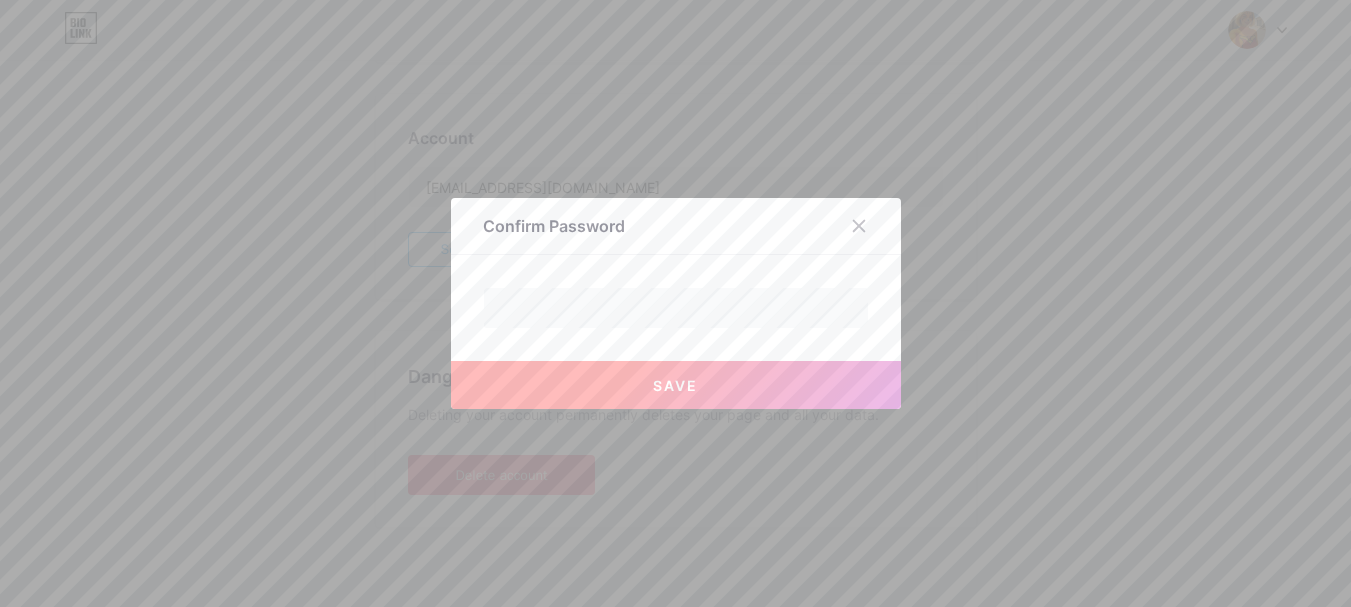 click on "Save" at bounding box center [676, 385] 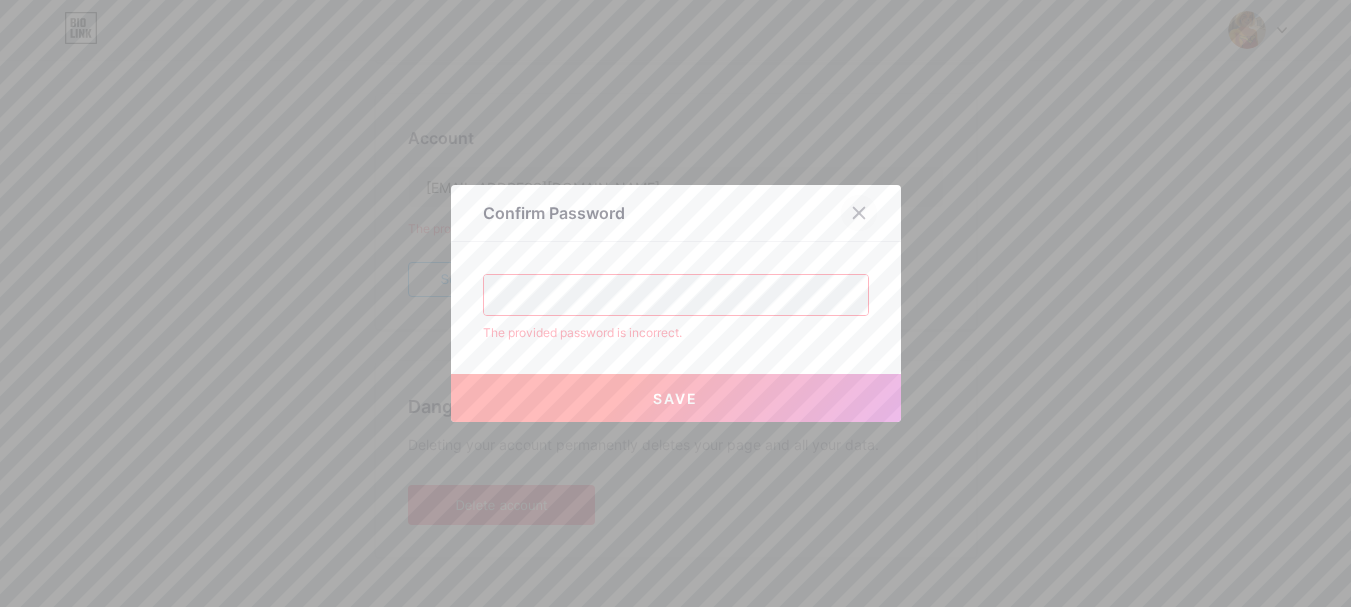 click 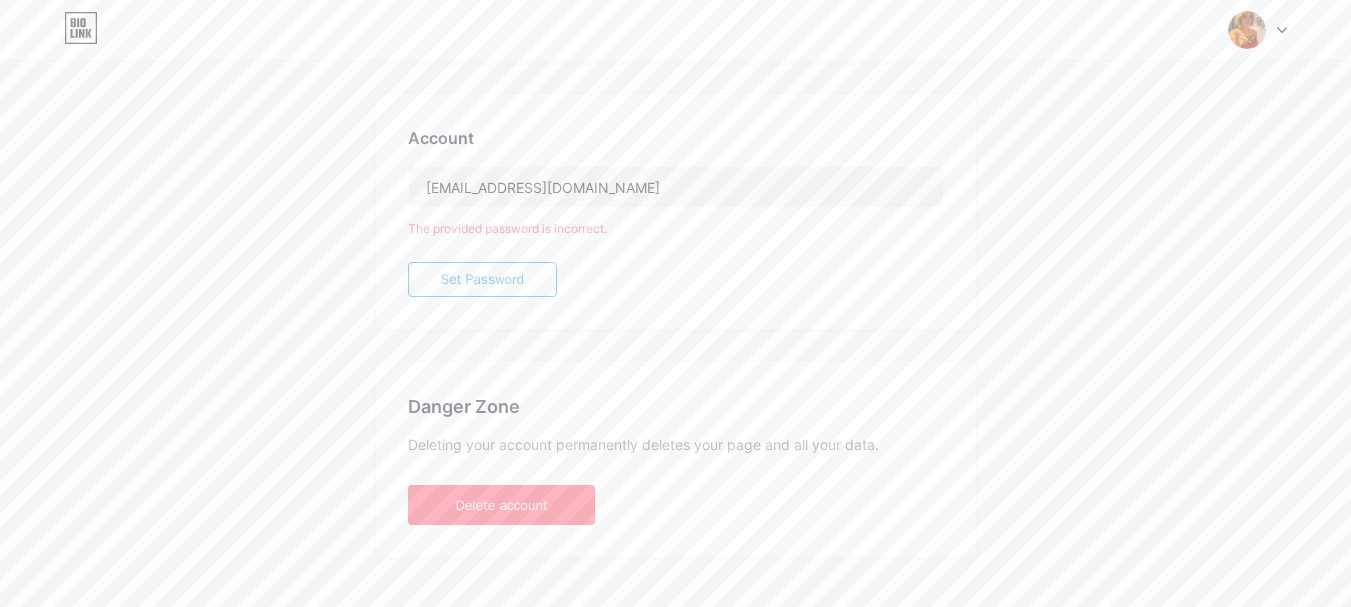 click on "Account   brunozedfin@gmail.com     The provided password is incorrect.
Set Password" at bounding box center [676, 211] 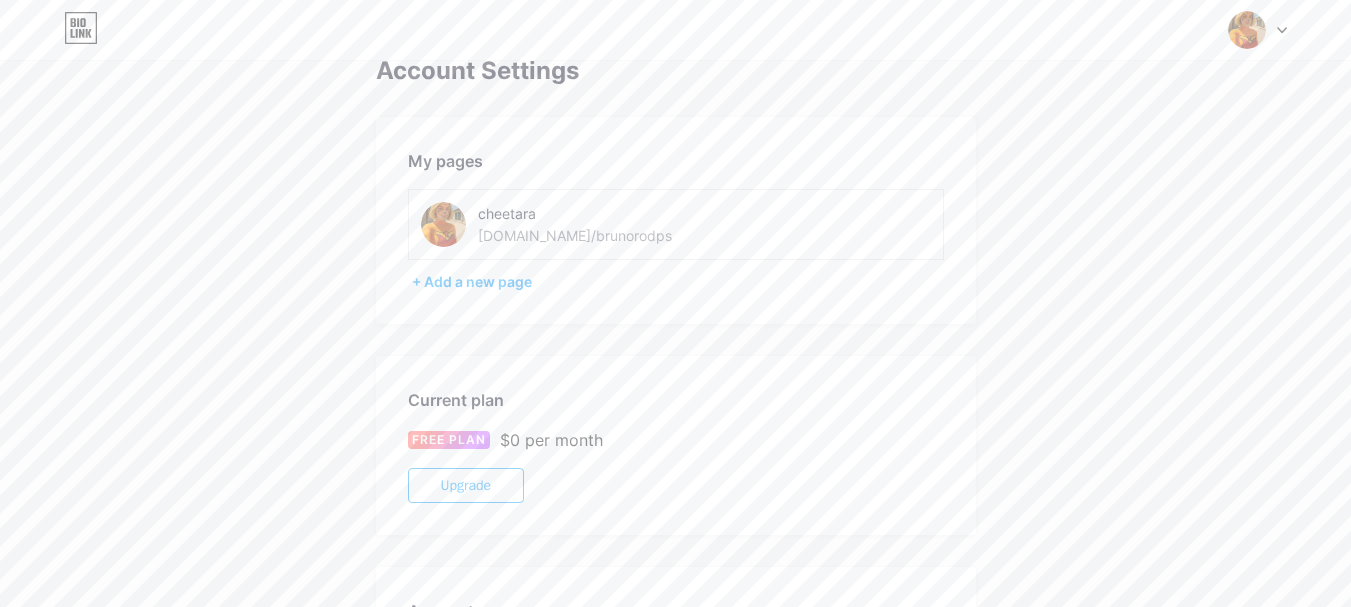 scroll, scrollTop: 0, scrollLeft: 0, axis: both 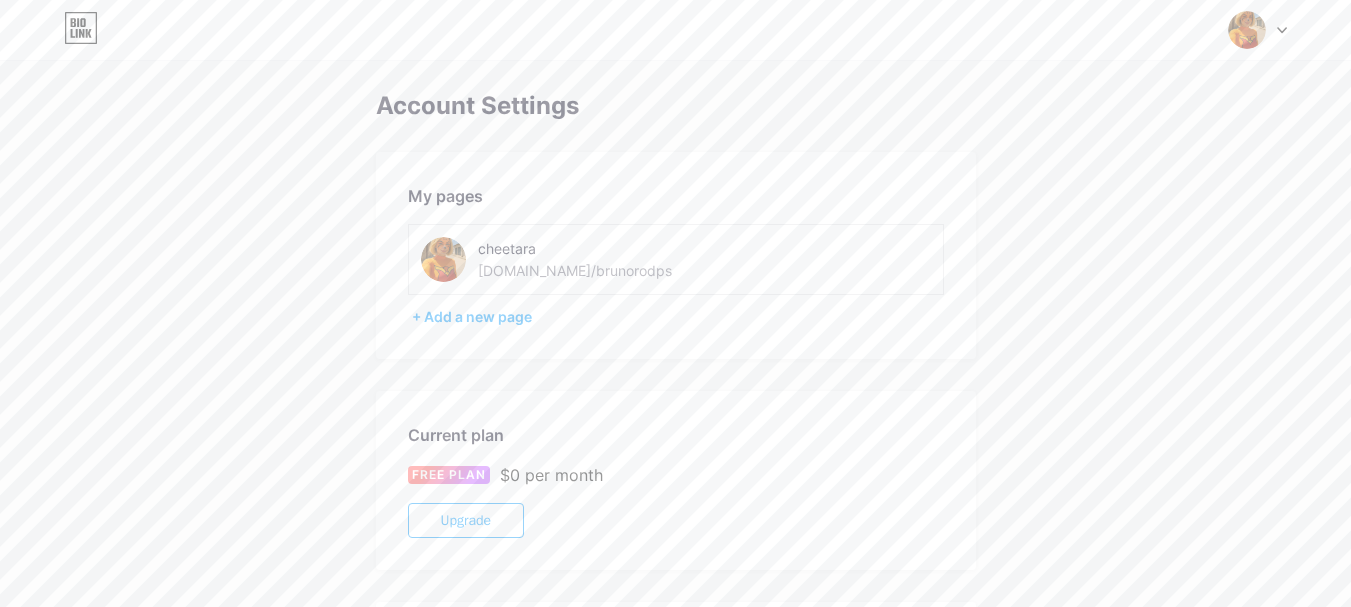 click at bounding box center [1258, 30] 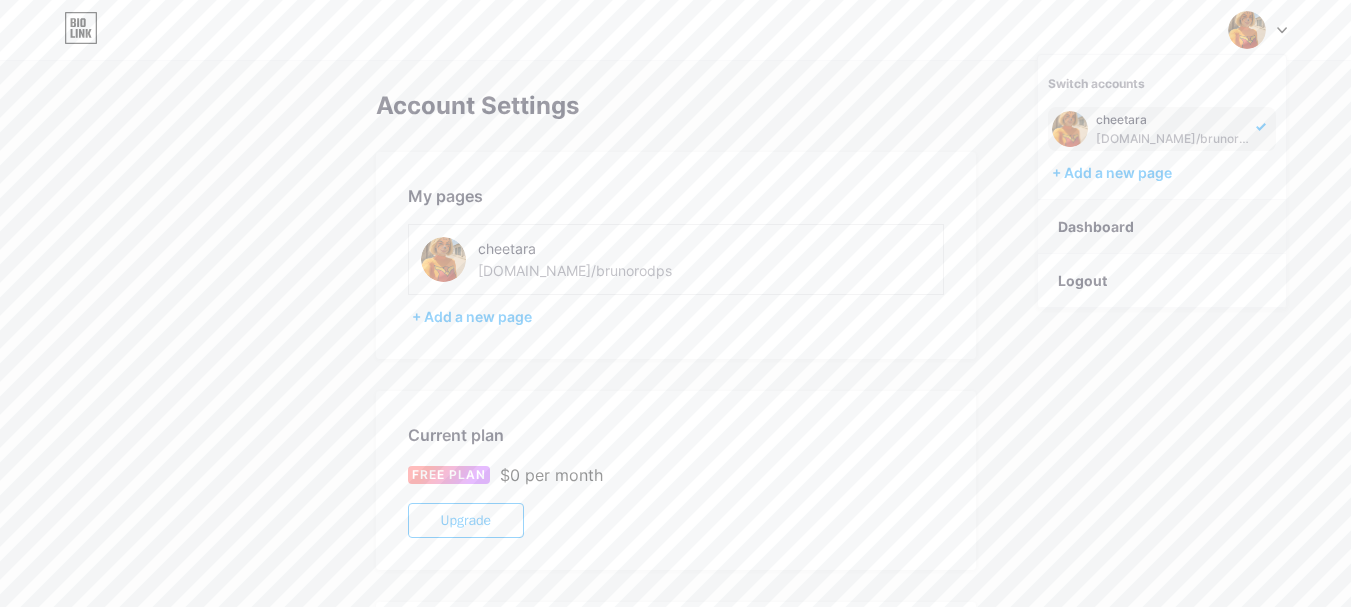 click on "Dashboard" at bounding box center (1162, 227) 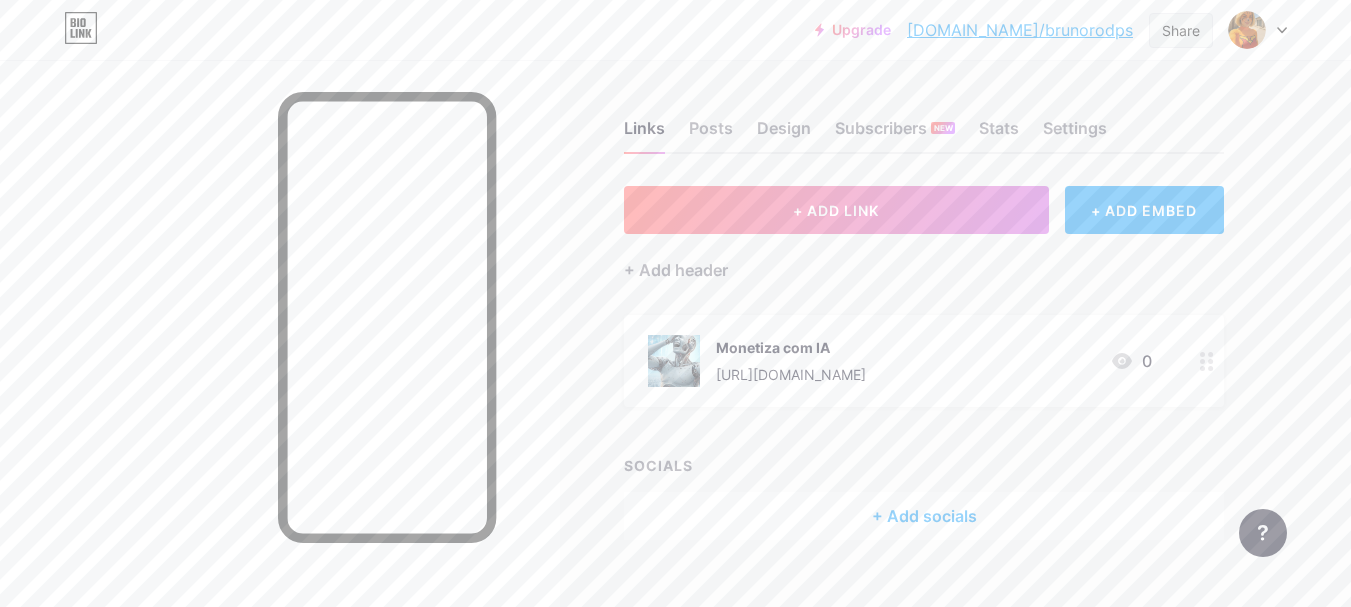 click on "Share" at bounding box center (1181, 30) 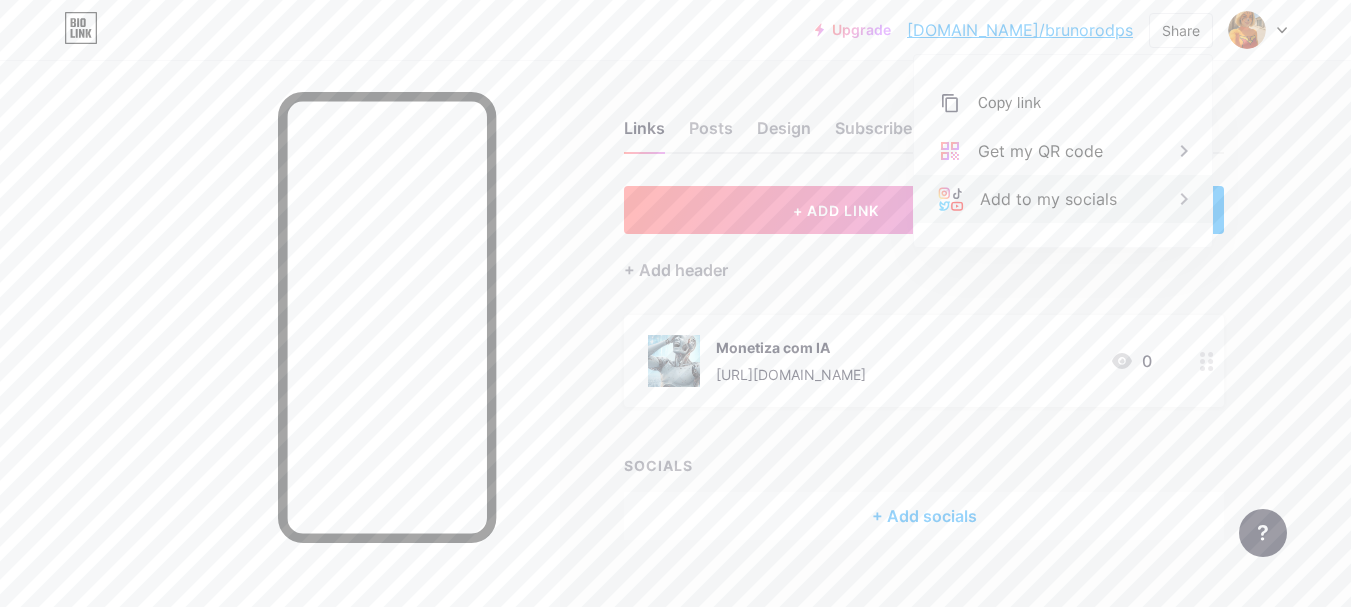 click on "Add to my socials" at bounding box center (1063, 199) 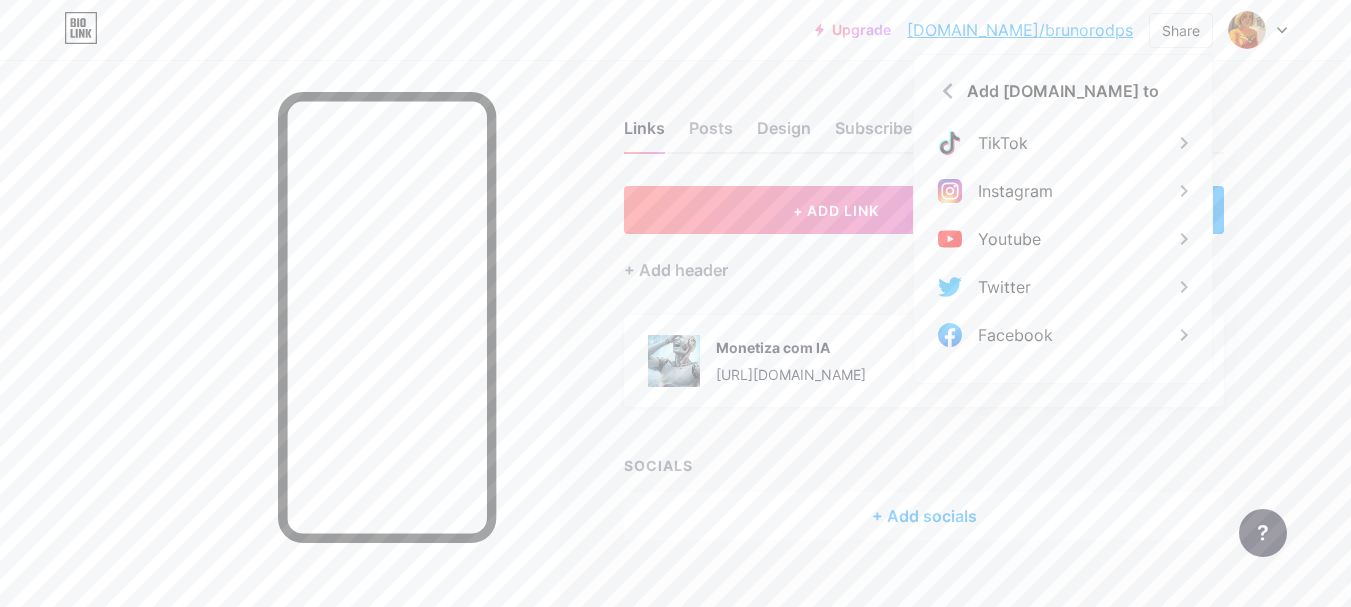 click on "Instagram" at bounding box center [1063, 191] 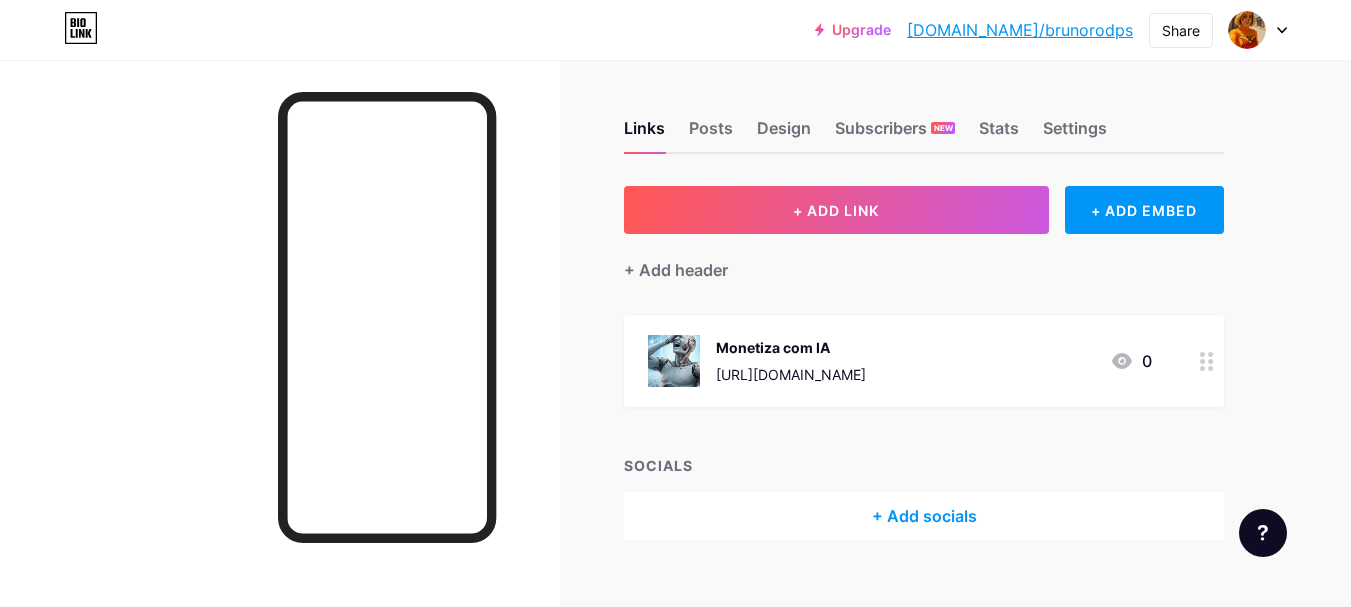 scroll, scrollTop: 0, scrollLeft: 0, axis: both 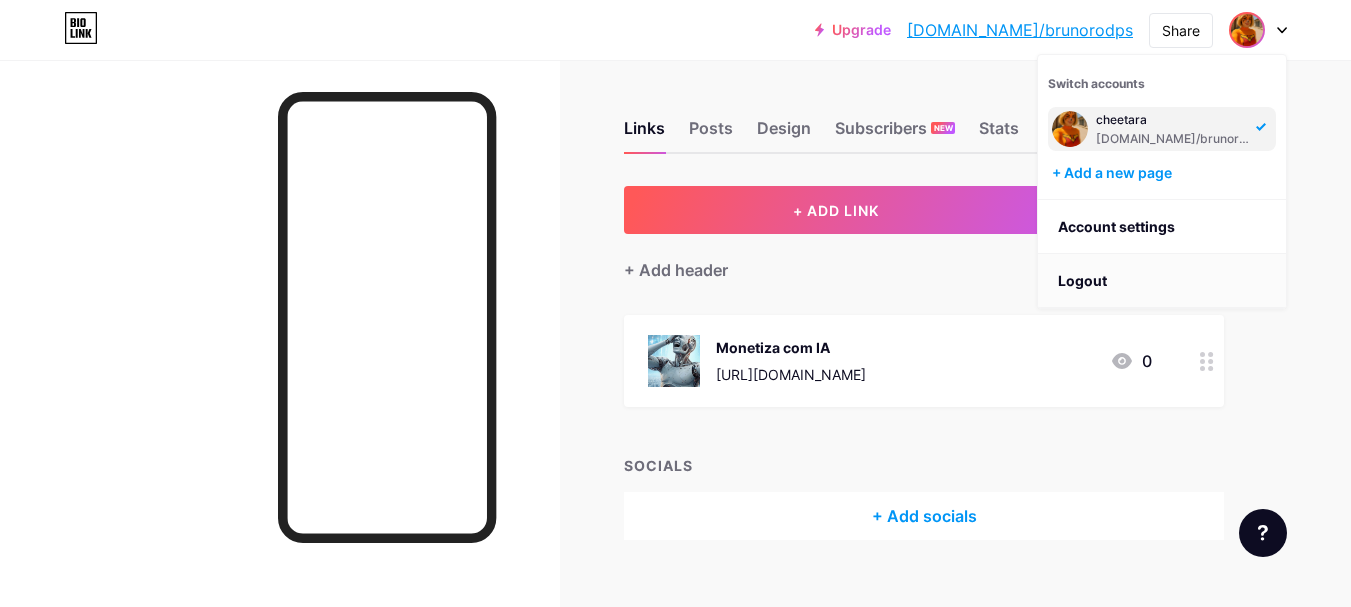 click on "Logout" at bounding box center [1162, 281] 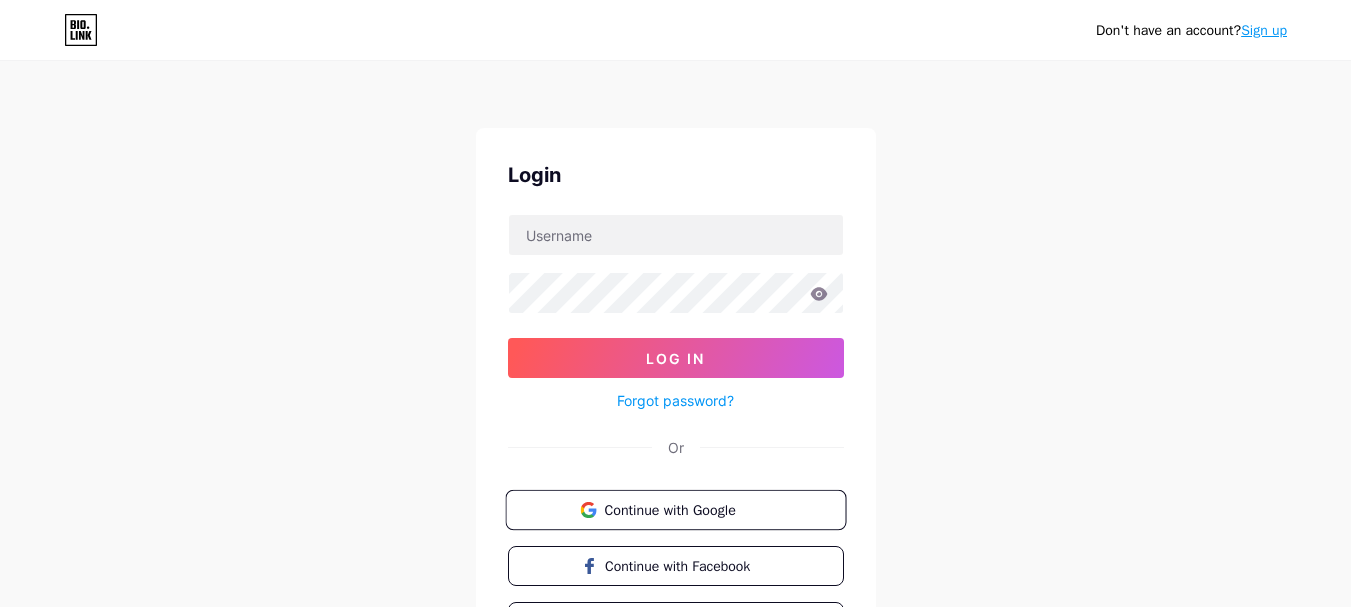 click on "Continue with Google" at bounding box center [687, 509] 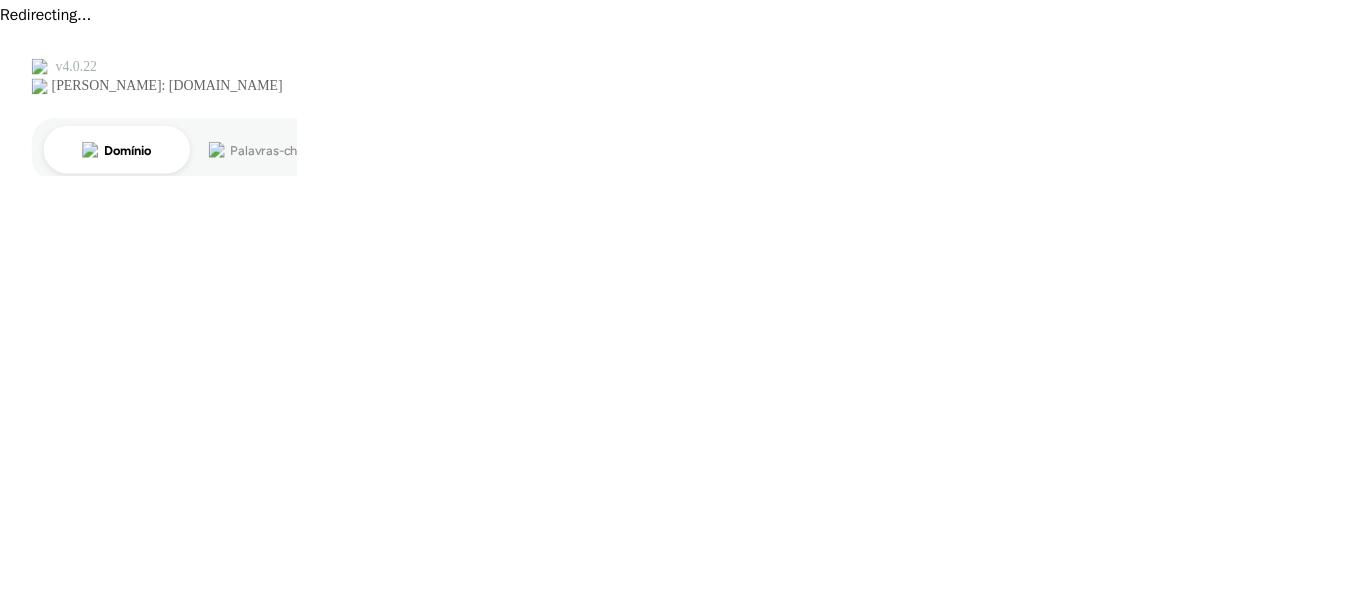 scroll, scrollTop: 0, scrollLeft: 0, axis: both 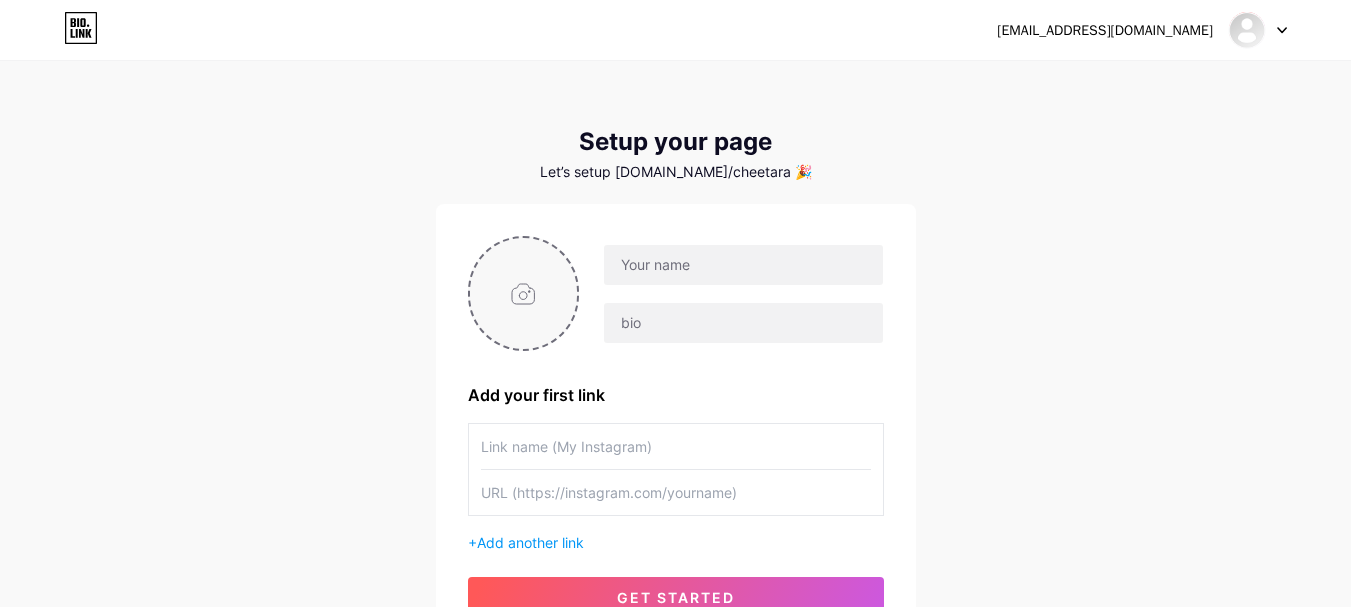 click at bounding box center [524, 293] 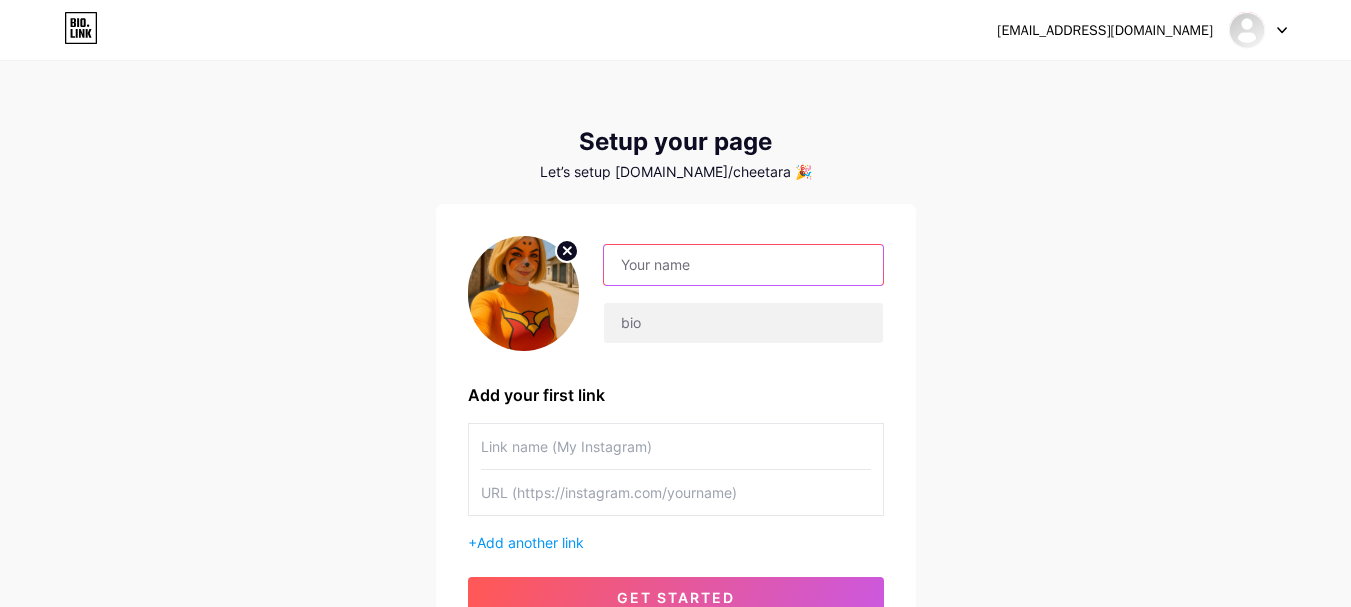 click at bounding box center [743, 265] 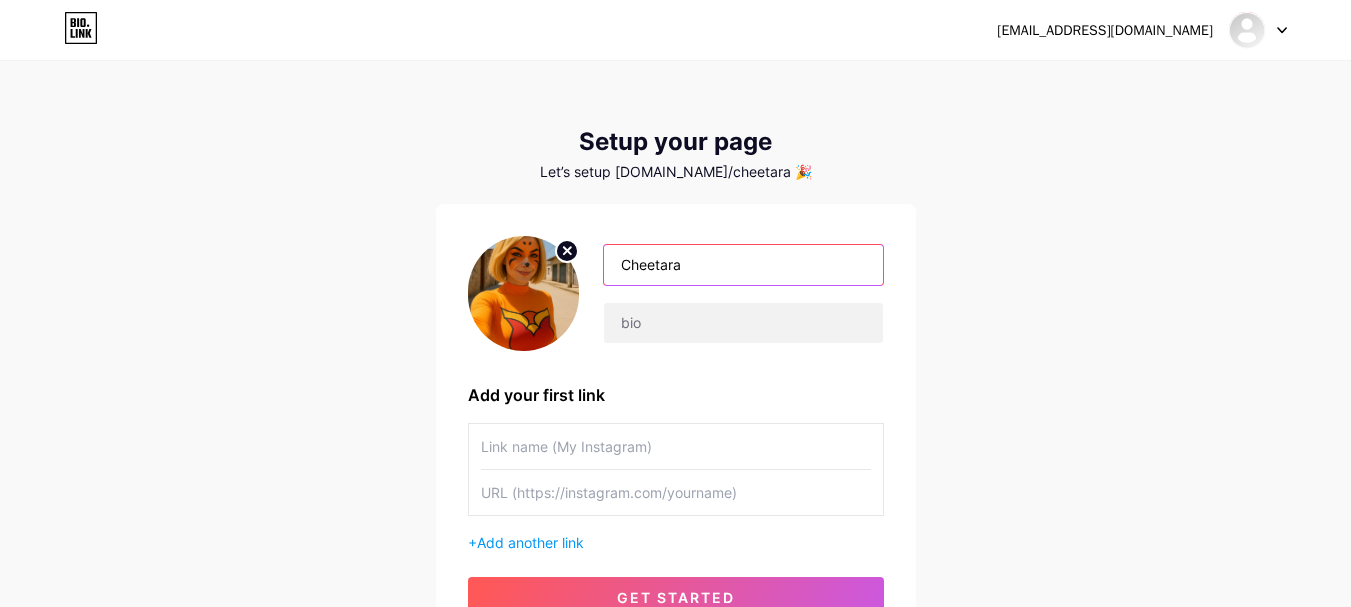 type on "Cheetara" 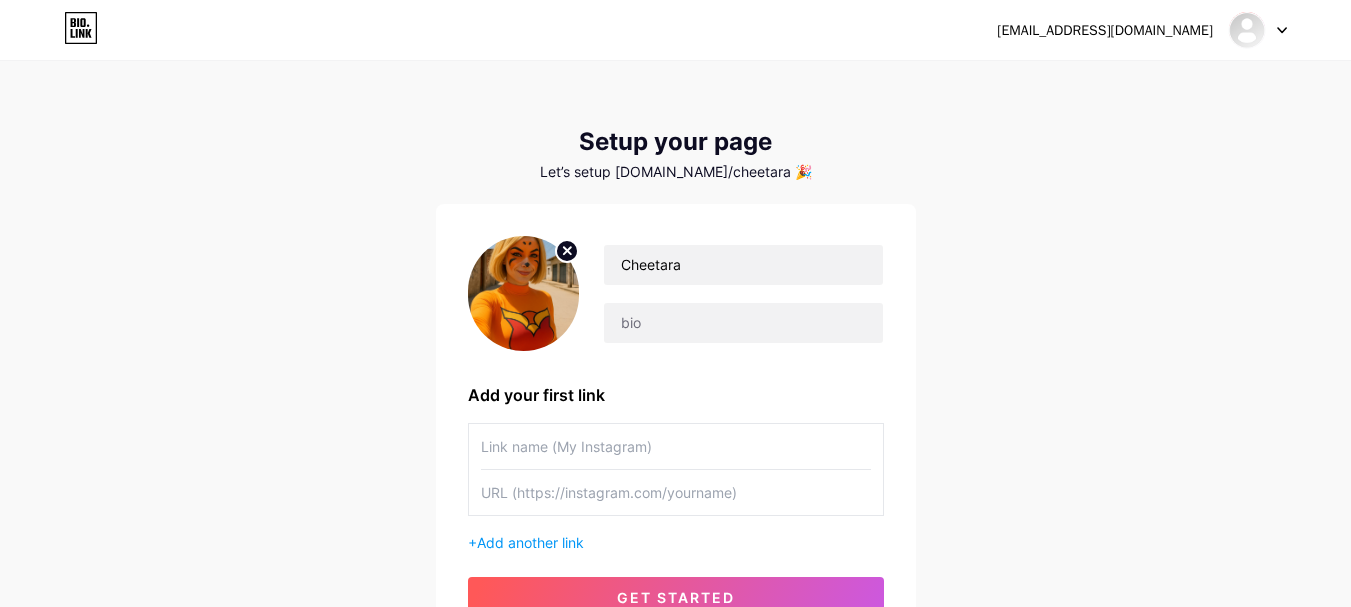 click on "Cheetara         Add your first link
+  Add another link     get started" at bounding box center [676, 426] 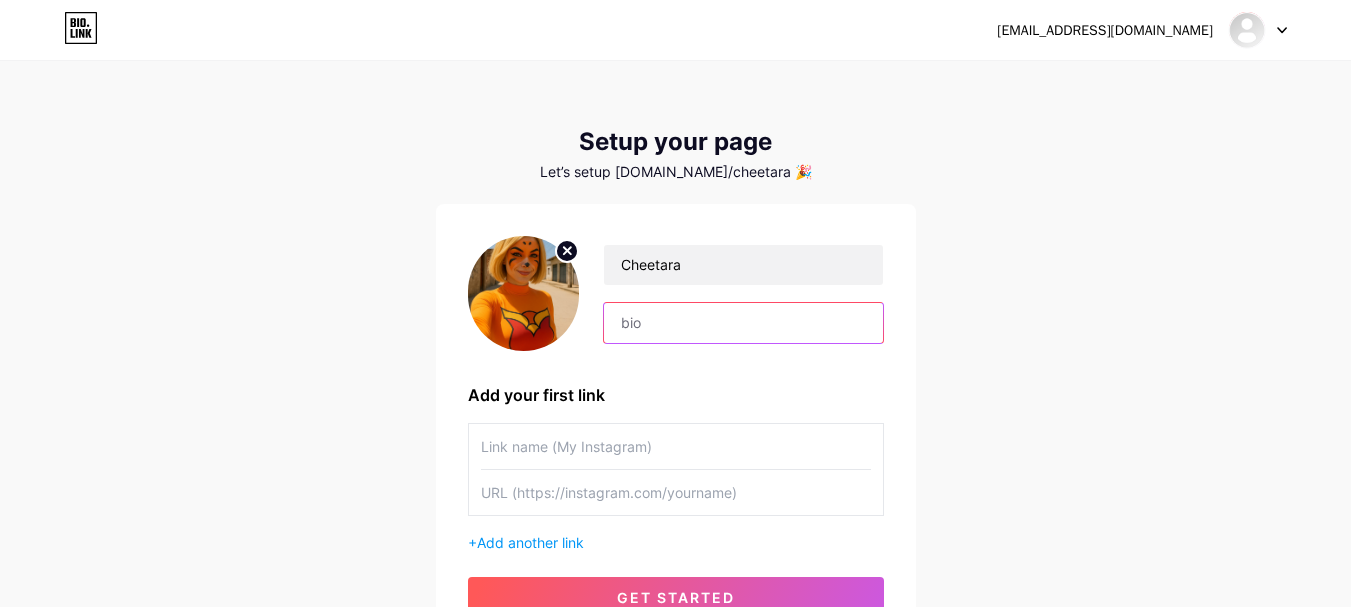 click at bounding box center [743, 323] 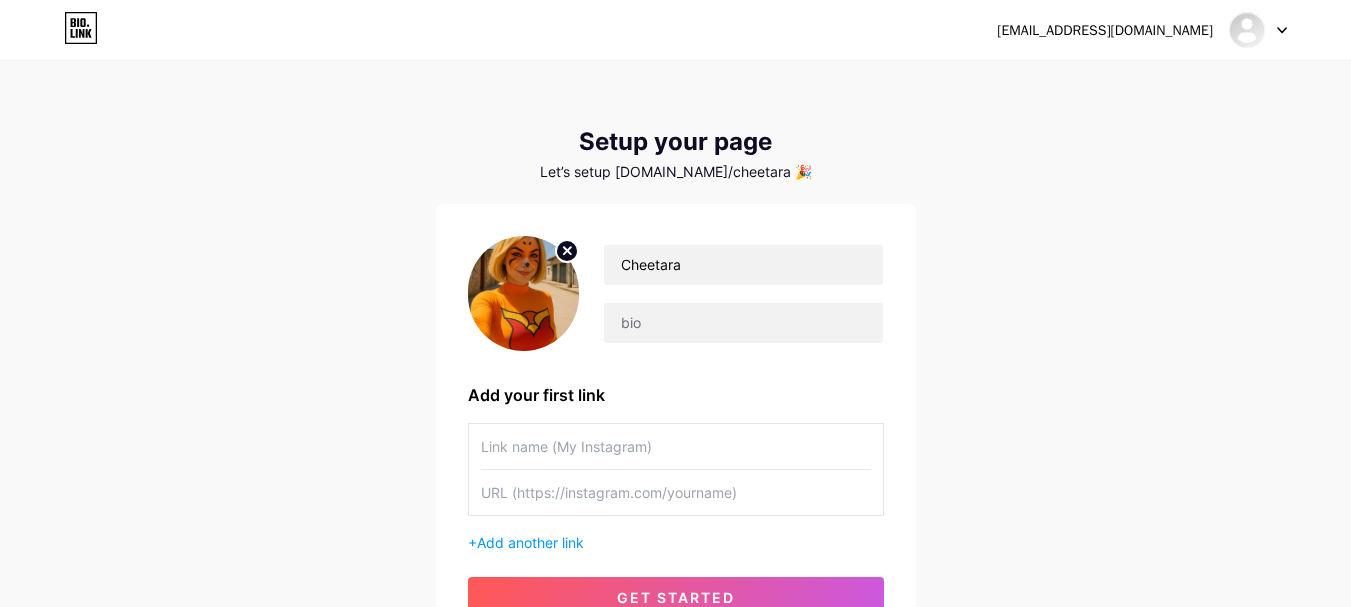 click on "Cheetara         Add your first link
+  Add another link     get started" at bounding box center (676, 426) 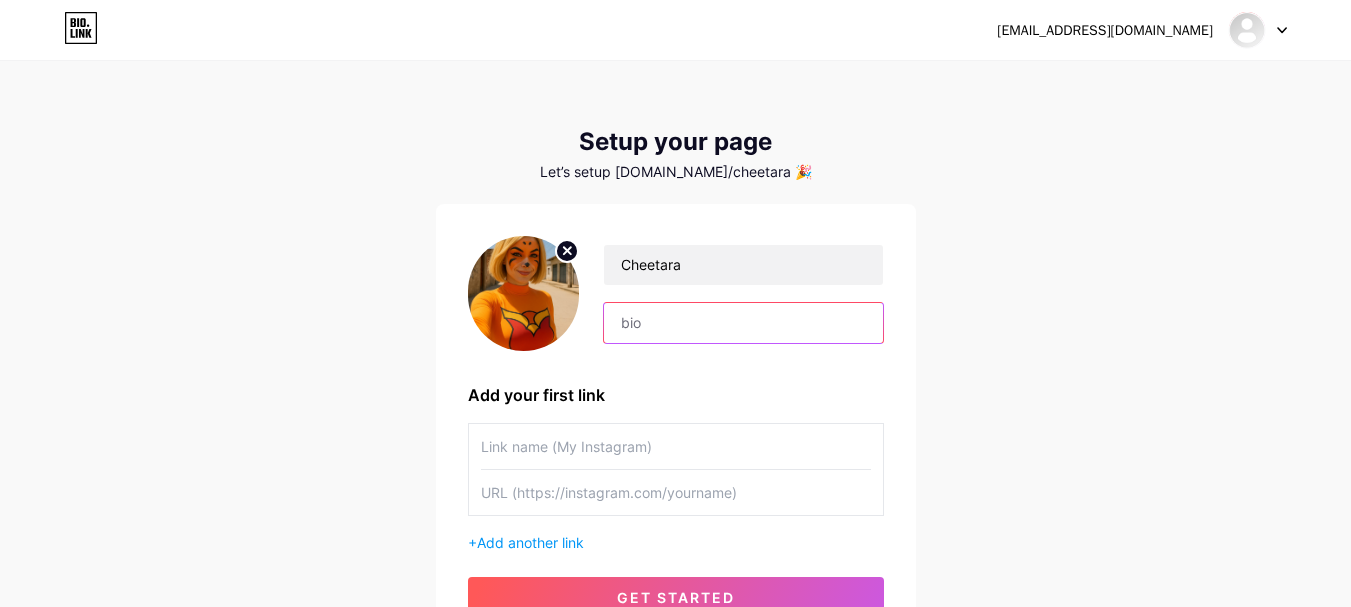 click at bounding box center (743, 323) 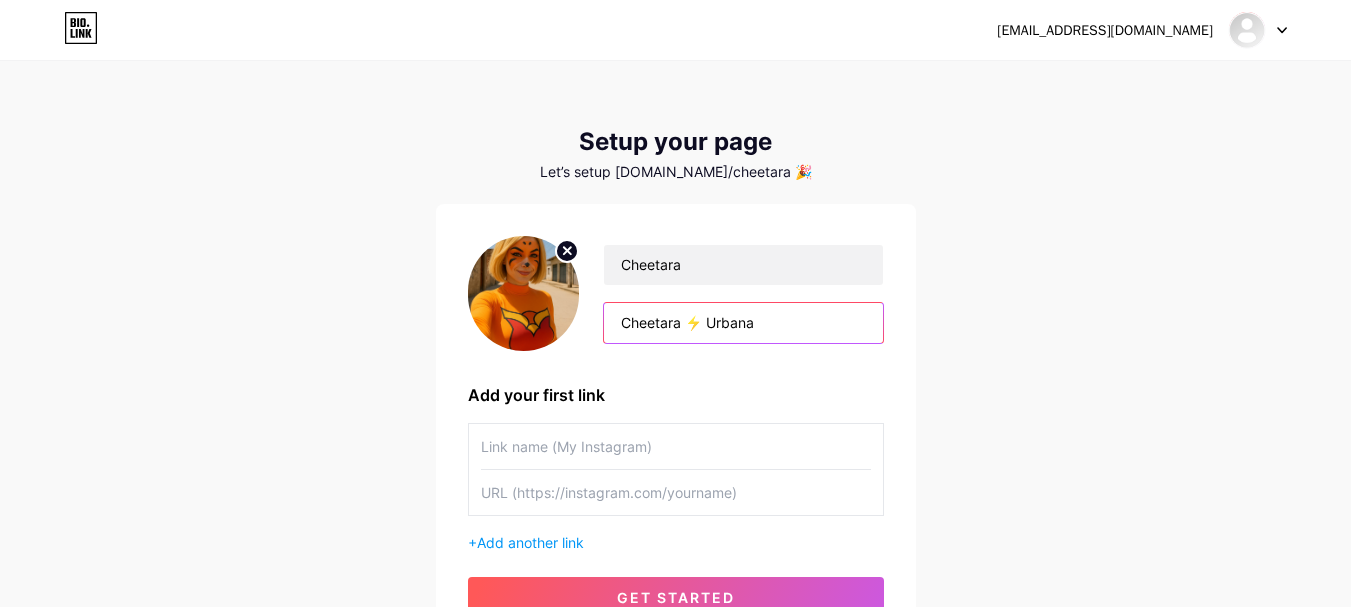 type on "Cheetara ⚡ Urbana" 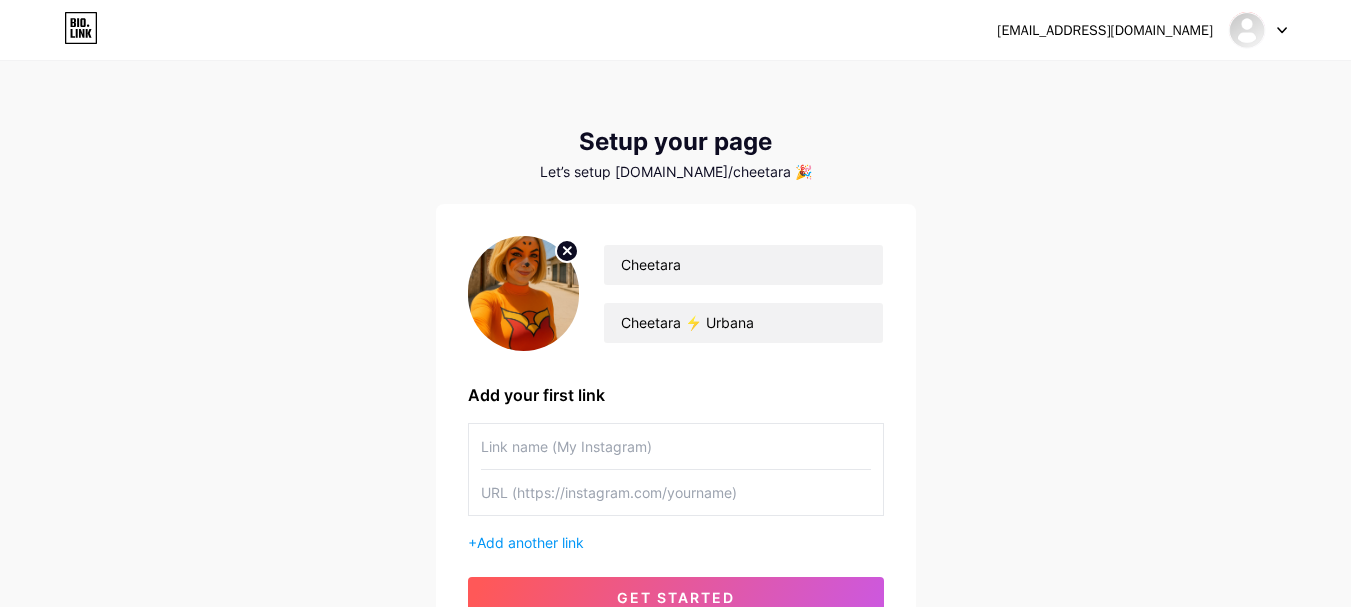 click at bounding box center [676, 446] 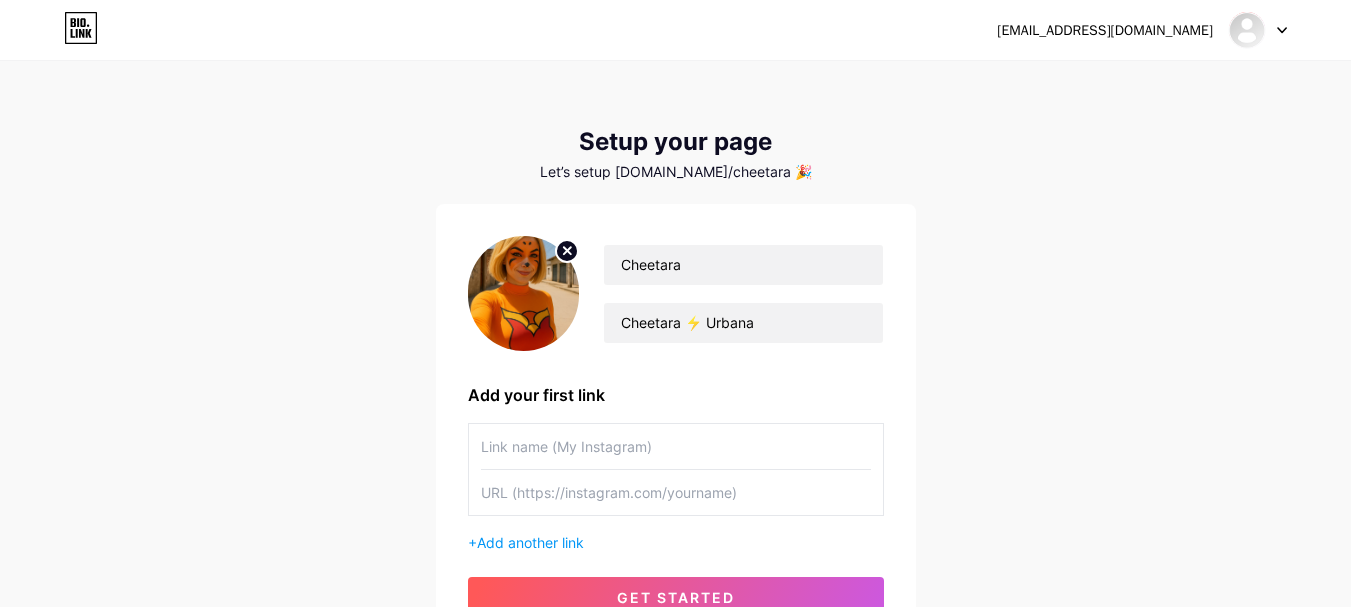 paste on "[URL][DOMAIN_NAME]" 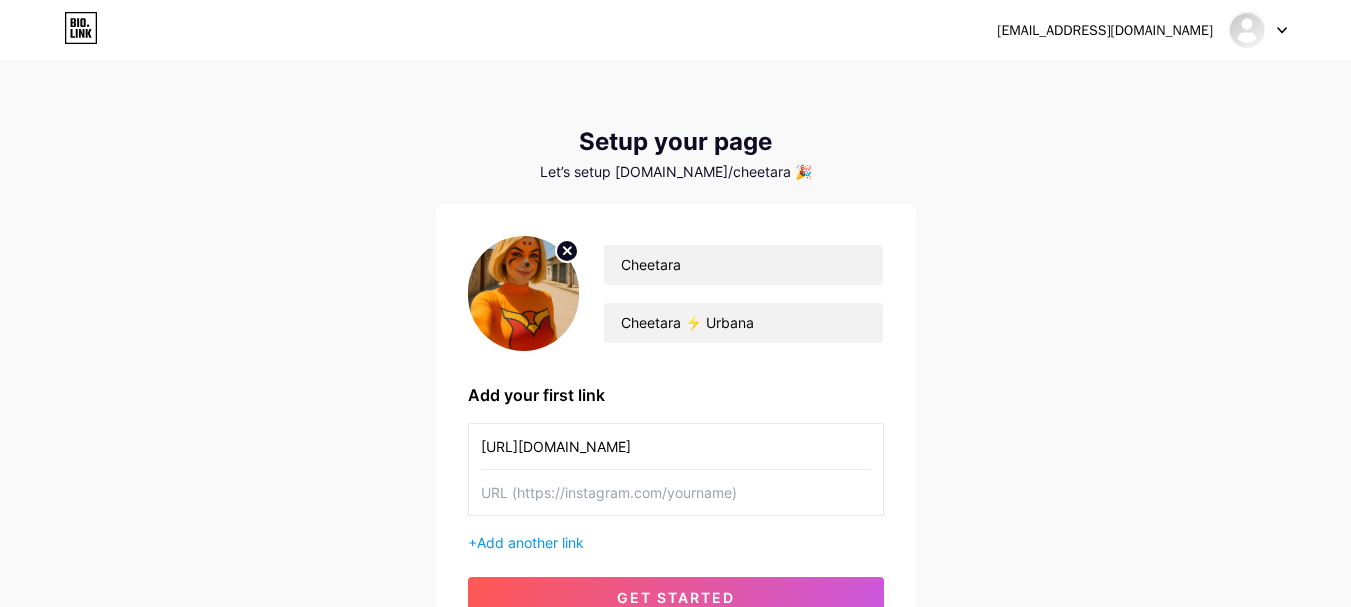 type on "[URL][DOMAIN_NAME]" 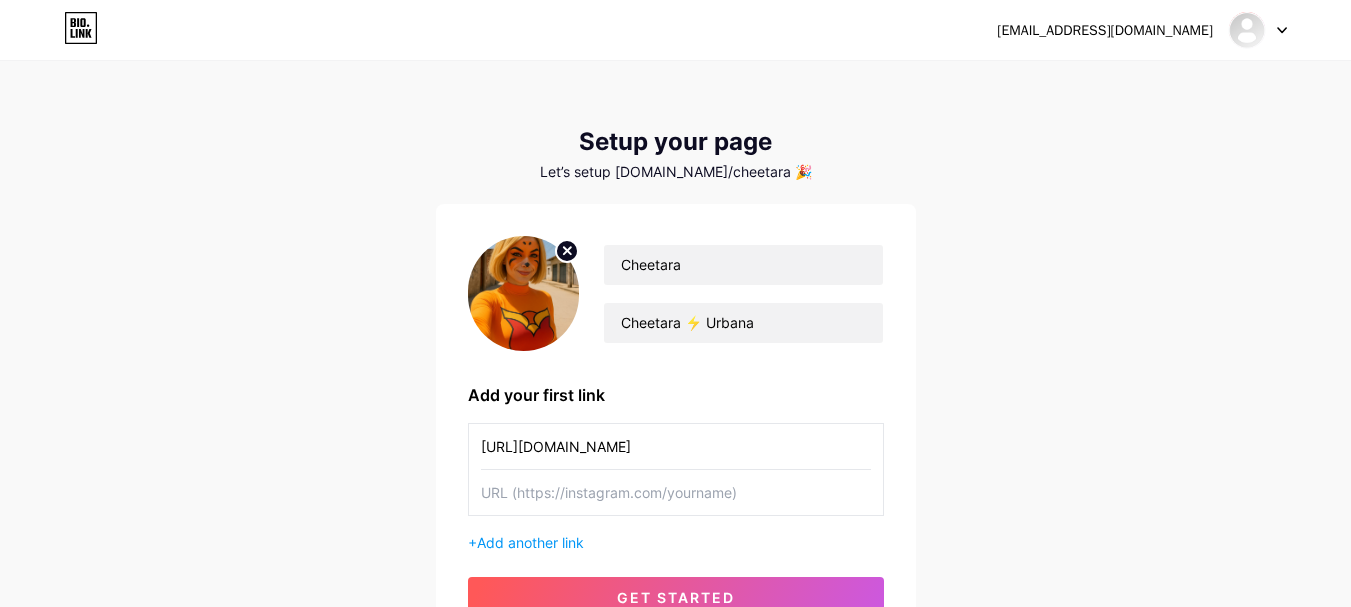 paste on "[URL][DOMAIN_NAME]" 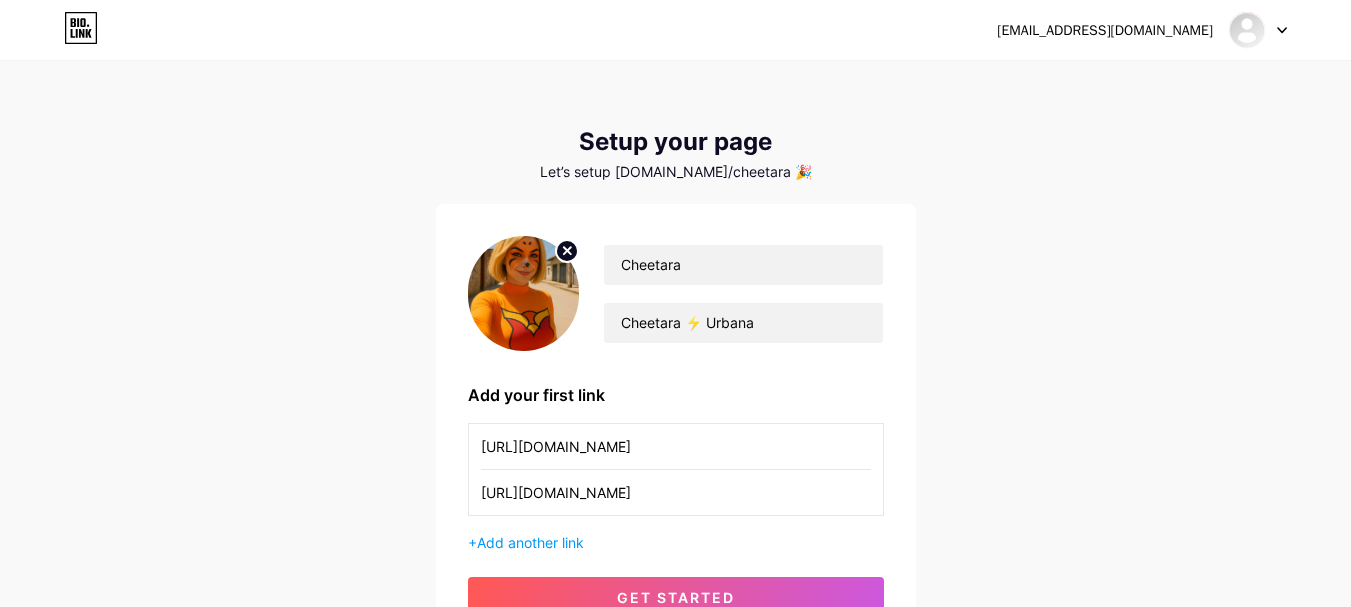 scroll, scrollTop: 0, scrollLeft: 37, axis: horizontal 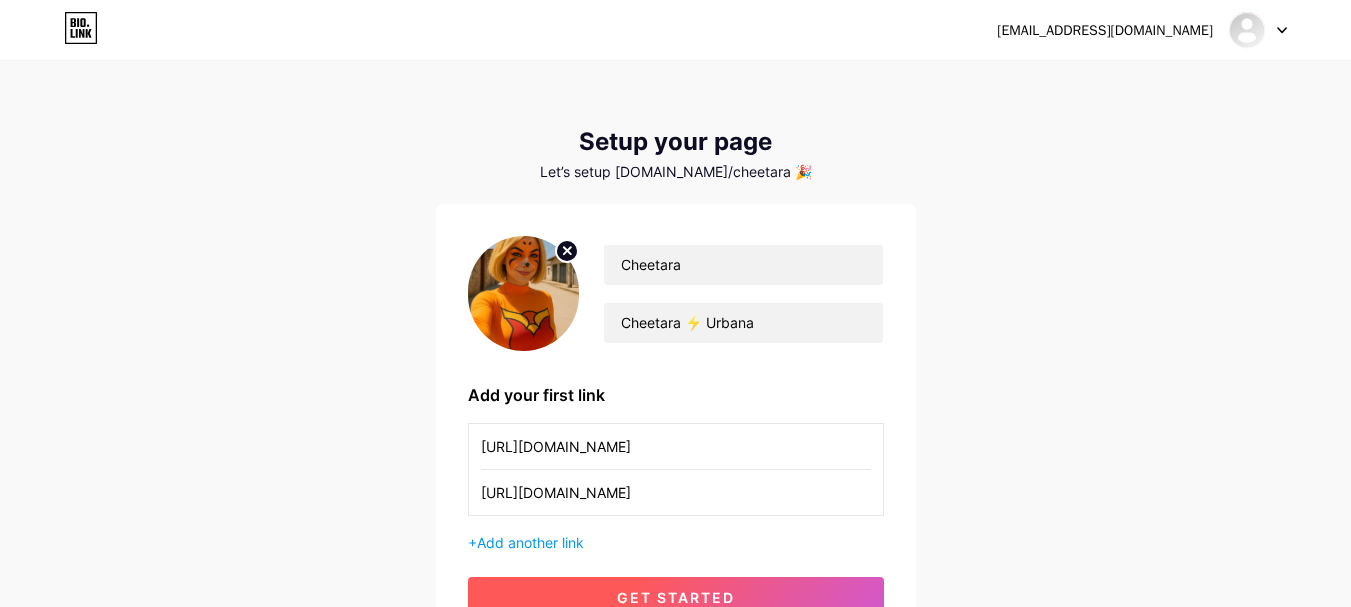 type on "[URL][DOMAIN_NAME]" 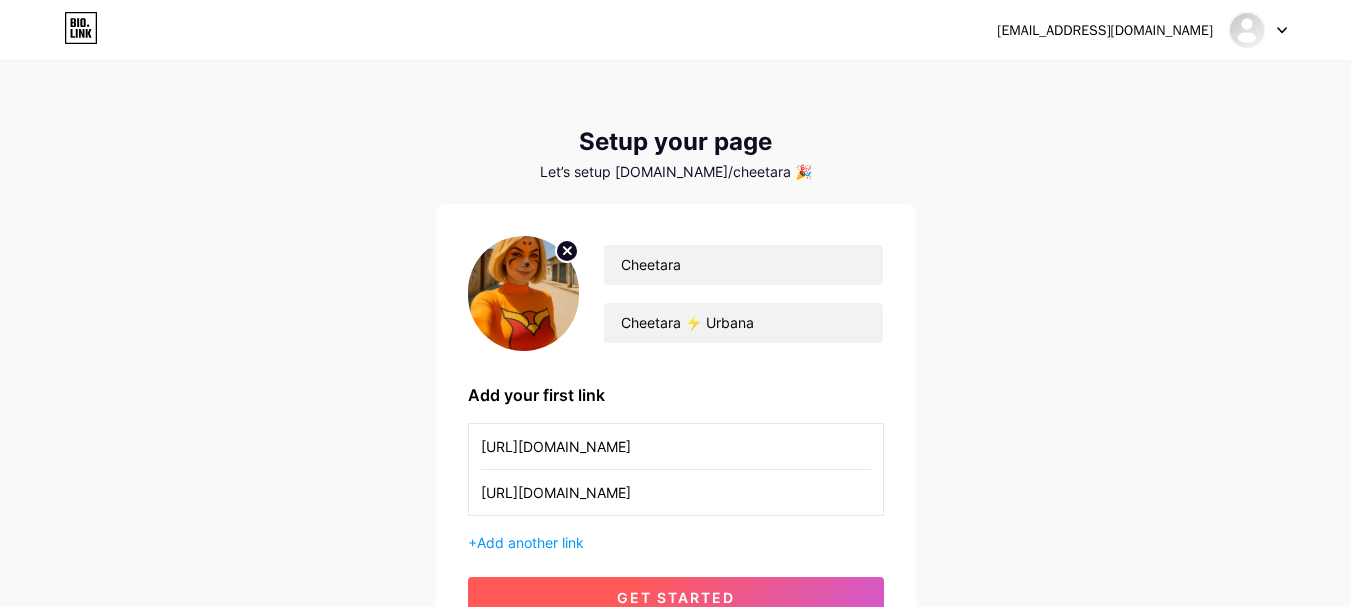 scroll, scrollTop: 0, scrollLeft: 0, axis: both 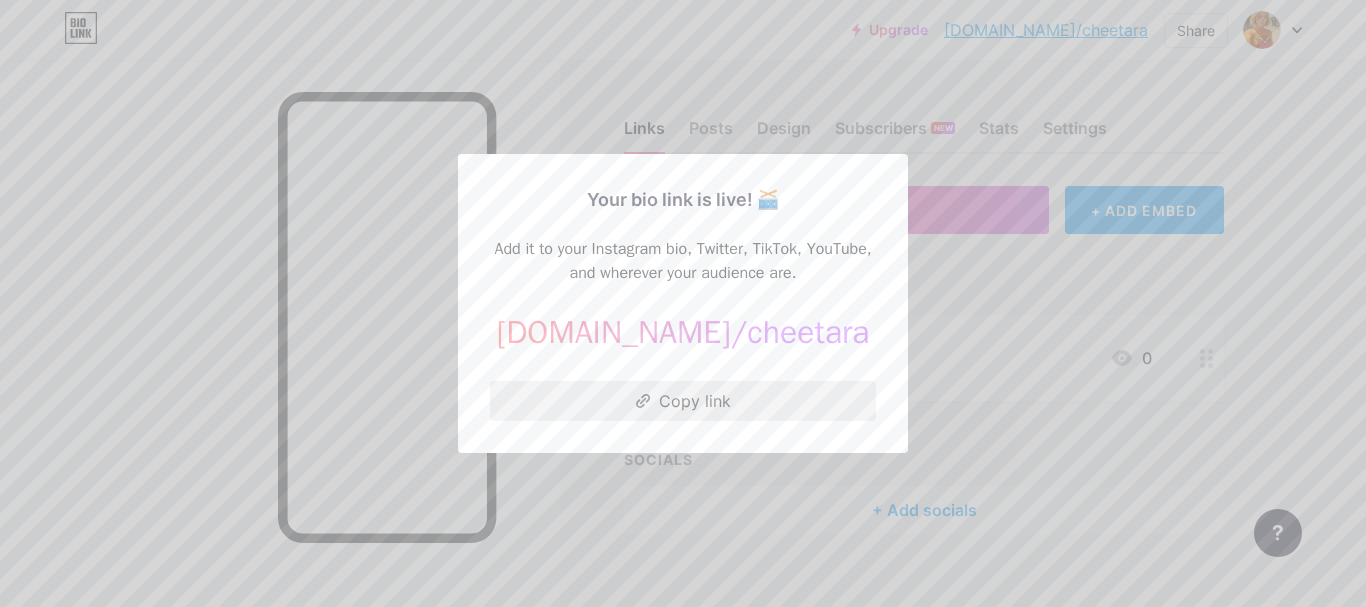 click on "Copy link" at bounding box center (683, 401) 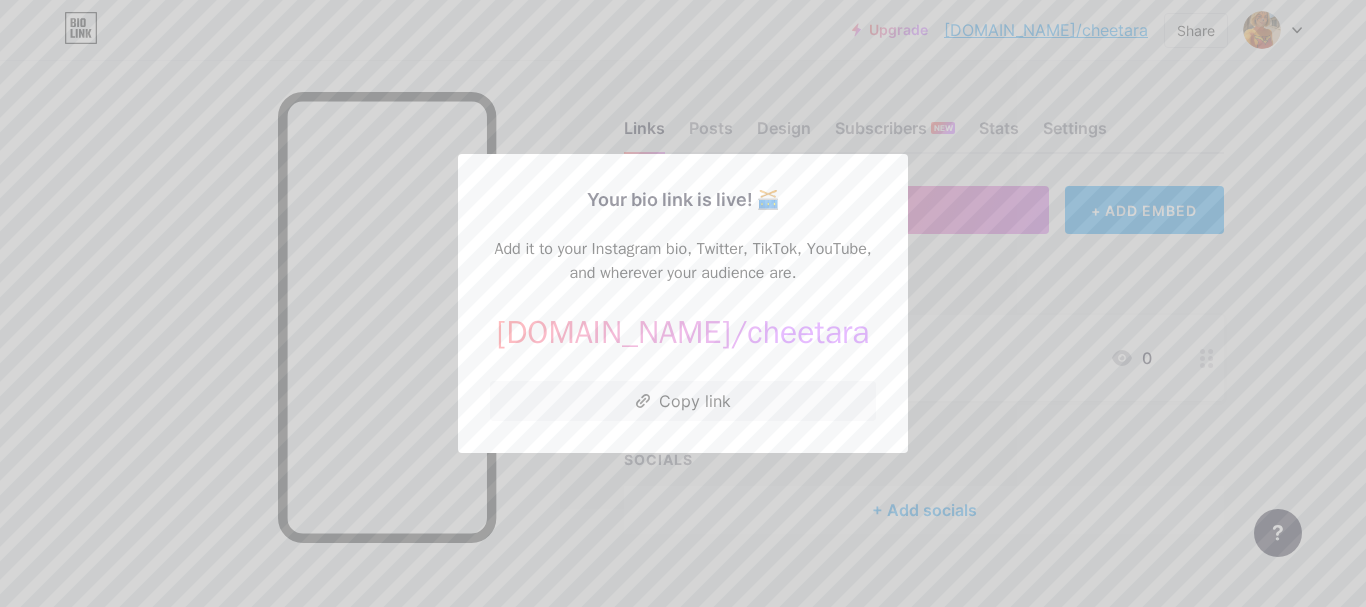 click at bounding box center (683, 303) 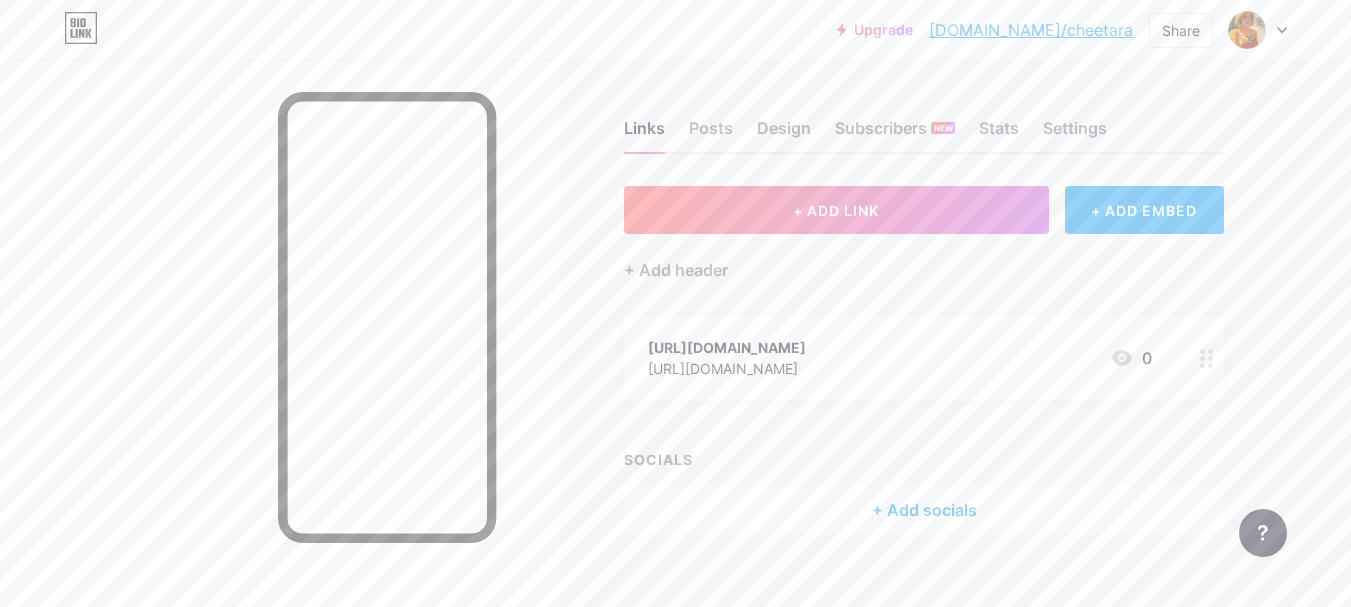 click at bounding box center (1258, 30) 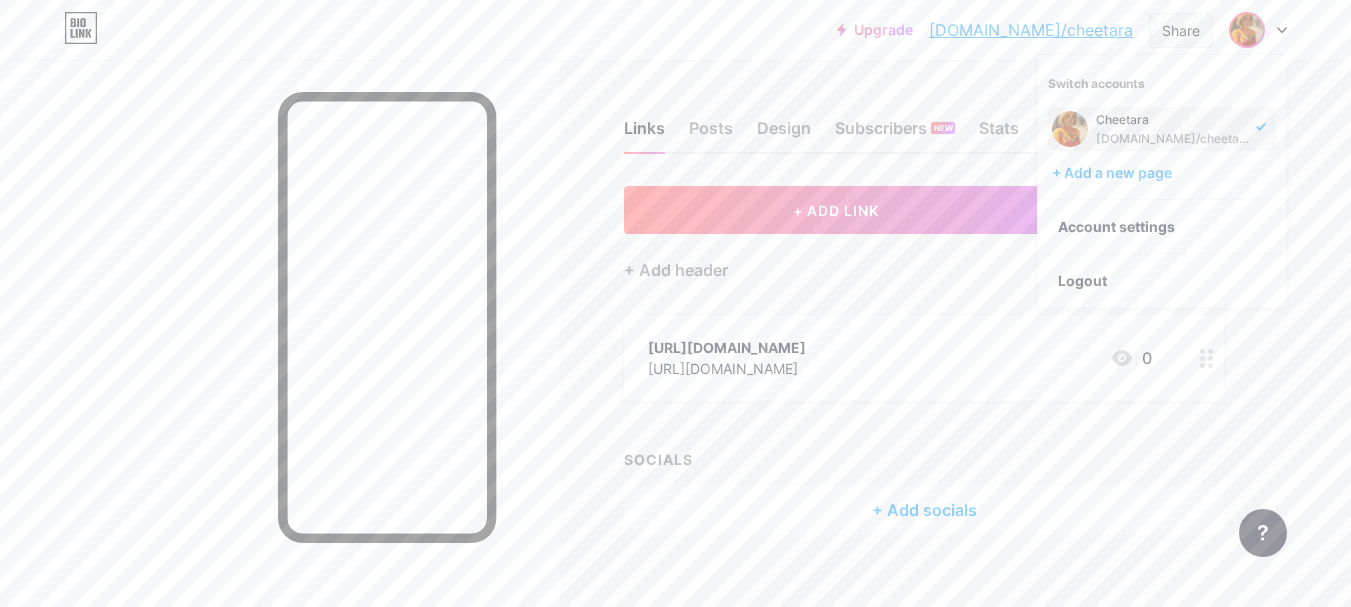 click on "Share" at bounding box center (1181, 30) 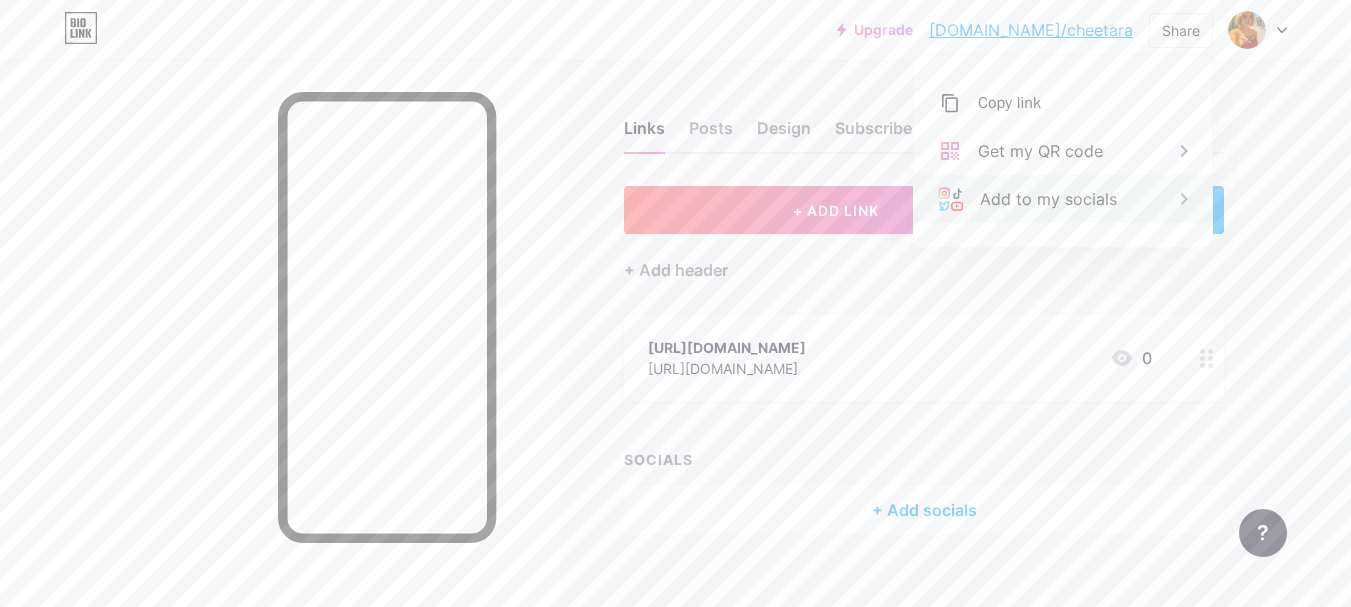 click on "Add to my socials" at bounding box center [1063, 199] 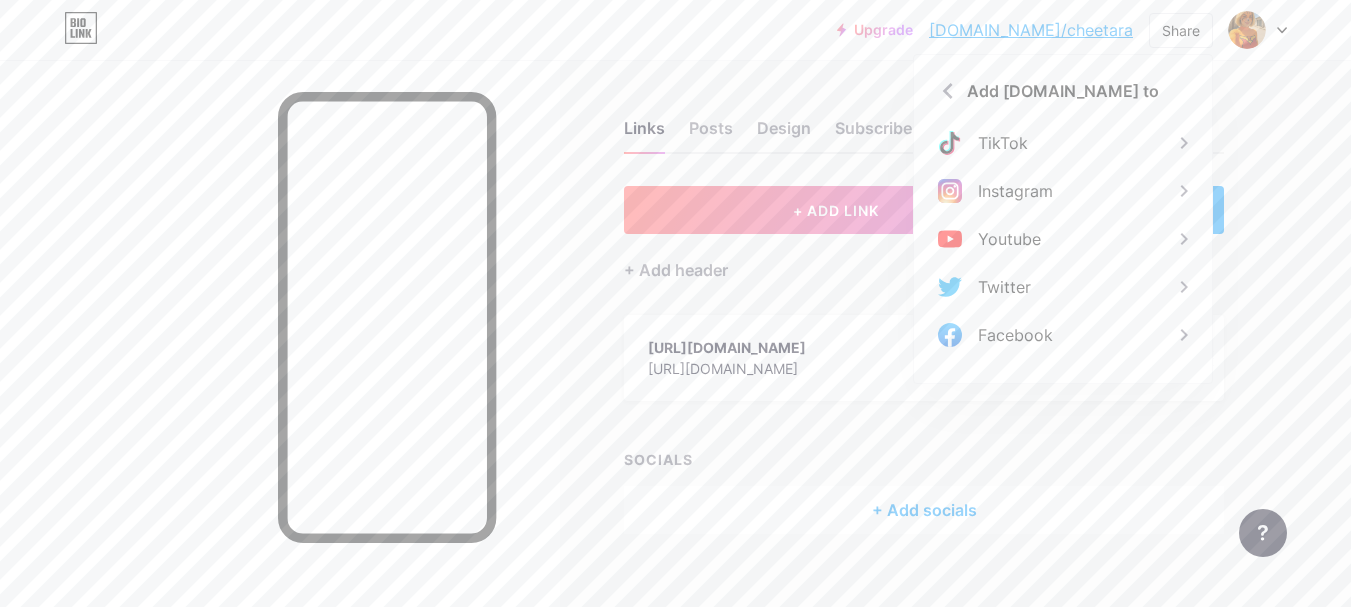 click on "Instagram" at bounding box center [1063, 191] 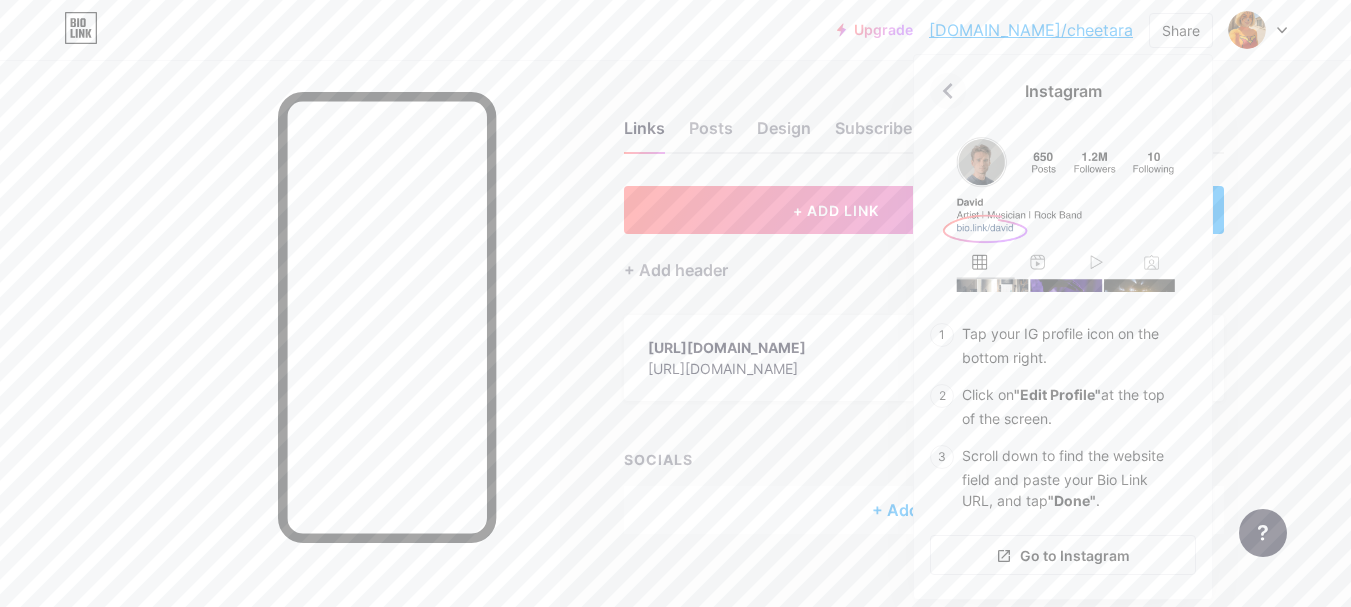click 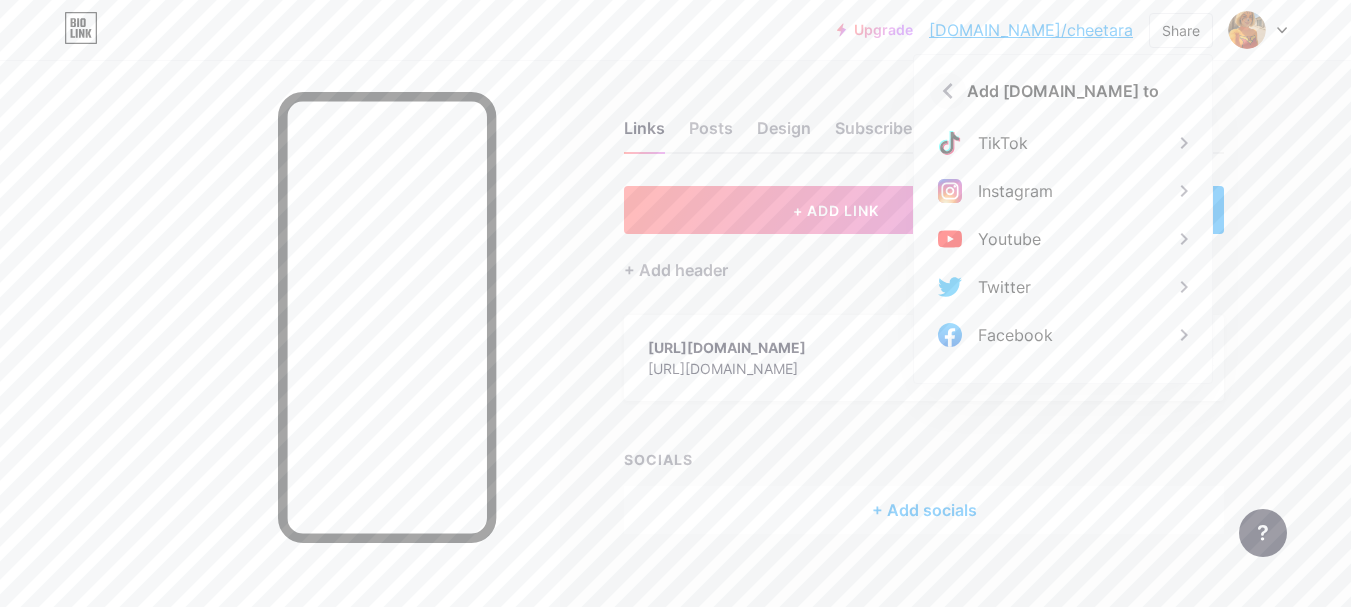click 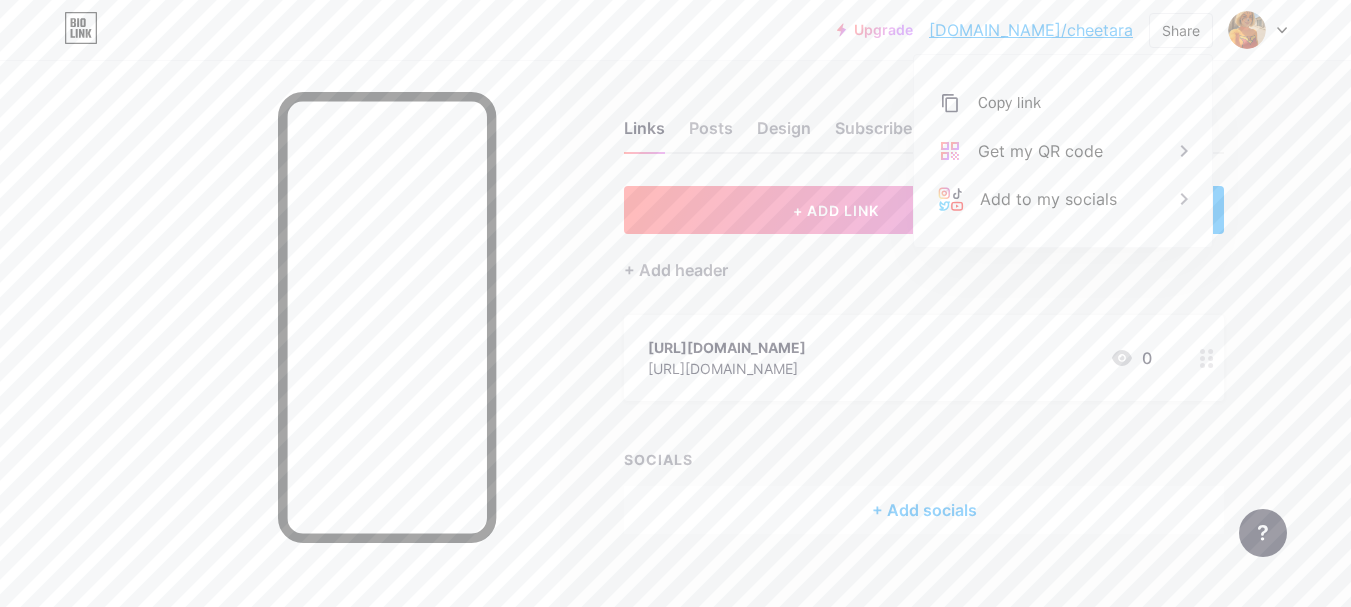 click on "+ ADD LINK     + ADD EMBED
+ Add header
[URL][DOMAIN_NAME]
[URL][DOMAIN_NAME]
0
SOCIALS     + Add socials" at bounding box center [924, 360] 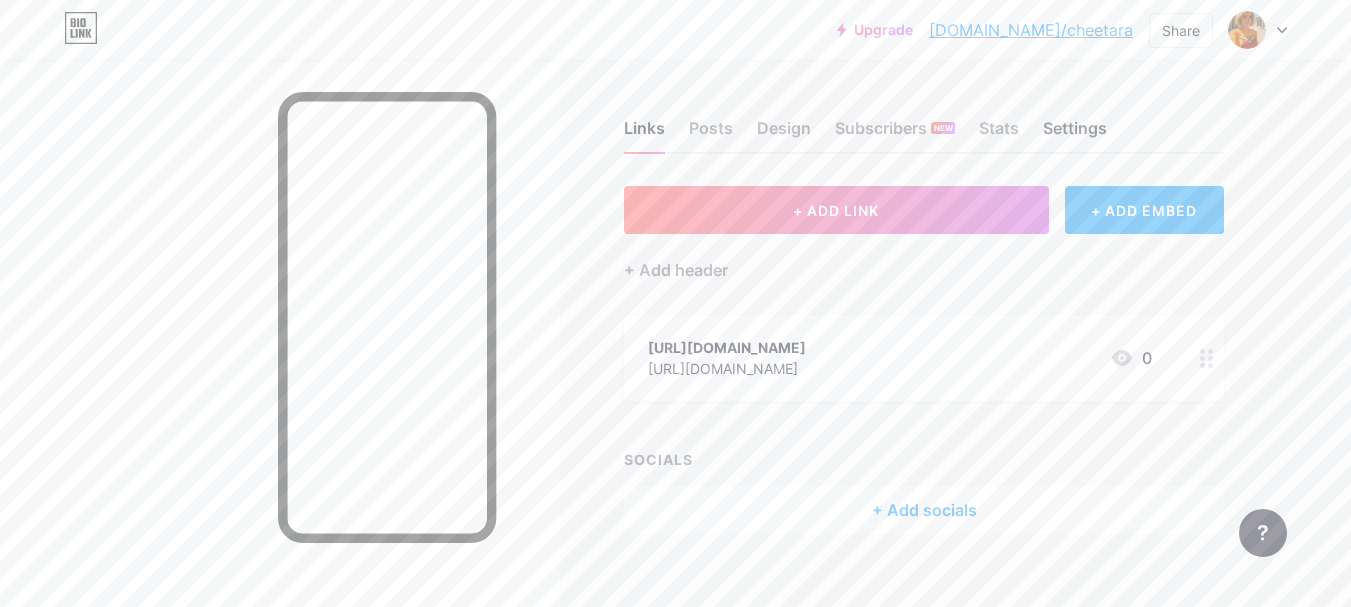 click on "Settings" at bounding box center (1075, 134) 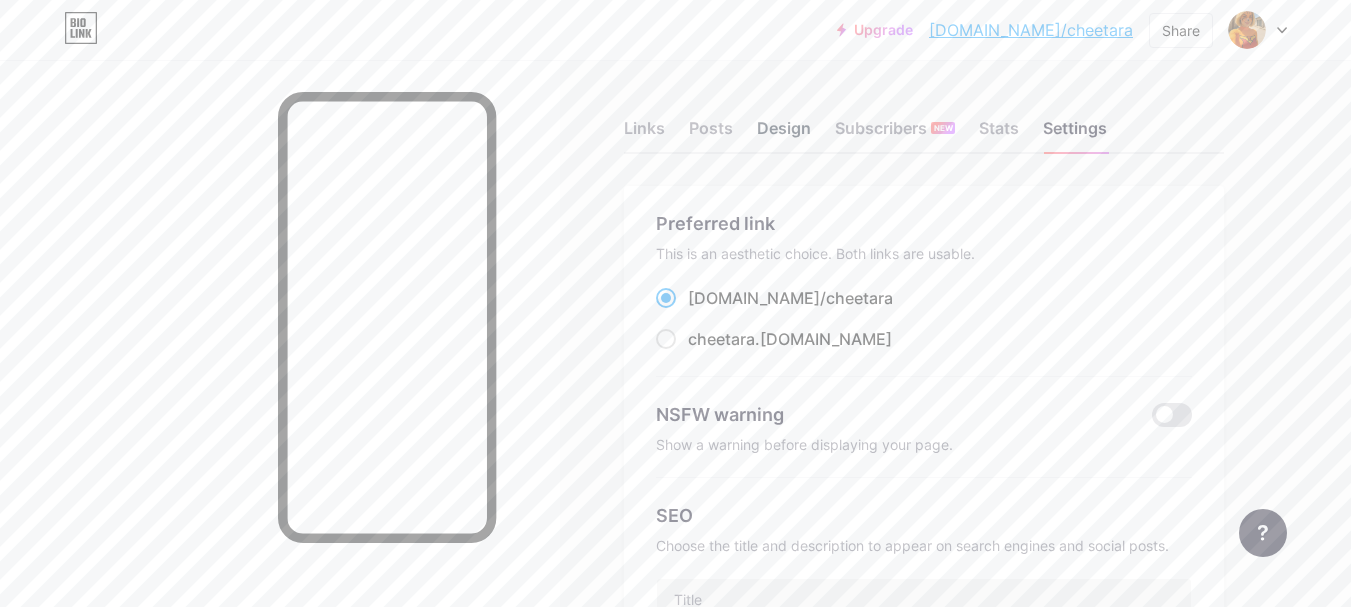 click on "Design" at bounding box center [784, 134] 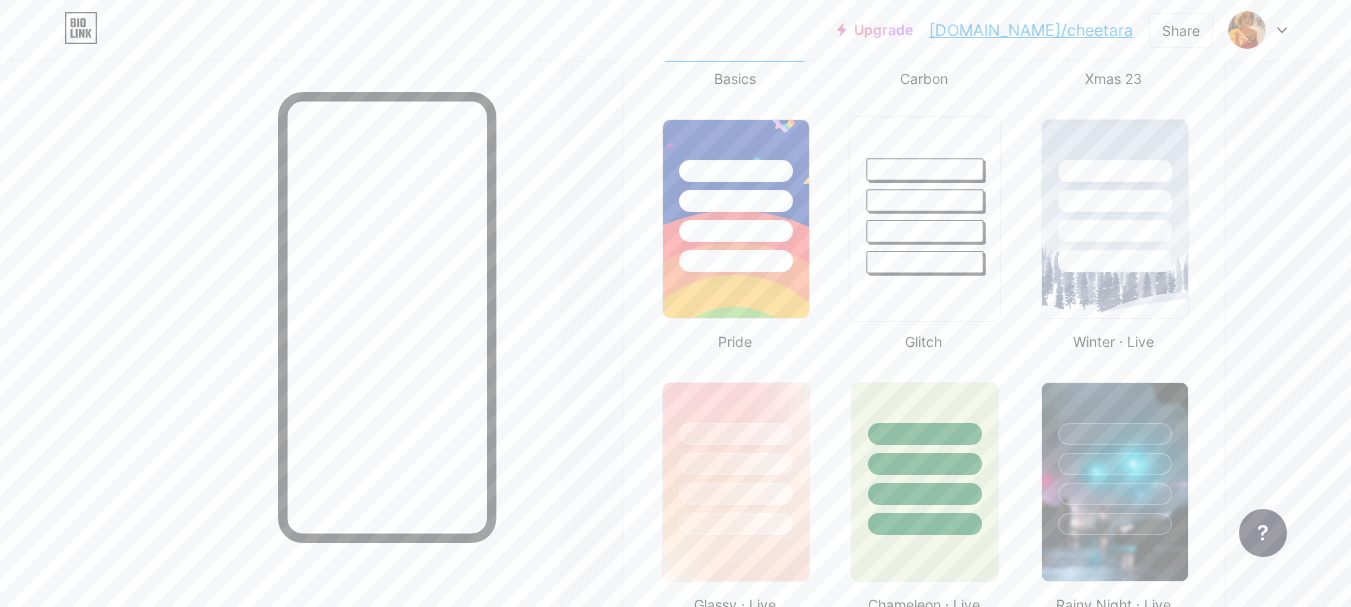 scroll, scrollTop: 840, scrollLeft: 0, axis: vertical 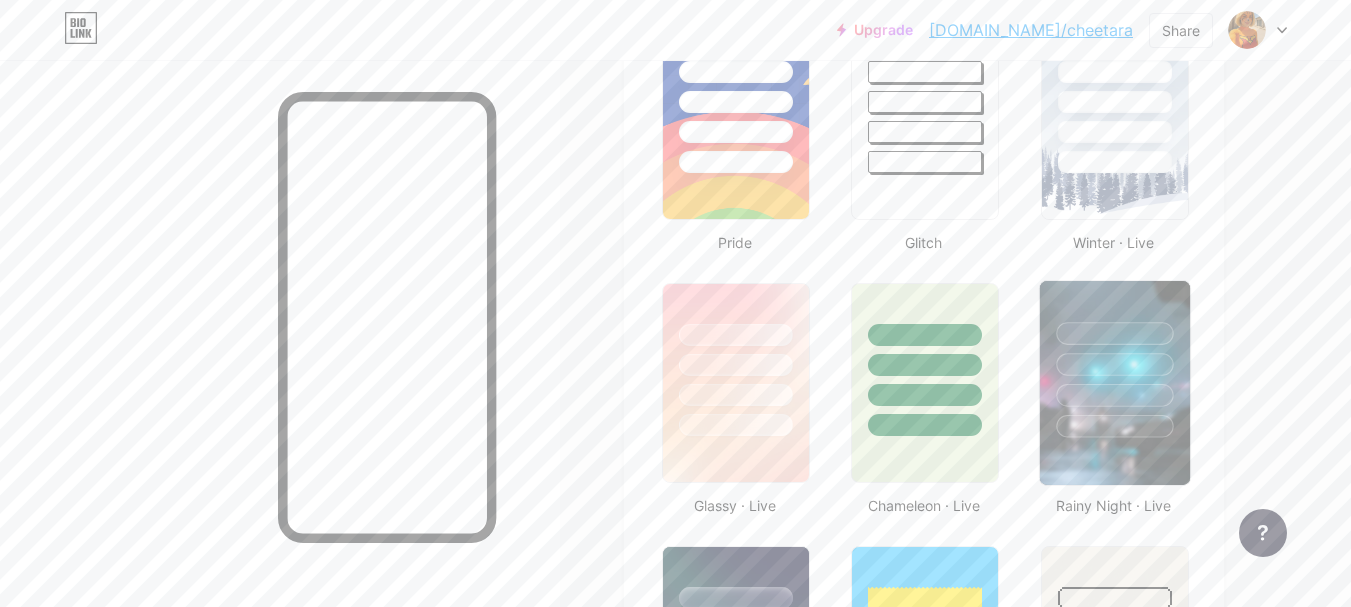 click at bounding box center (1114, 364) 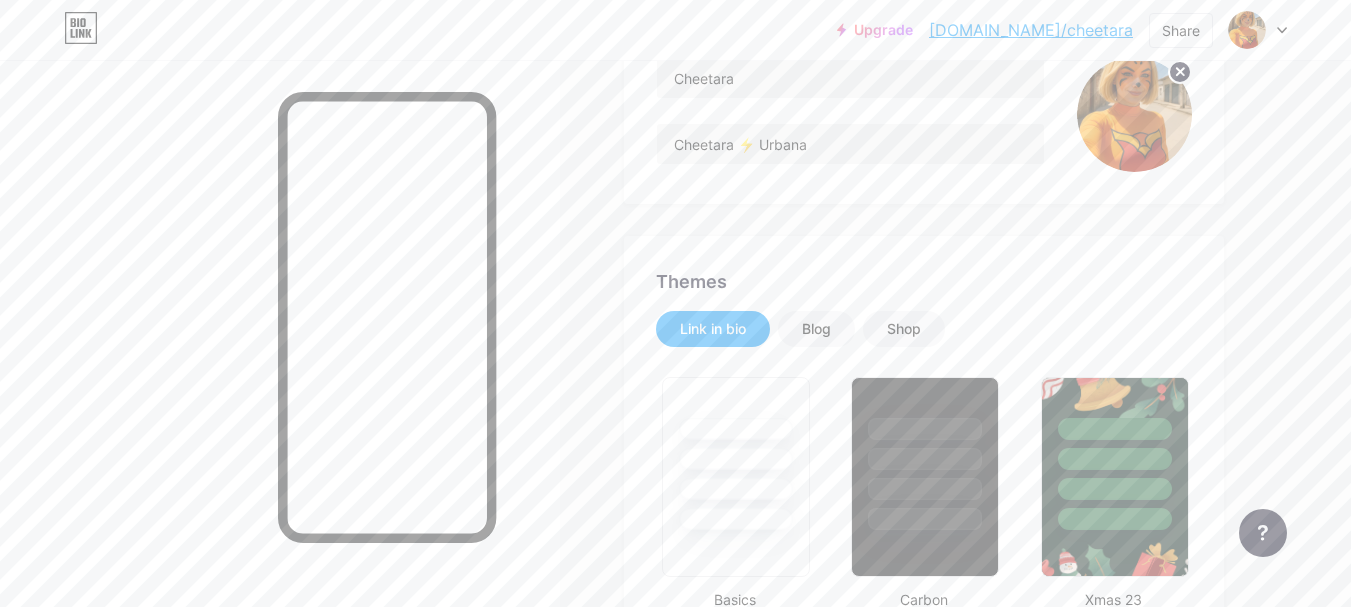 scroll, scrollTop: 0, scrollLeft: 0, axis: both 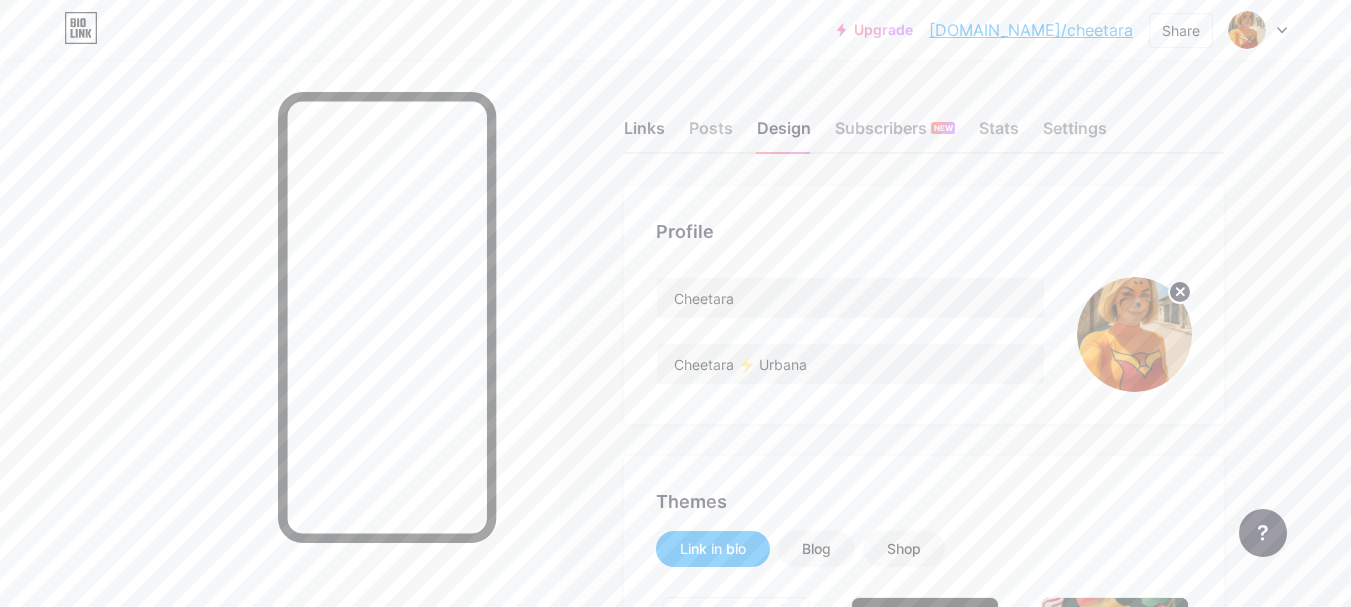 click on "Links" at bounding box center [644, 134] 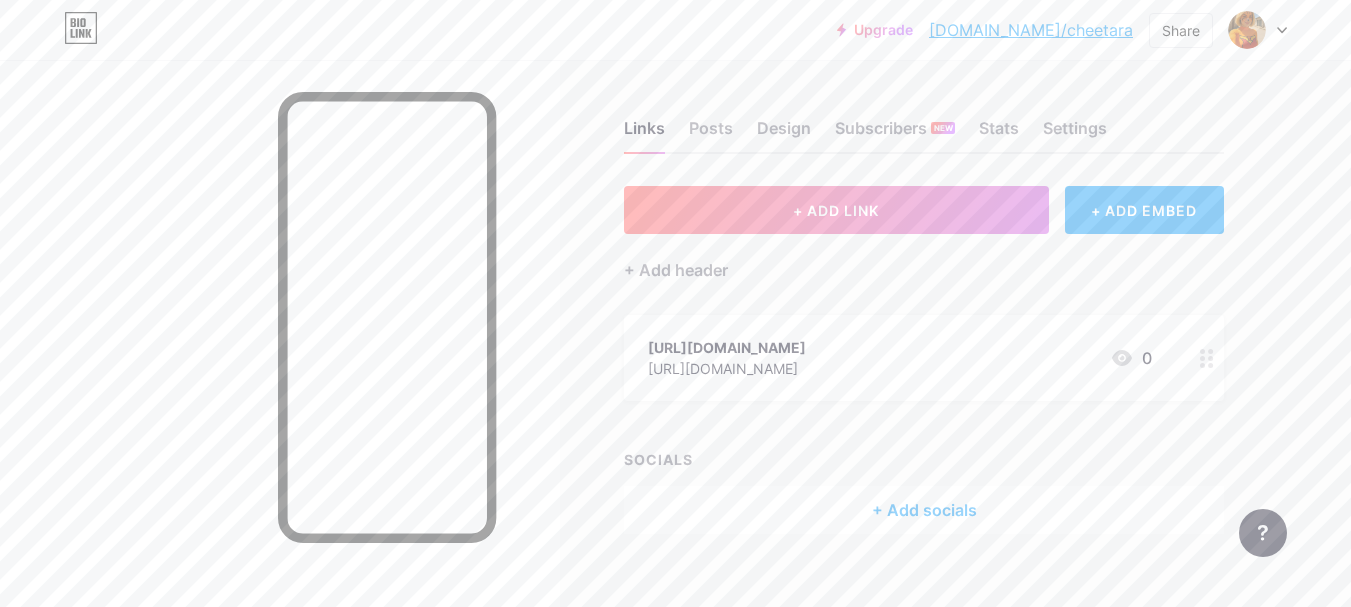click on "[URL][DOMAIN_NAME]" at bounding box center [727, 368] 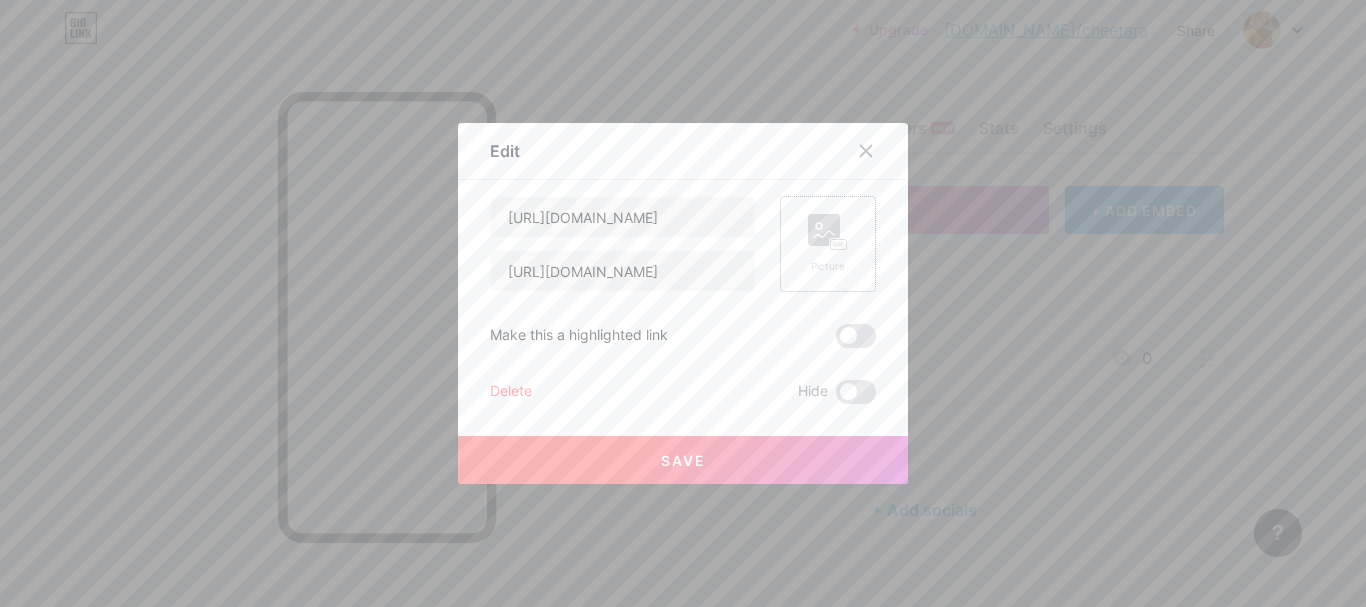 click on "Picture" at bounding box center (828, 244) 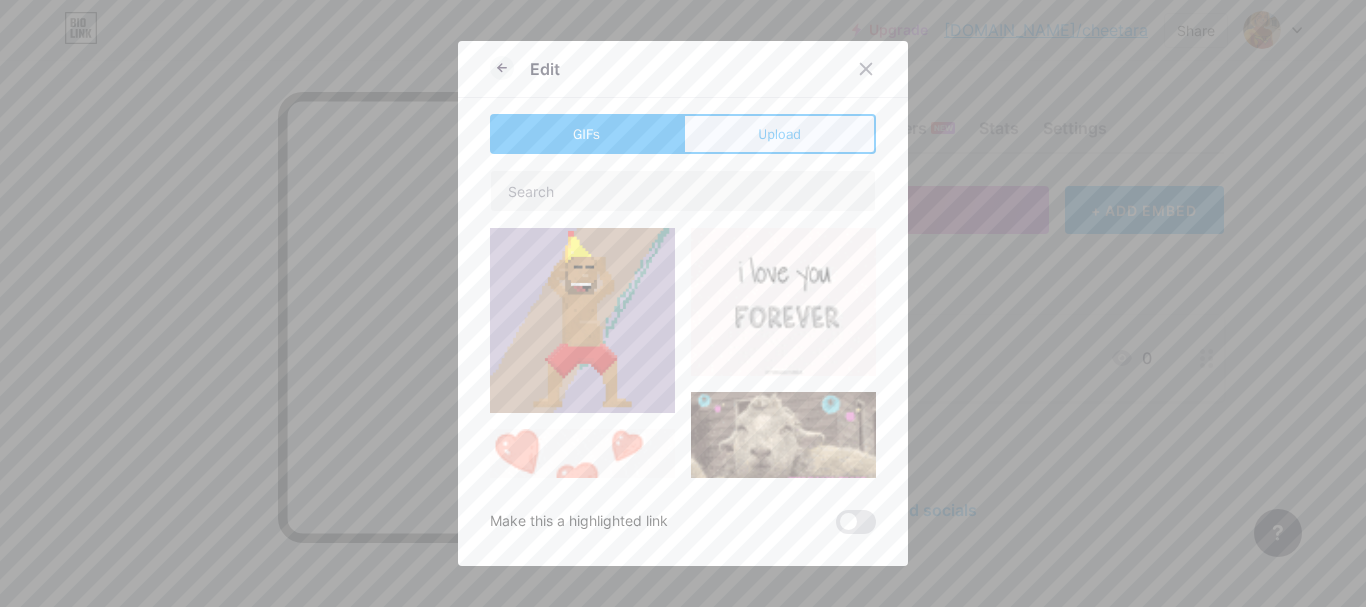 click on "Upload" at bounding box center (779, 134) 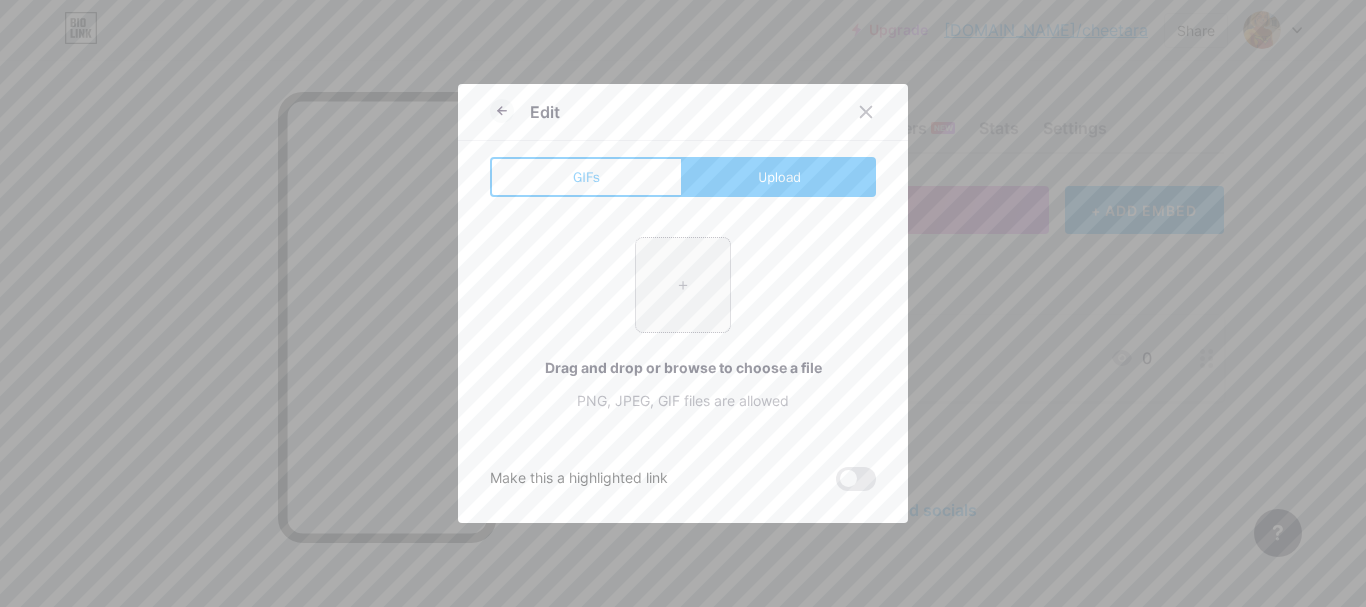 click at bounding box center (683, 285) 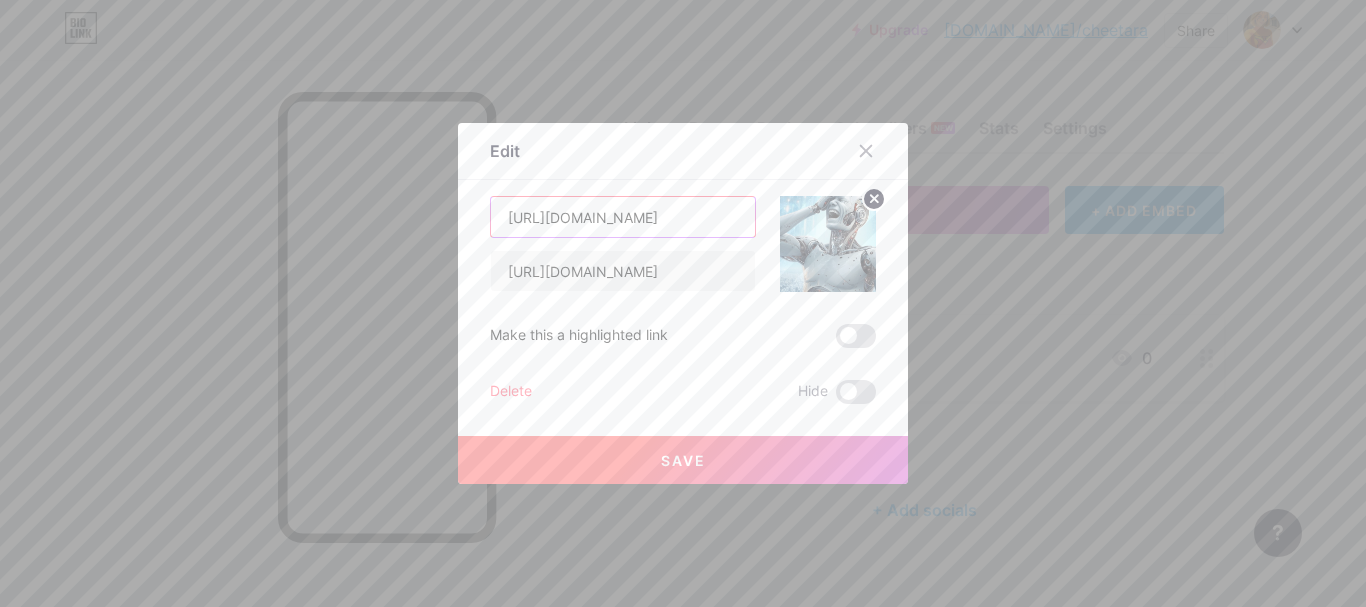 click on "[URL][DOMAIN_NAME]" at bounding box center [623, 217] 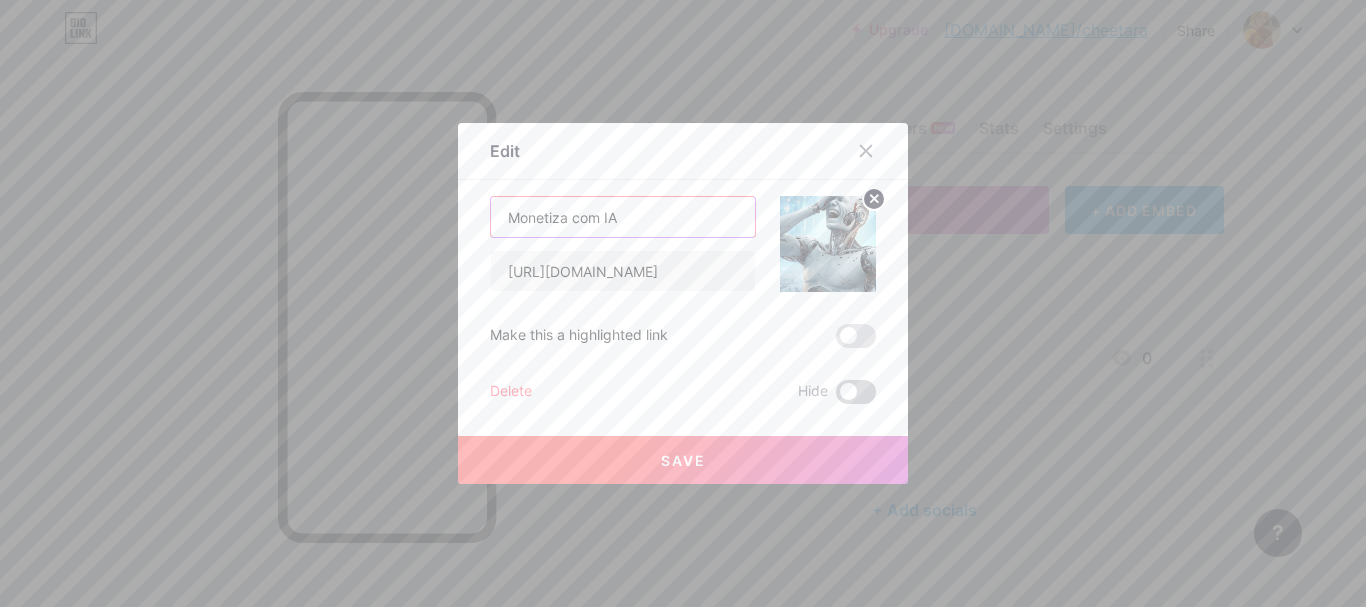 type on "Monetiza com IA" 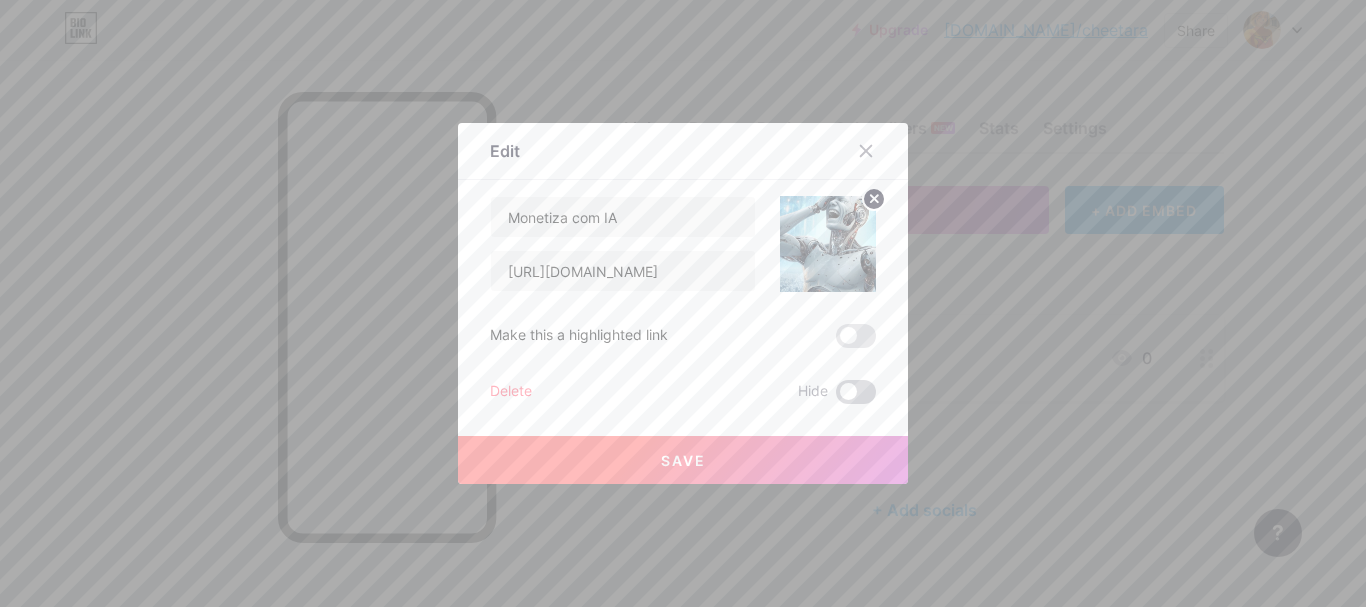 click at bounding box center (856, 392) 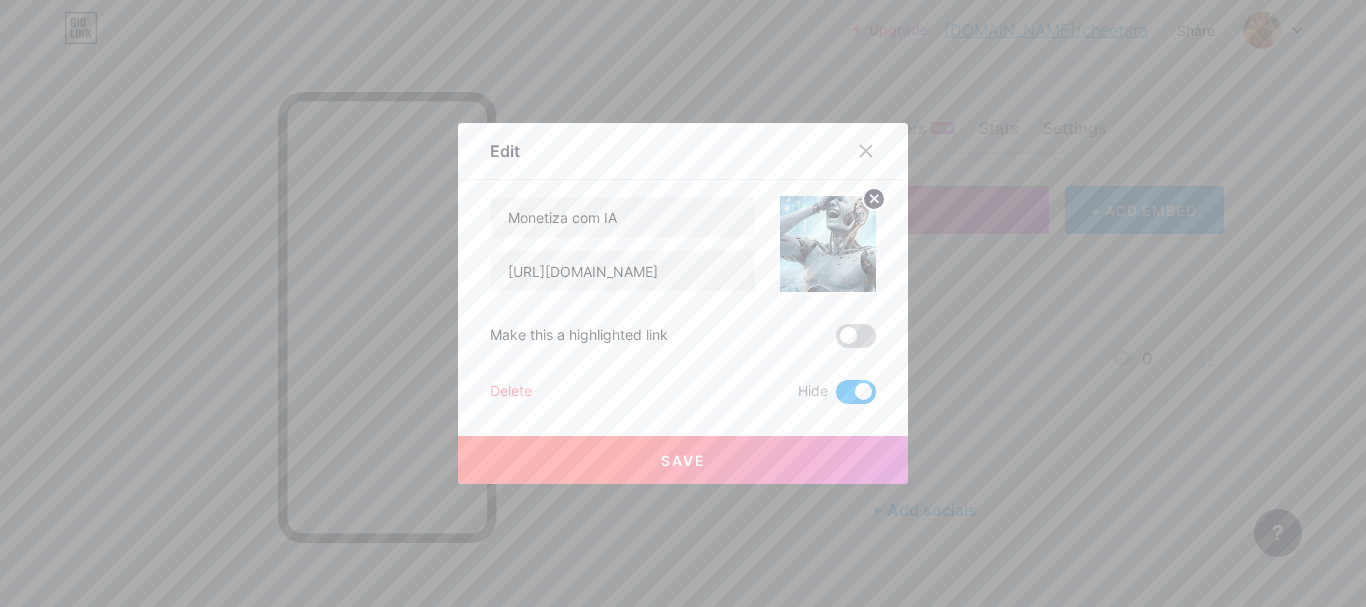 click at bounding box center [856, 336] 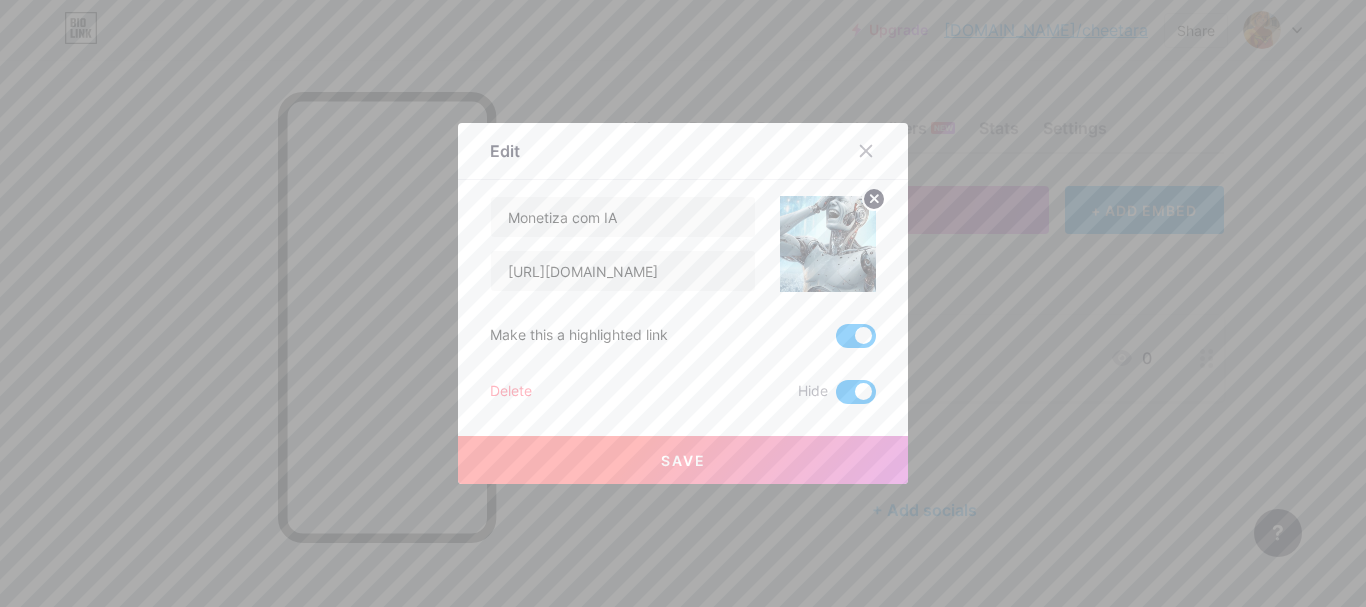click on "Save" at bounding box center (683, 460) 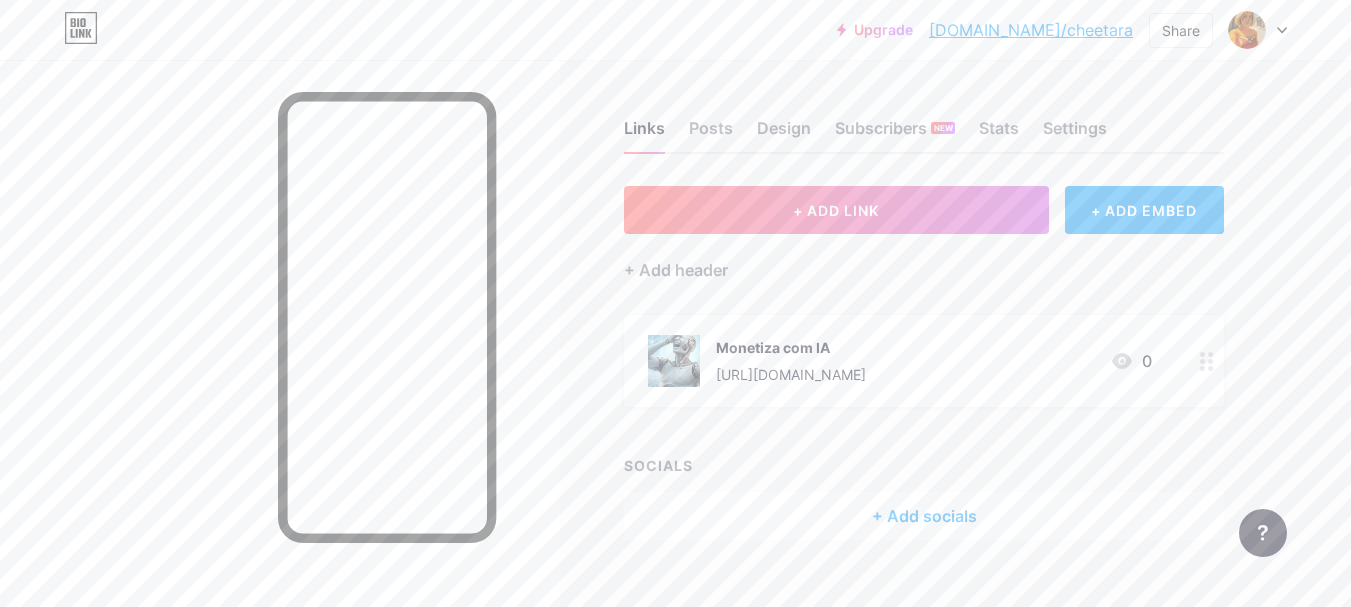 click on "[URL][DOMAIN_NAME]" at bounding box center (791, 374) 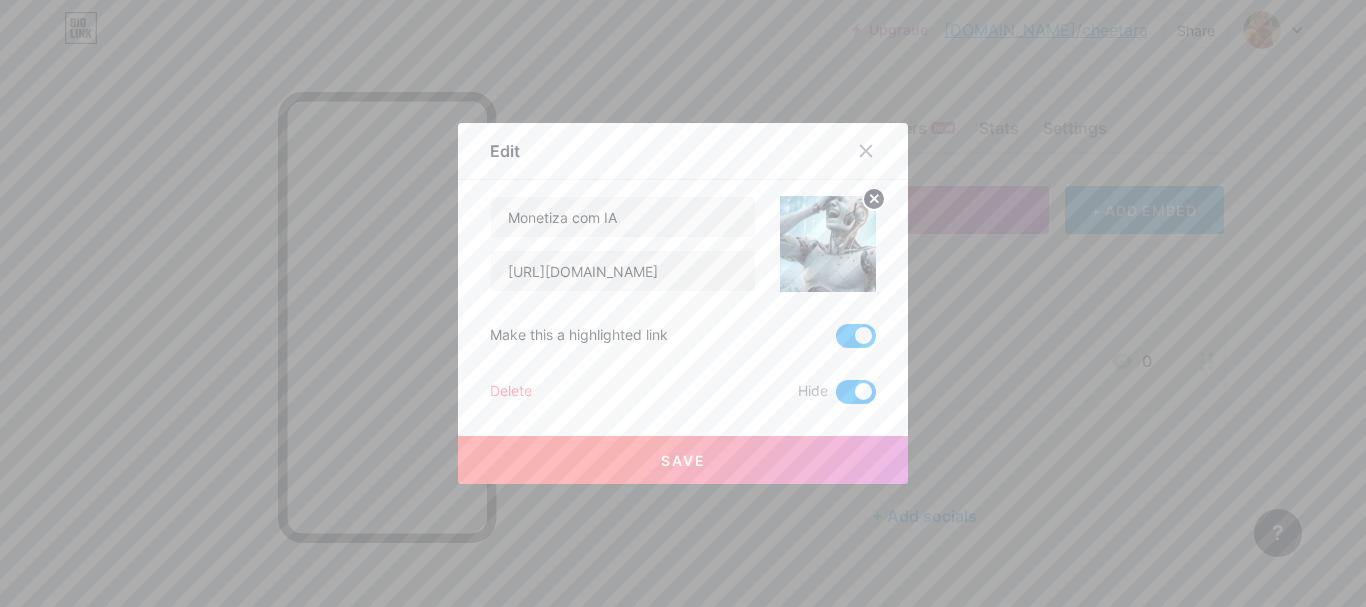 click at bounding box center [856, 336] 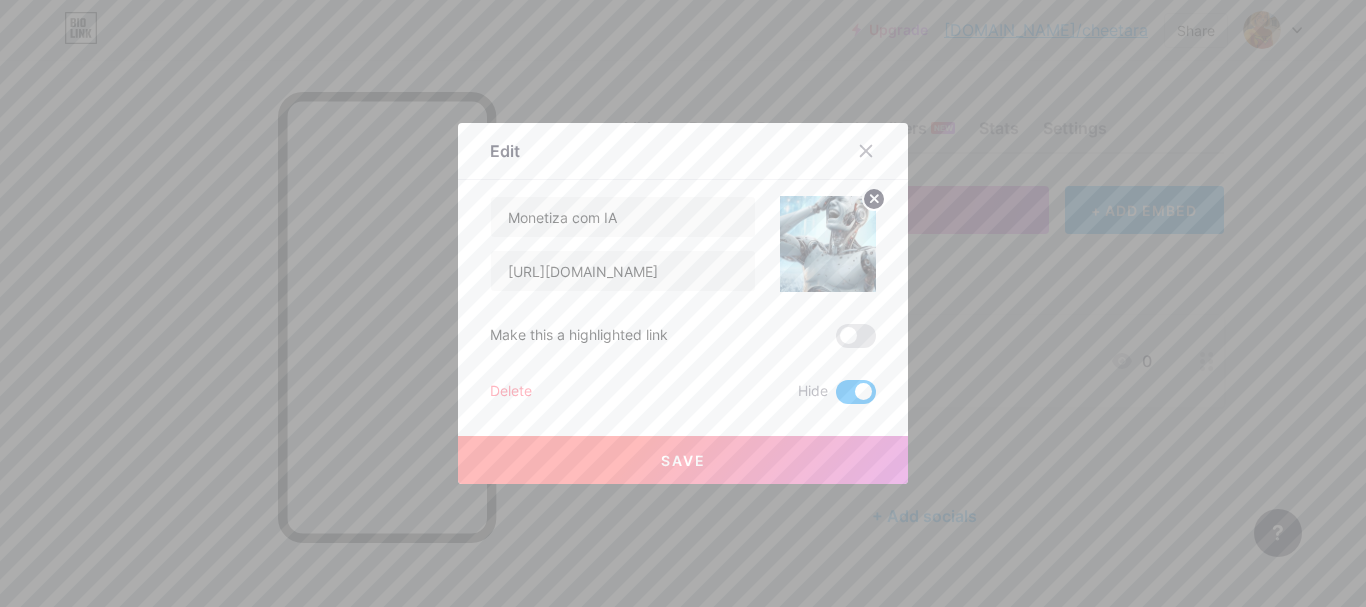 click at bounding box center [856, 392] 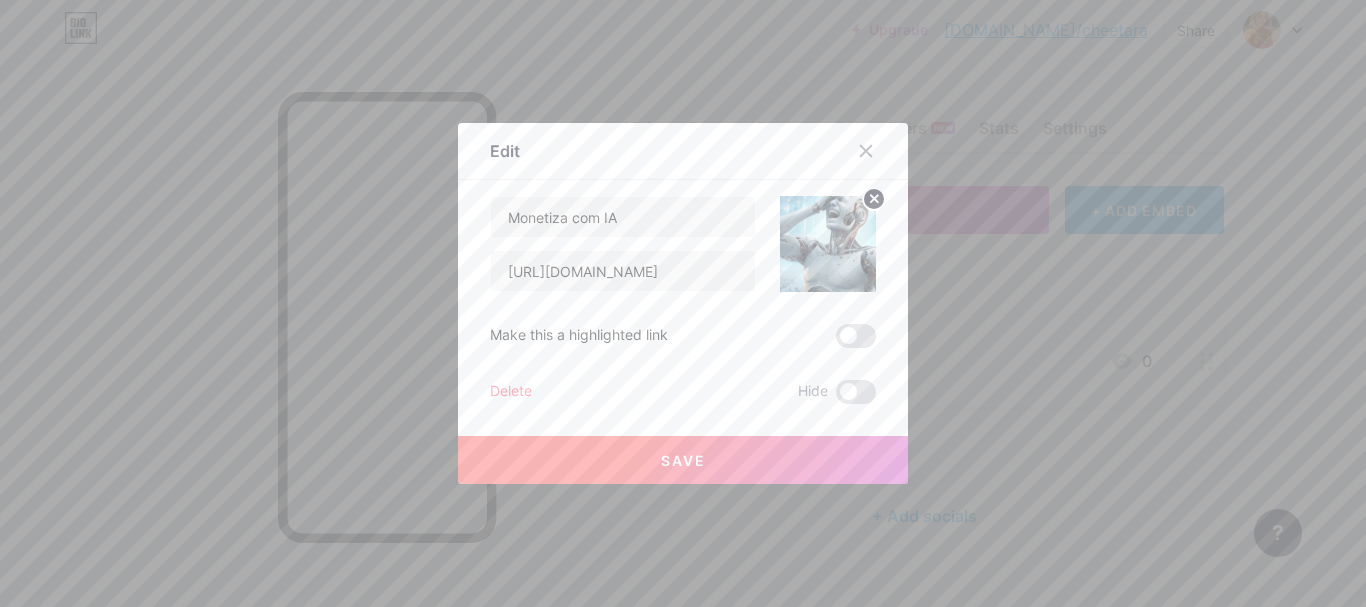 click on "Save" at bounding box center (683, 460) 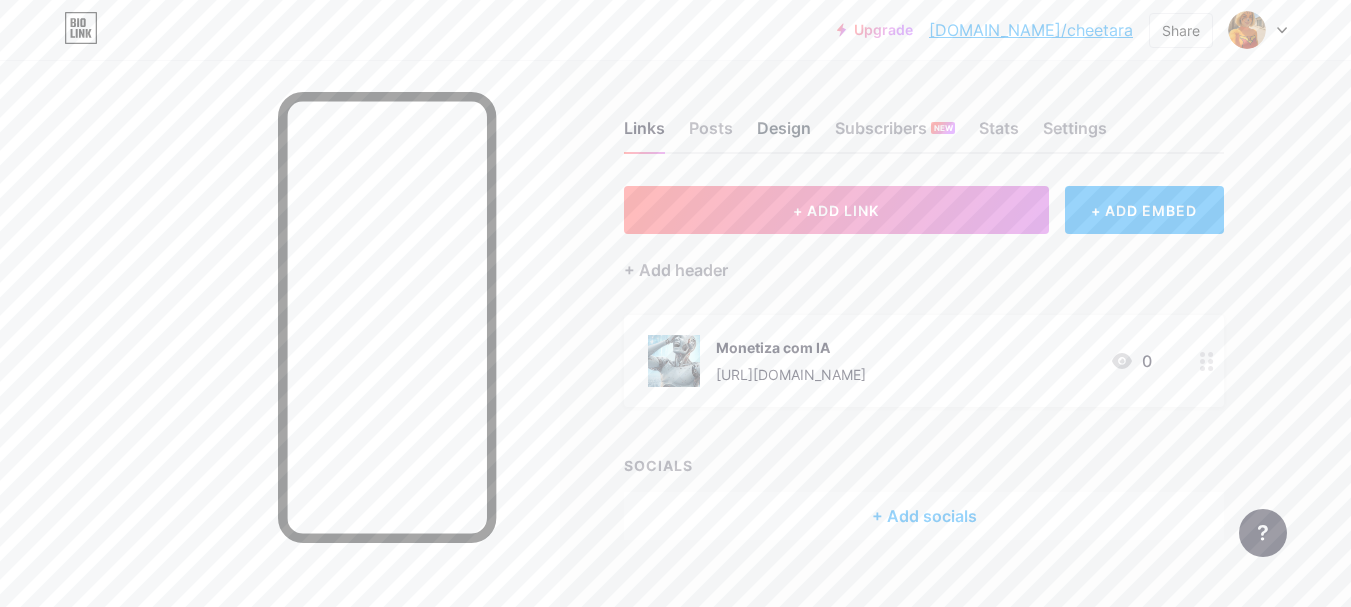 click on "Design" at bounding box center (784, 134) 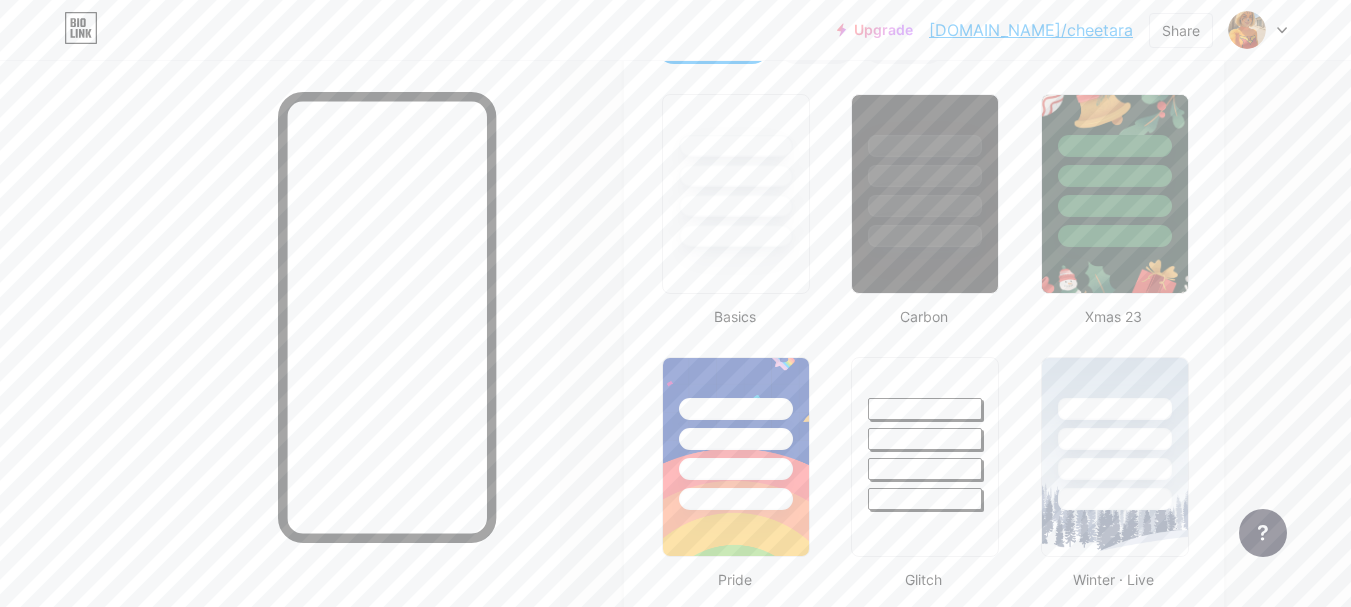scroll, scrollTop: 520, scrollLeft: 0, axis: vertical 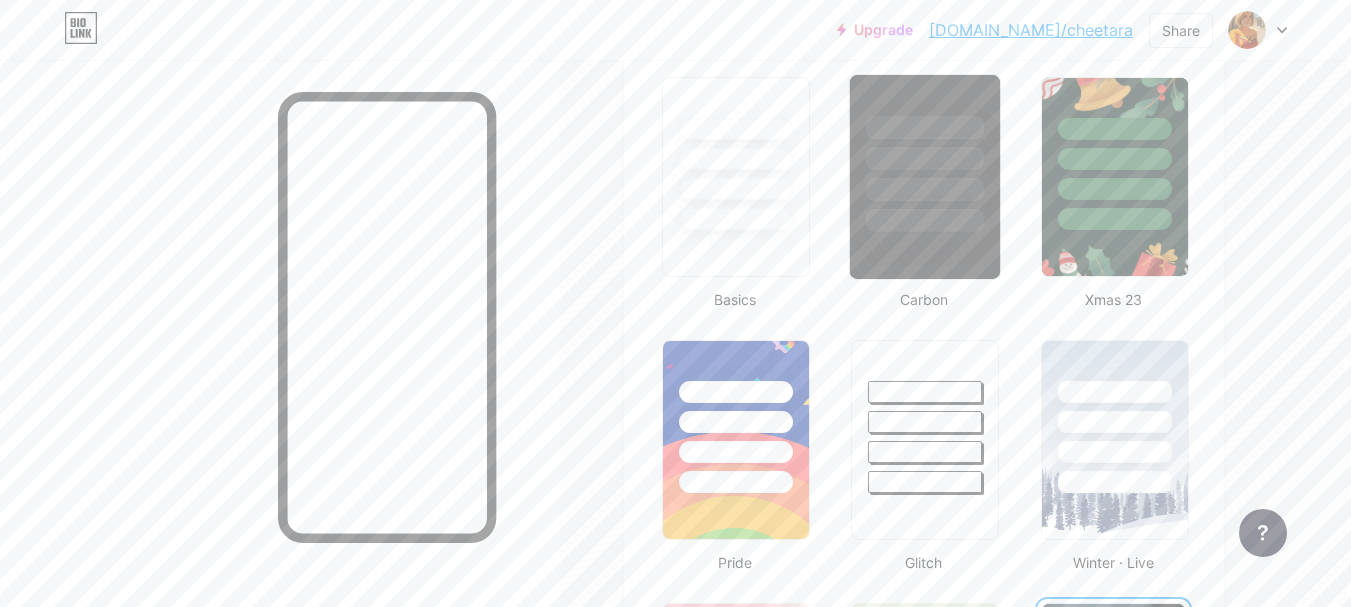 click at bounding box center (925, 153) 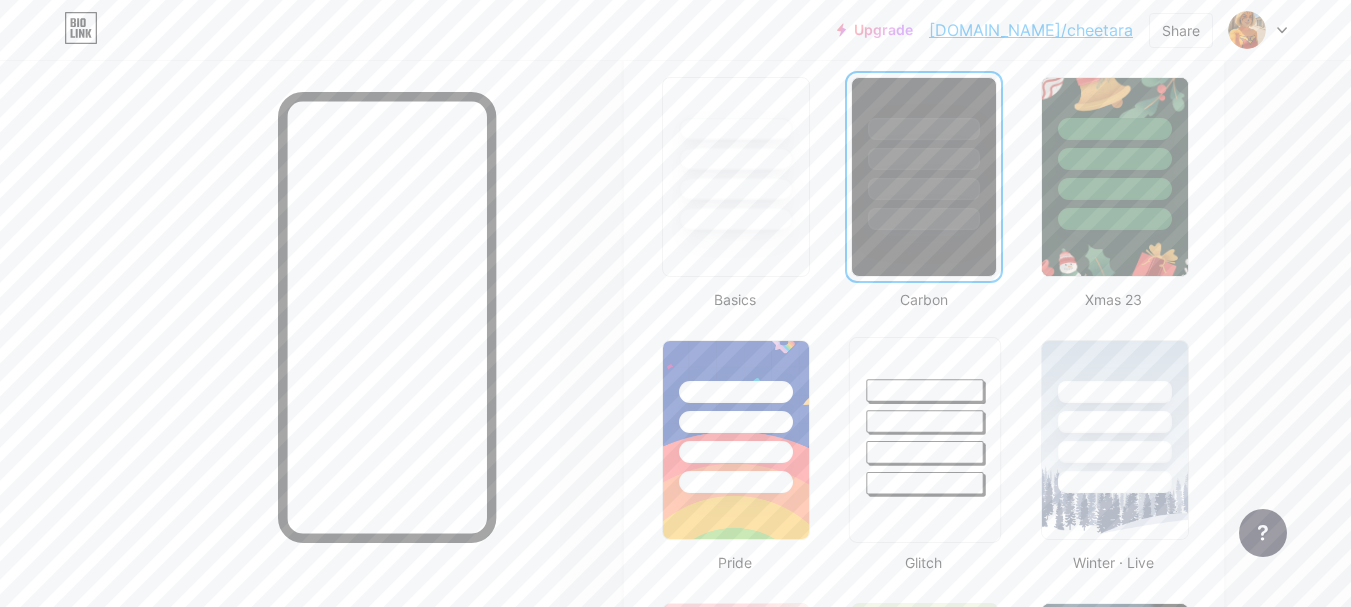 click at bounding box center [925, 421] 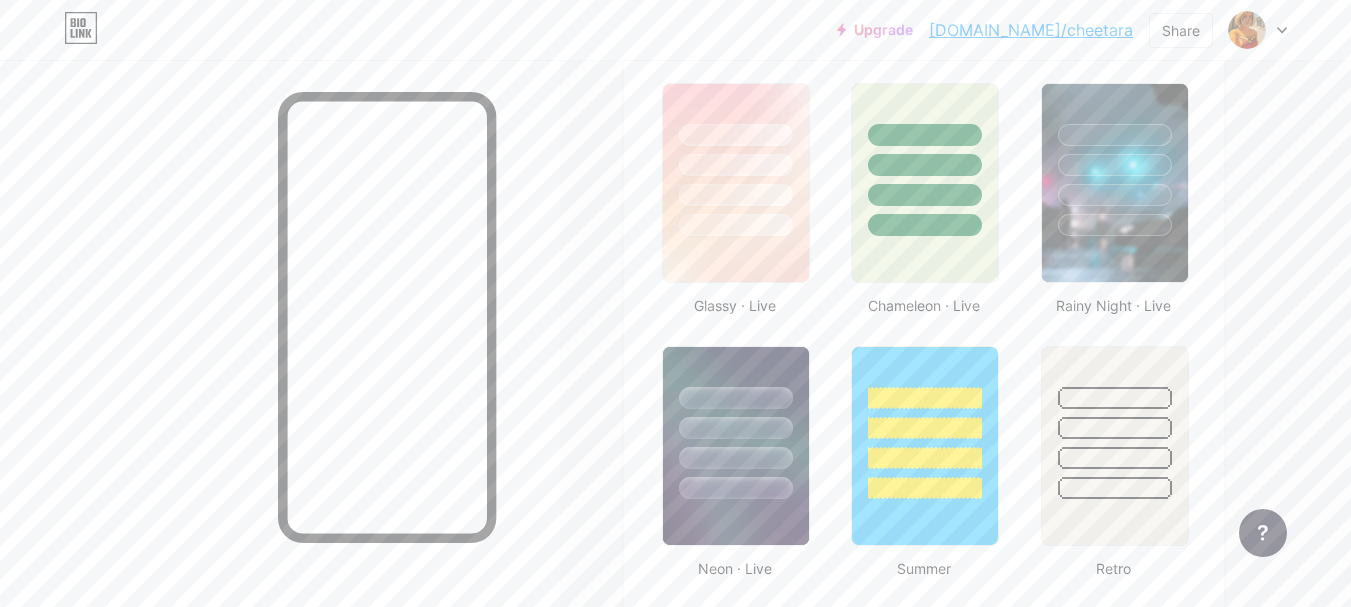 scroll, scrollTop: 1120, scrollLeft: 0, axis: vertical 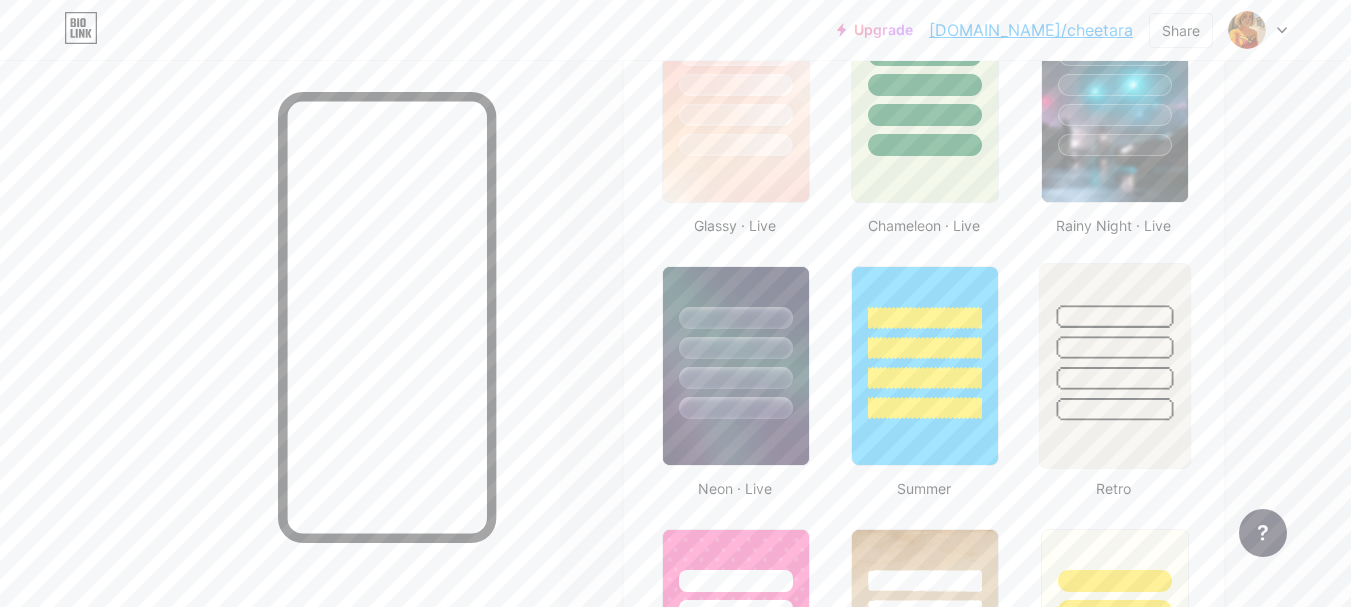 click at bounding box center [1114, 409] 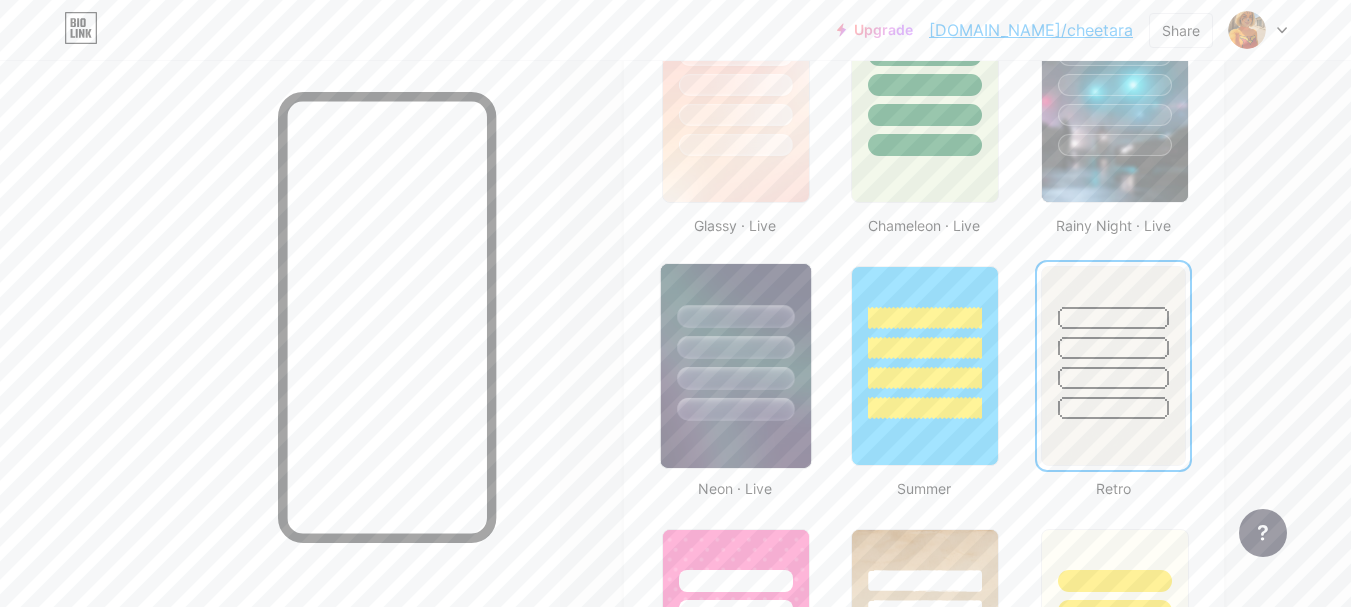 click at bounding box center [735, 409] 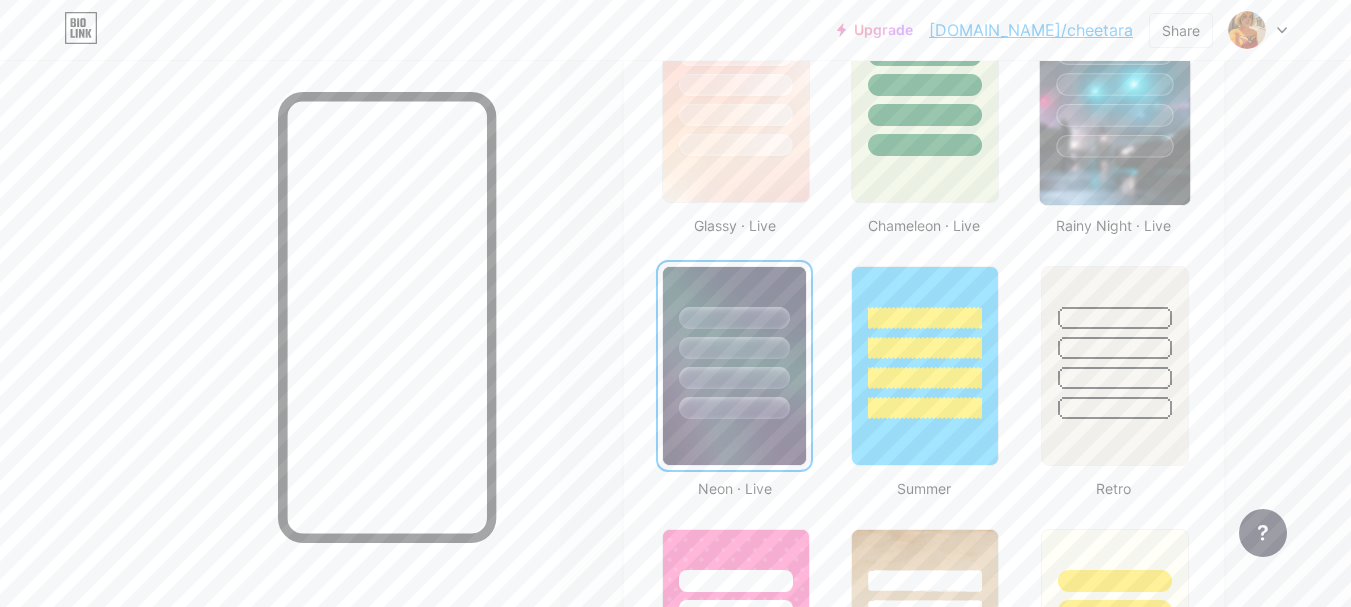 click at bounding box center (1114, 103) 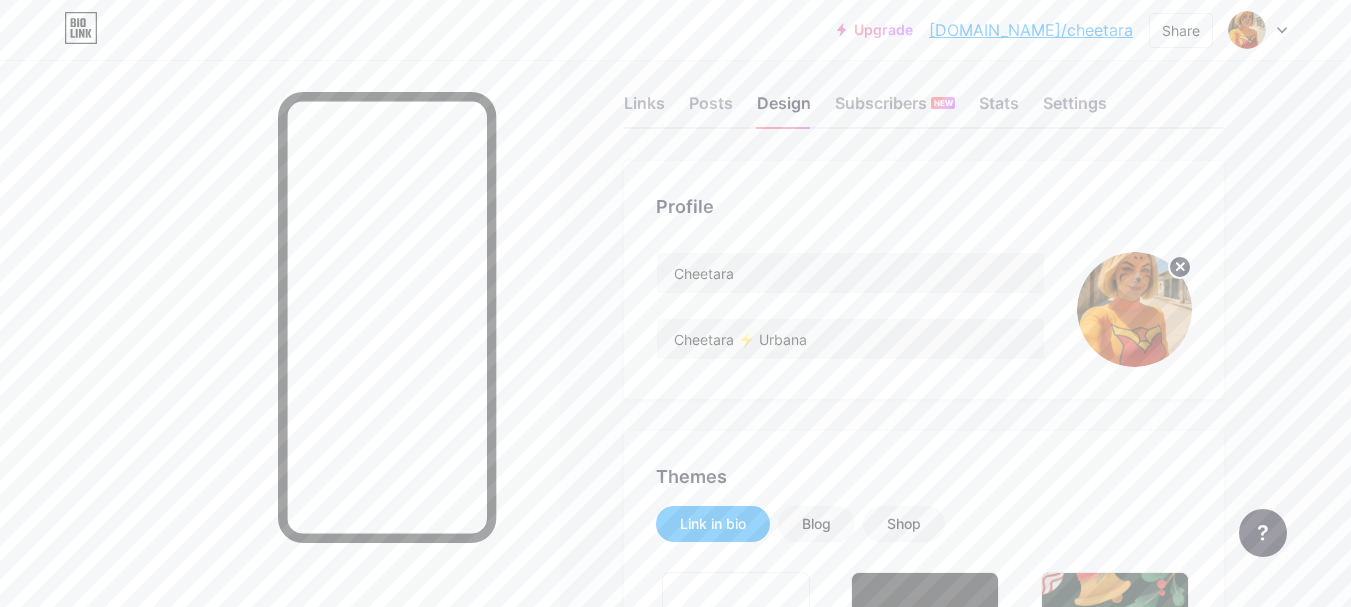 scroll, scrollTop: 0, scrollLeft: 0, axis: both 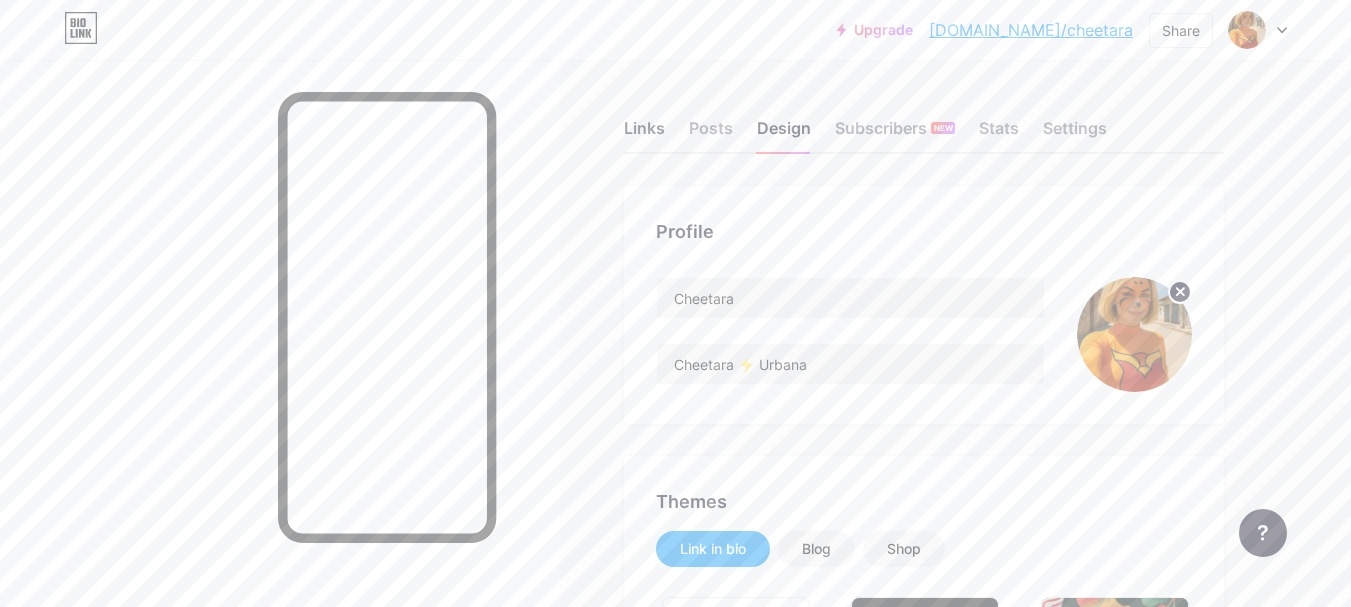 click on "Links" at bounding box center [644, 134] 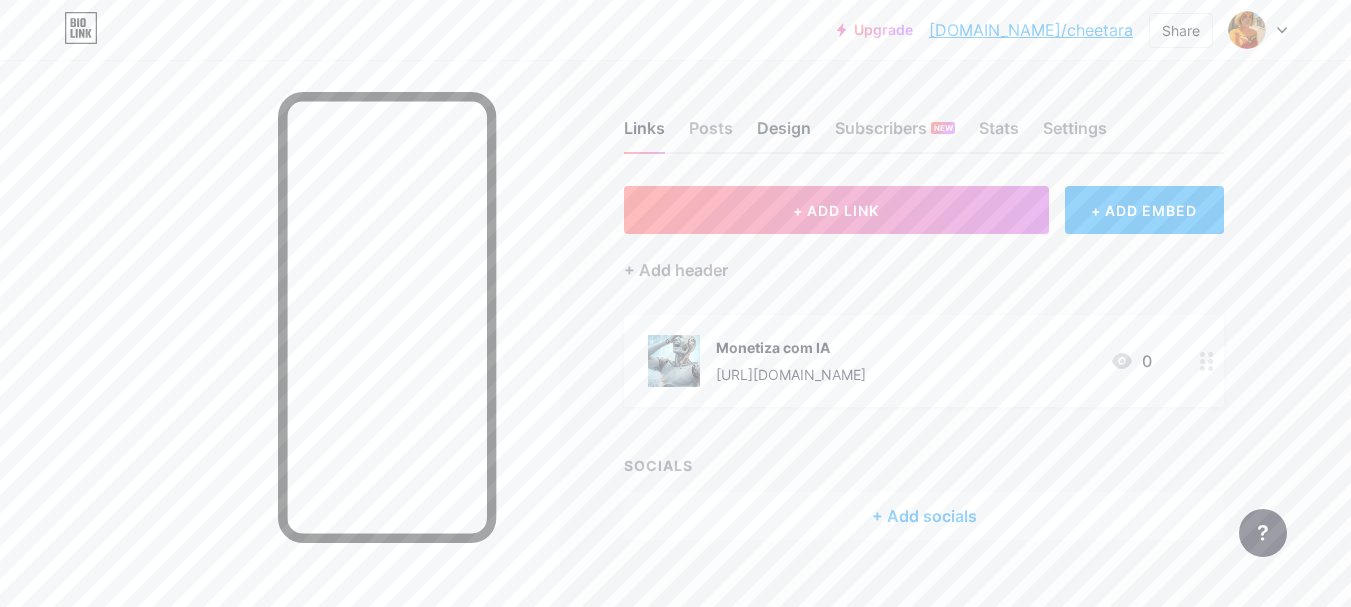 click on "Design" at bounding box center [784, 134] 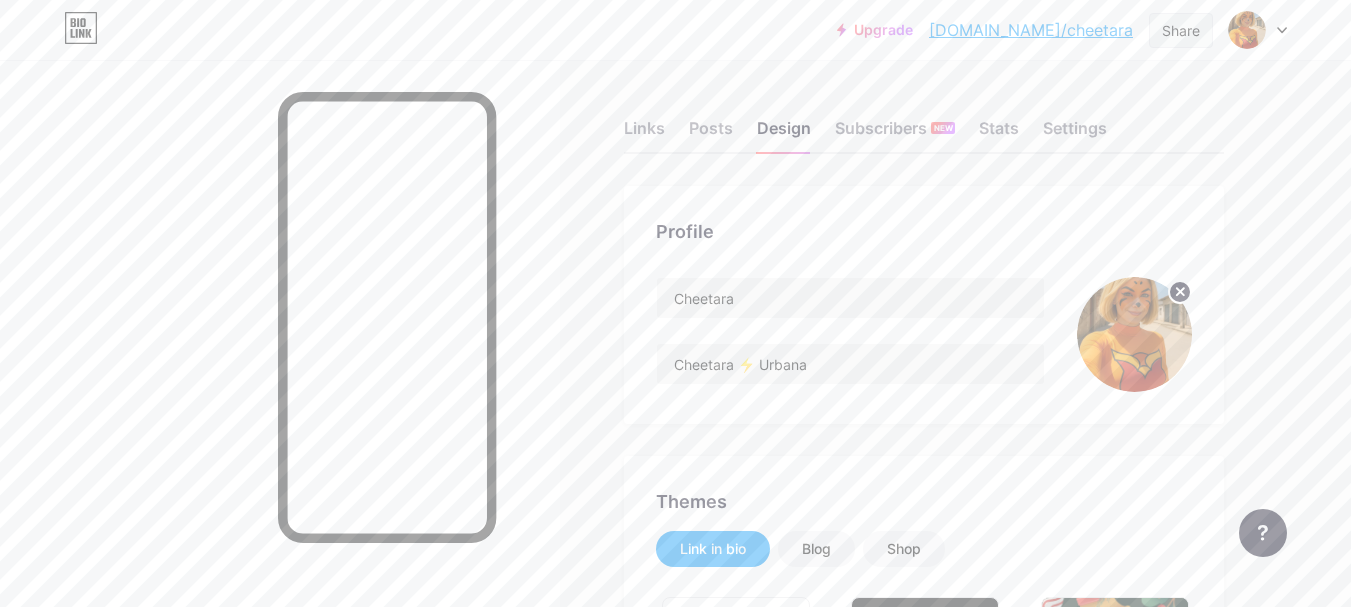 click on "Share" at bounding box center [1181, 30] 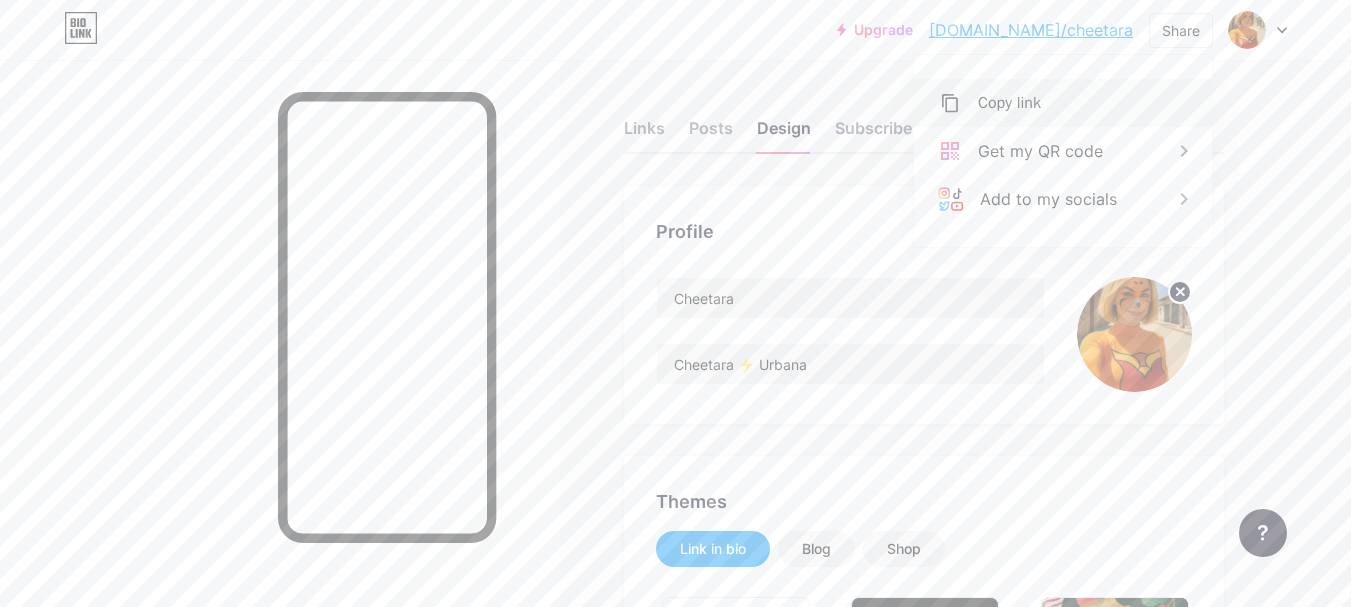 click on "Copy link" at bounding box center (1009, 103) 